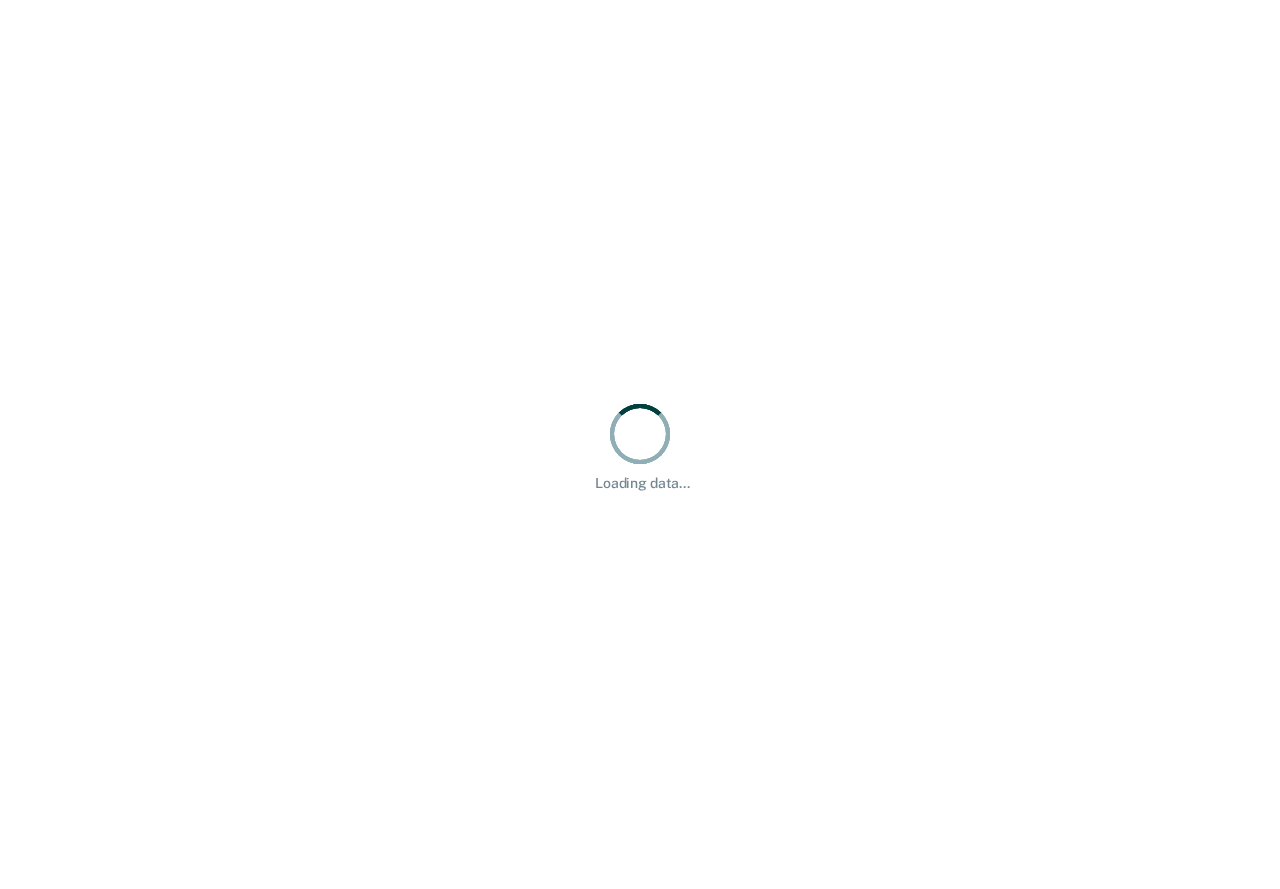 scroll, scrollTop: 0, scrollLeft: 0, axis: both 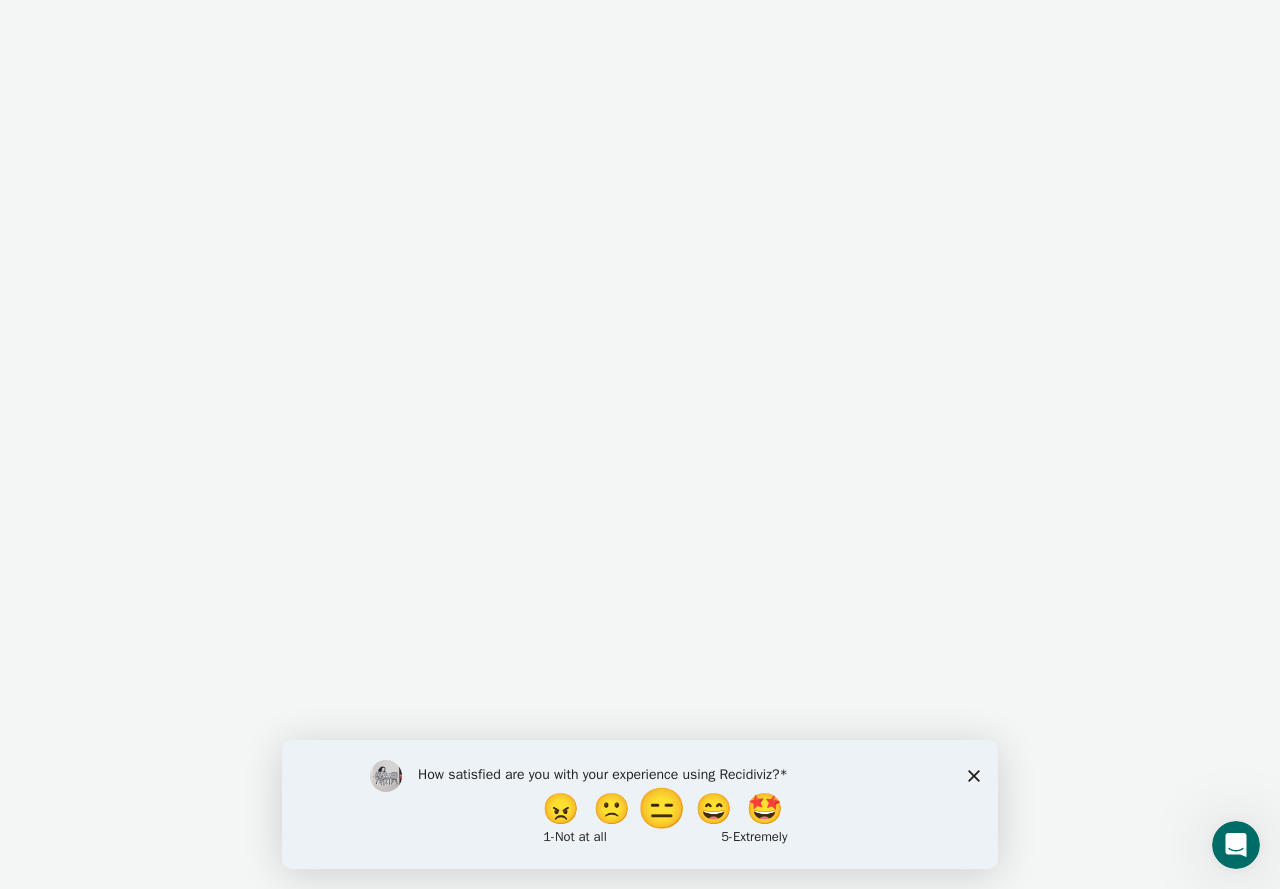 click on "😑" at bounding box center [664, 808] 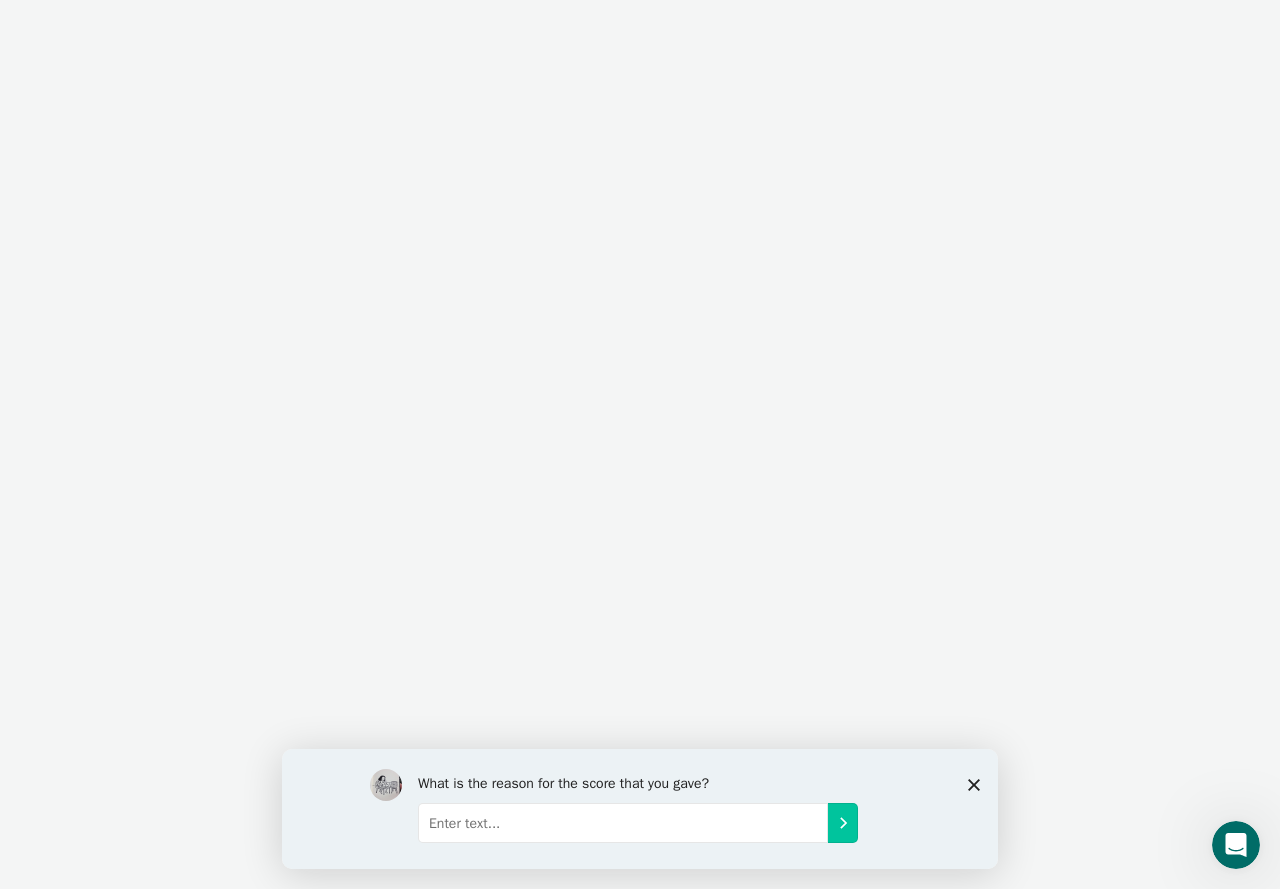 click at bounding box center (623, 822) 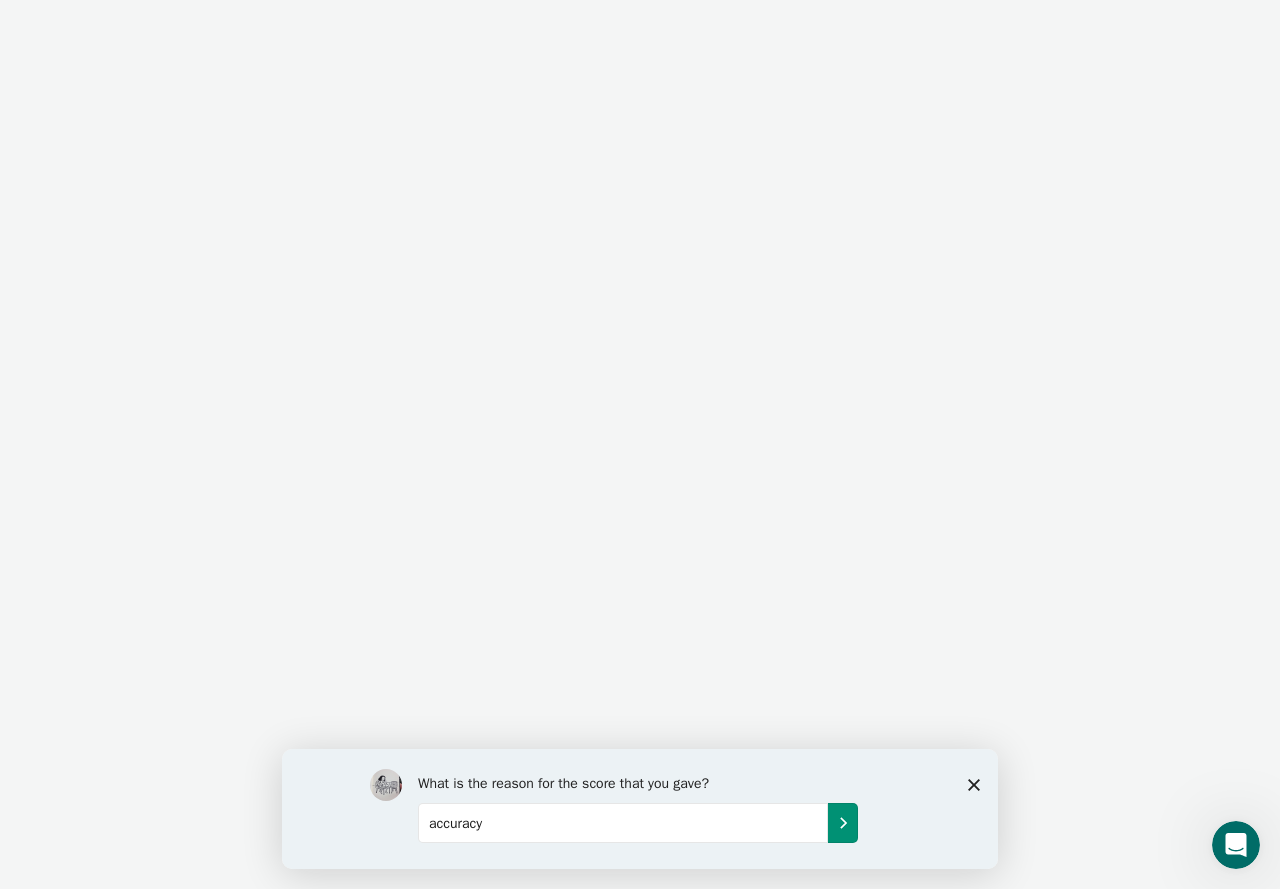 type on "accuracy" 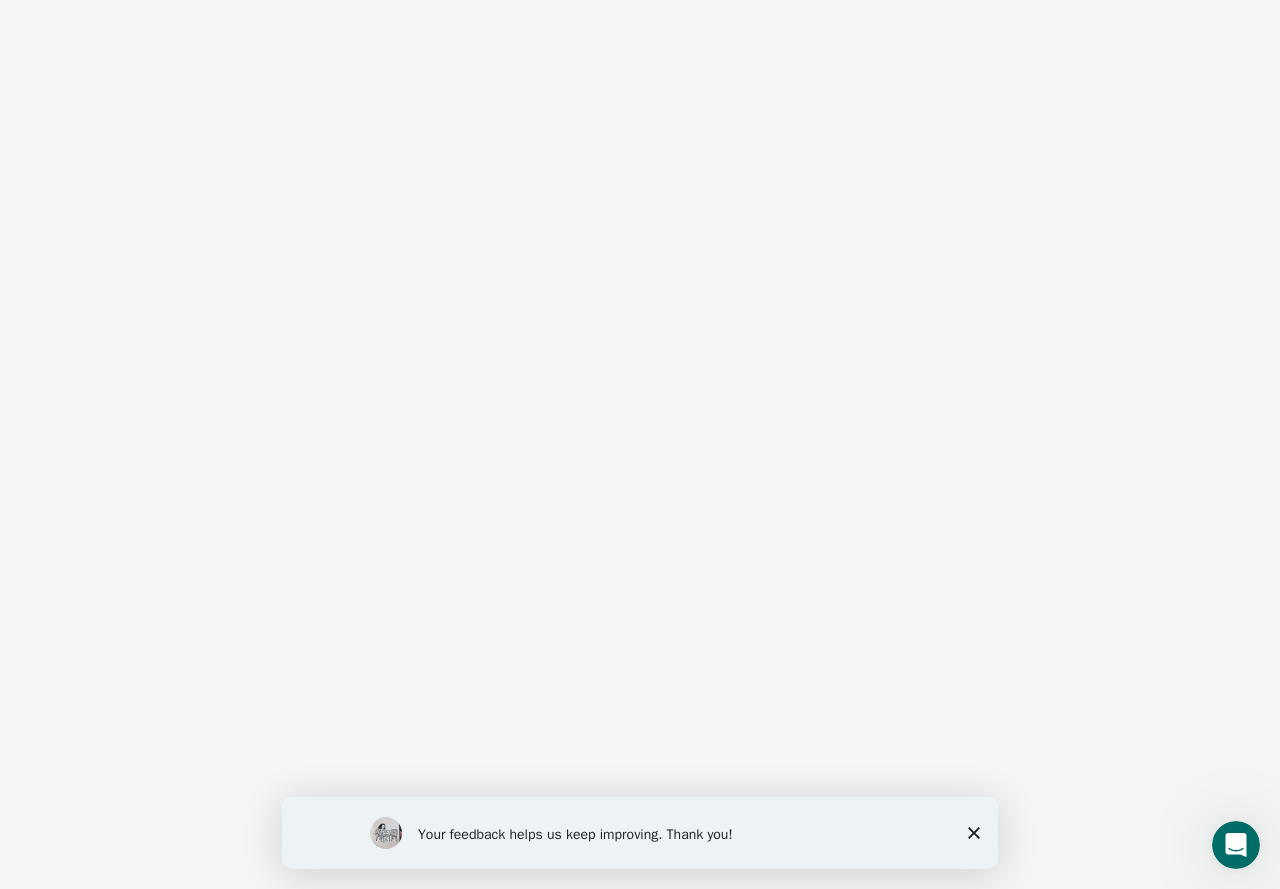 click 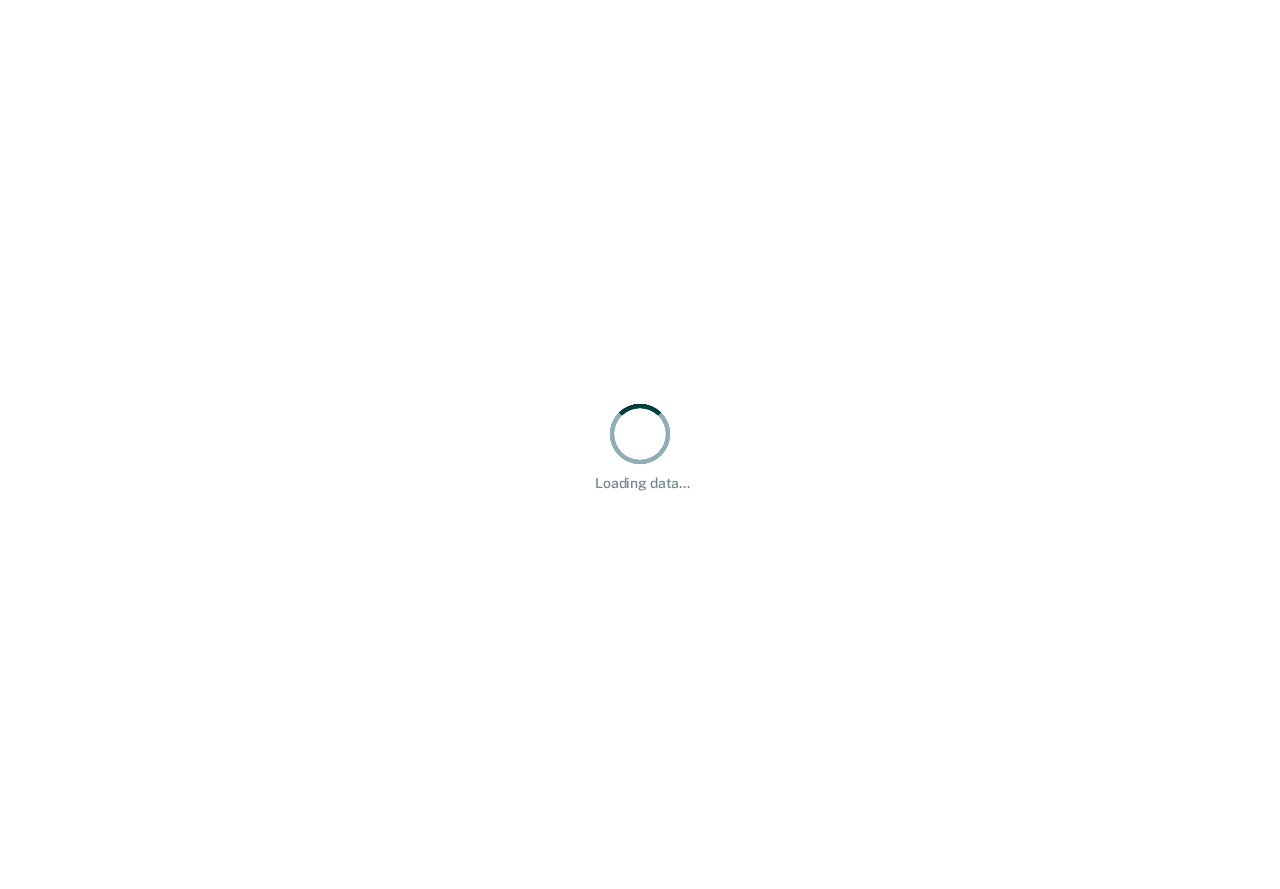 scroll, scrollTop: 0, scrollLeft: 0, axis: both 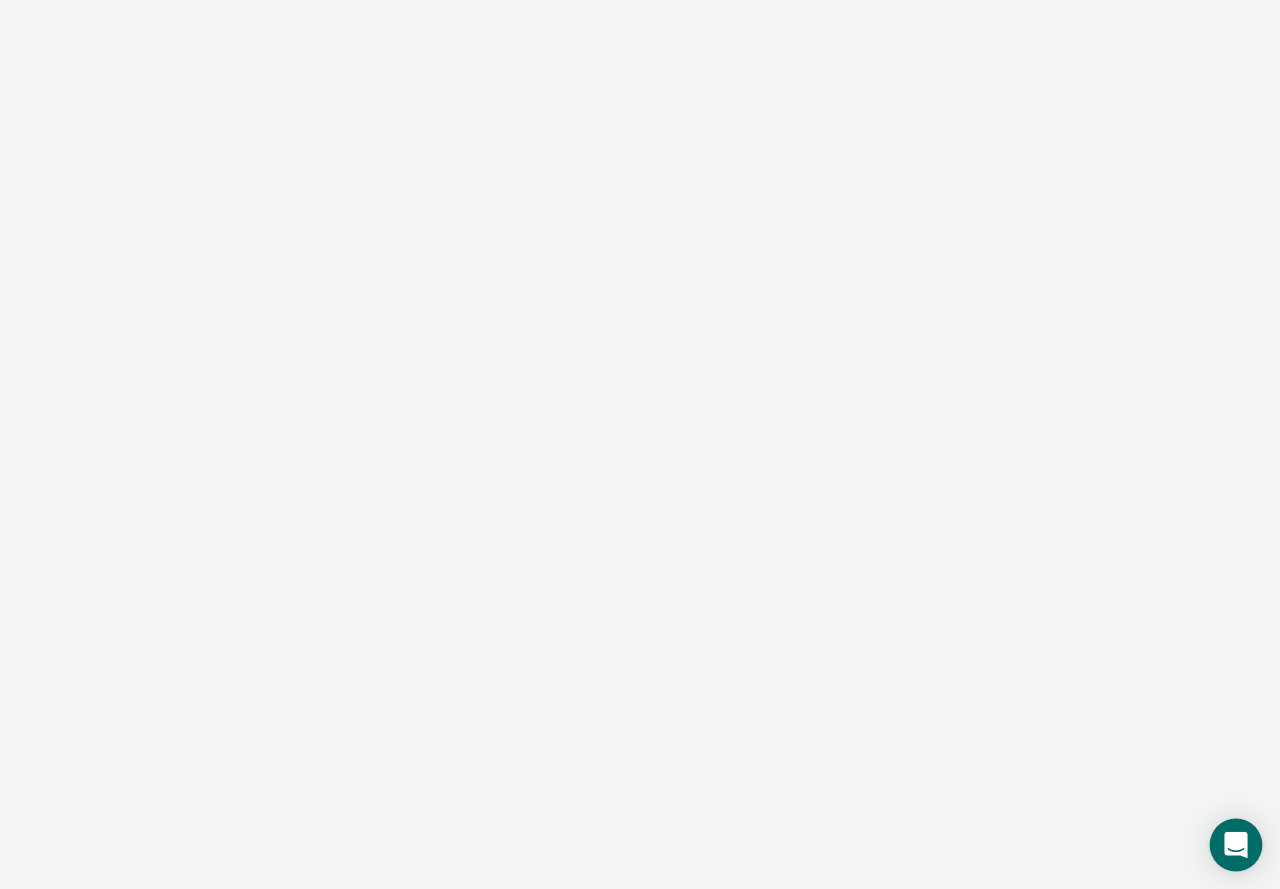 click 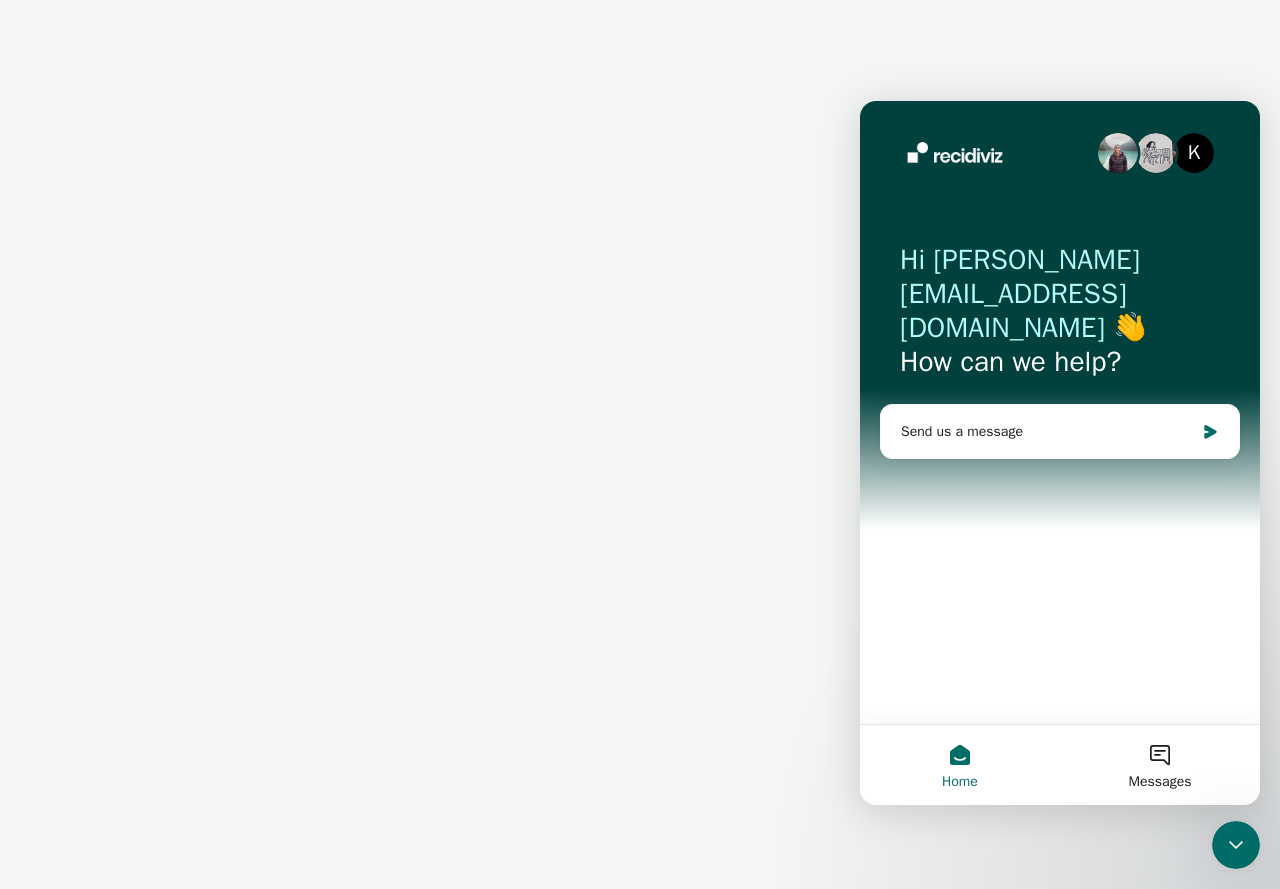 scroll, scrollTop: 0, scrollLeft: 0, axis: both 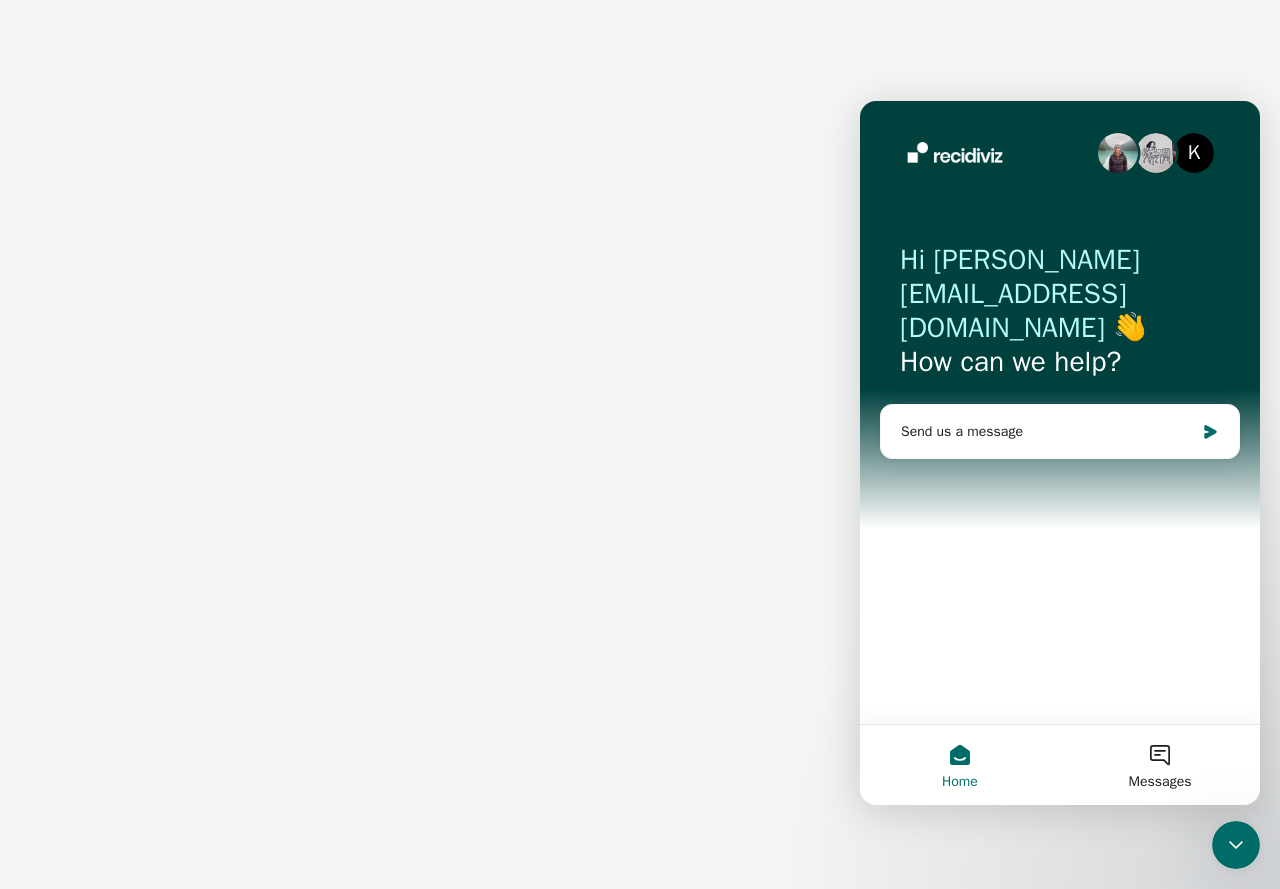 click on "Home" at bounding box center (960, 765) 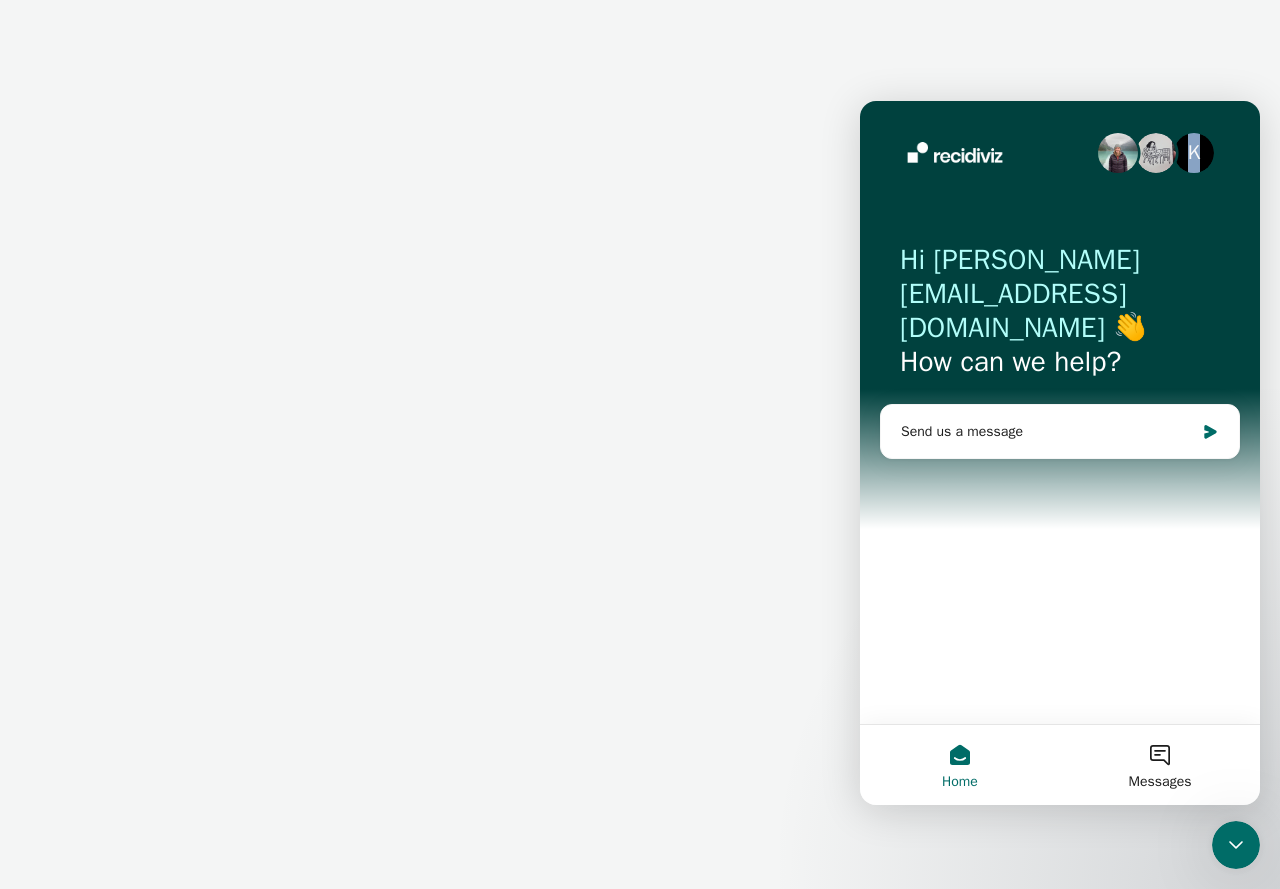 click on "K" at bounding box center (1194, 153) 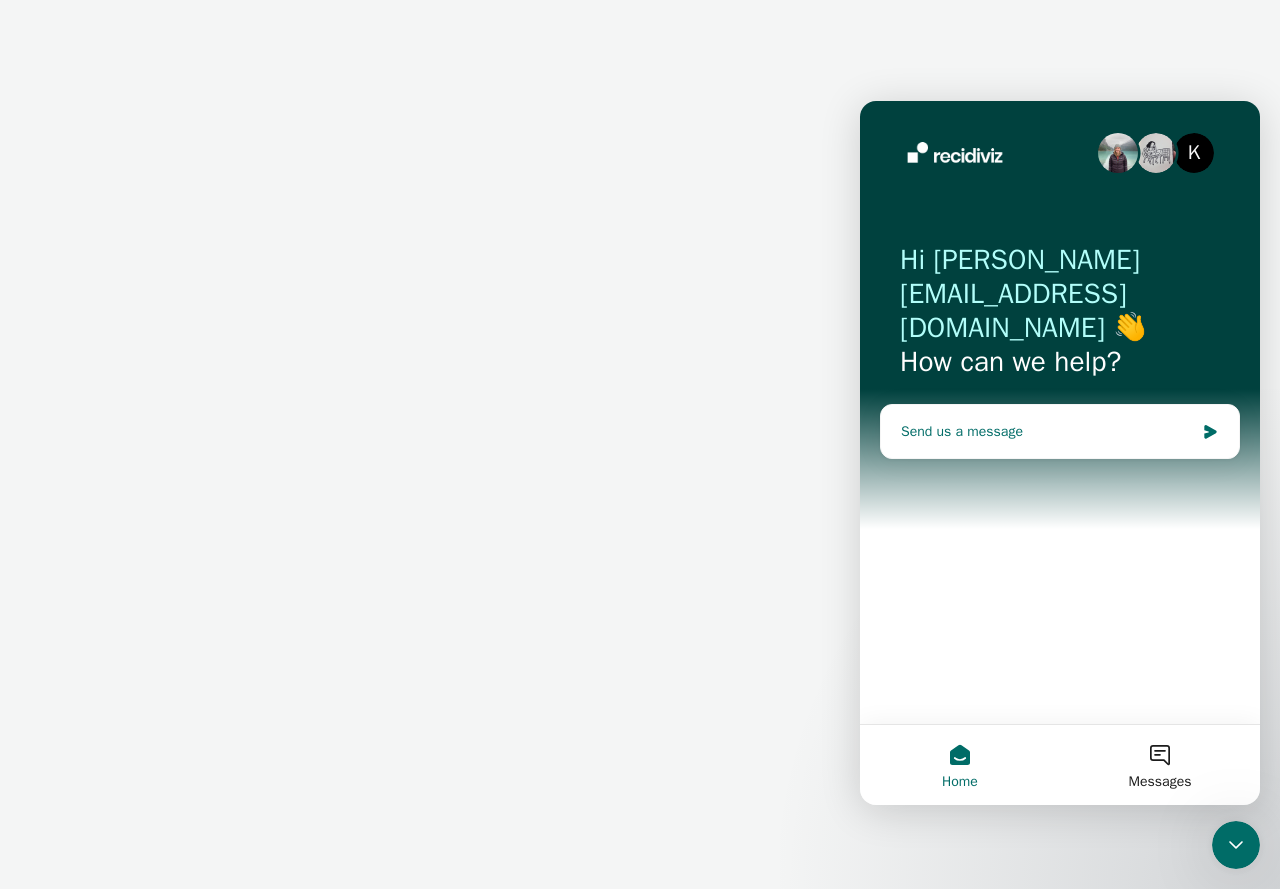 click on "Send us a message" at bounding box center (1047, 431) 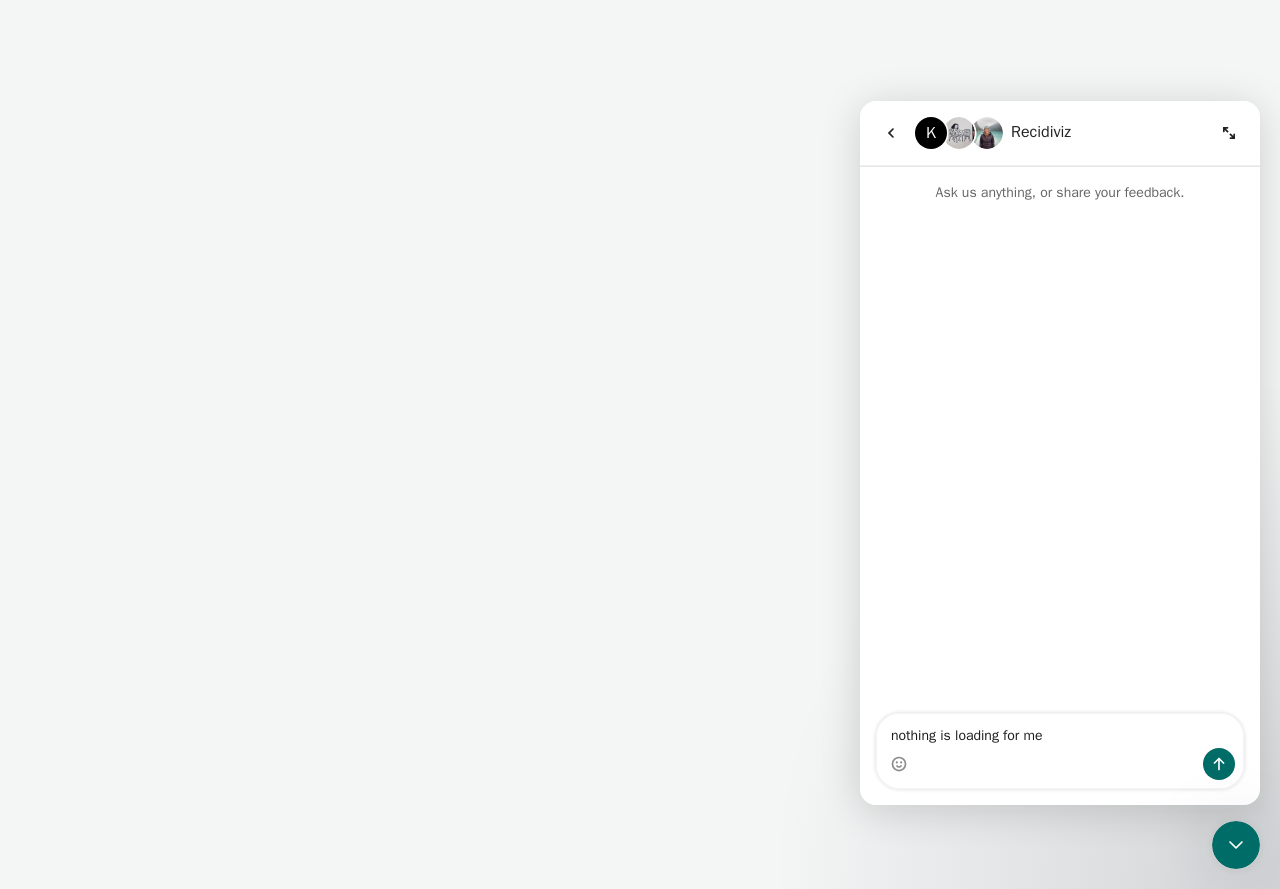 type on "nothing is loading for me" 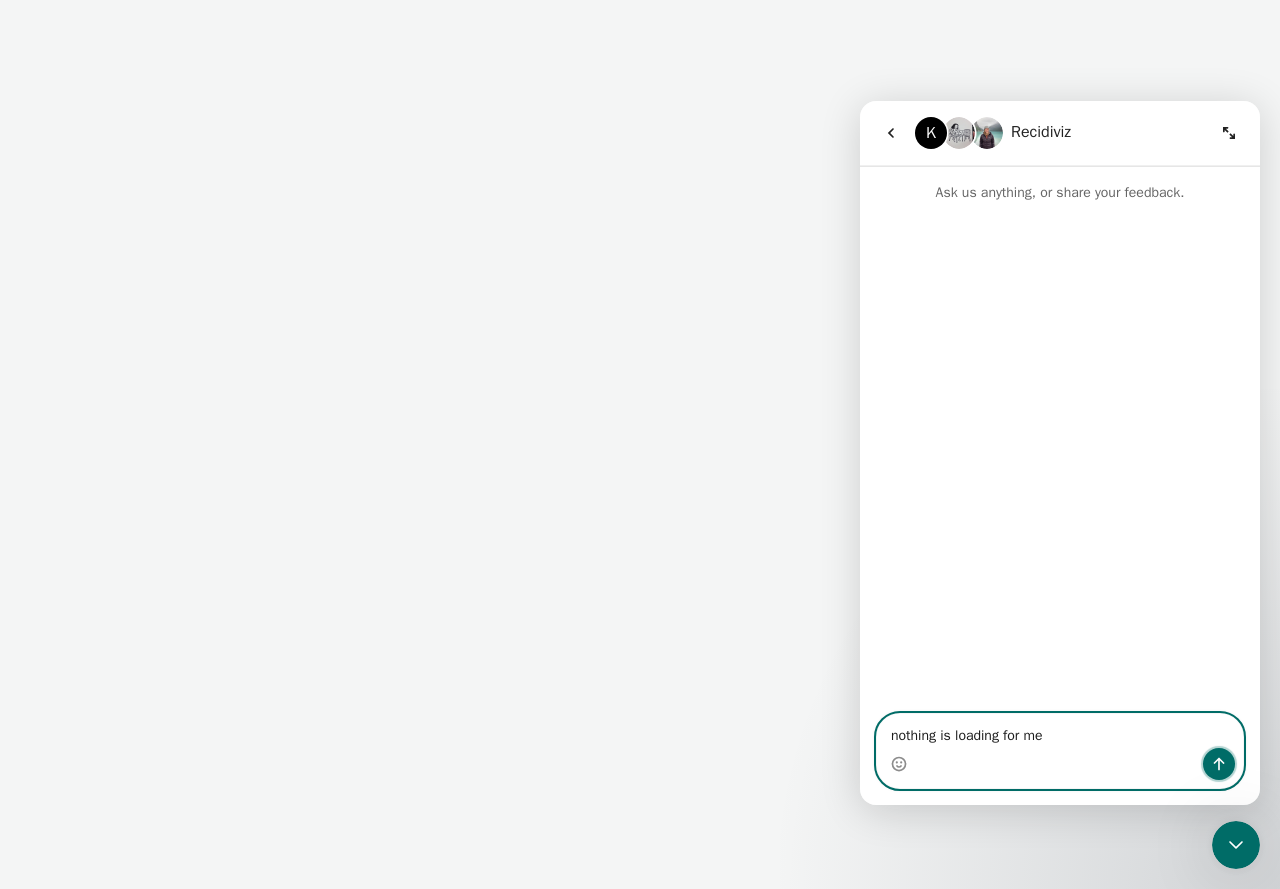 click 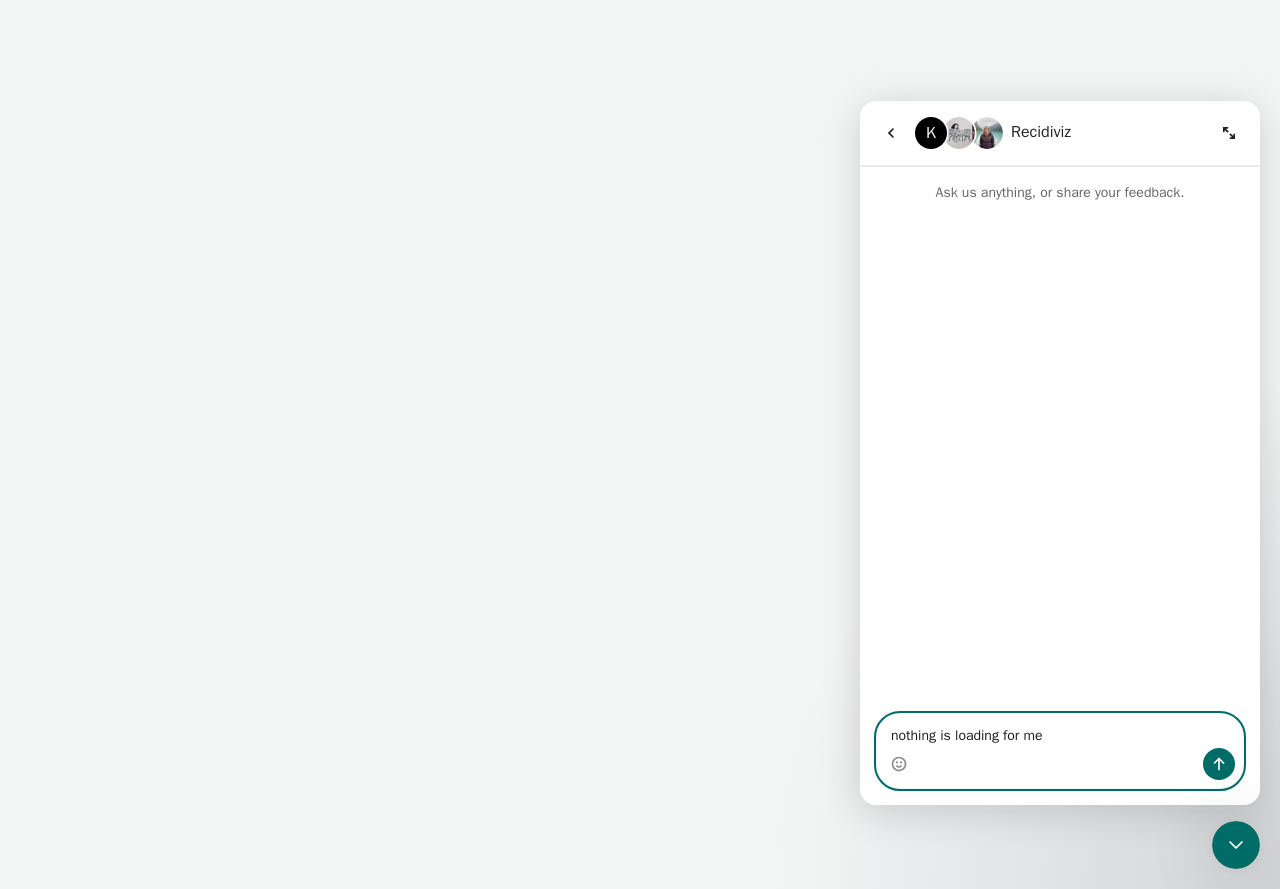 type 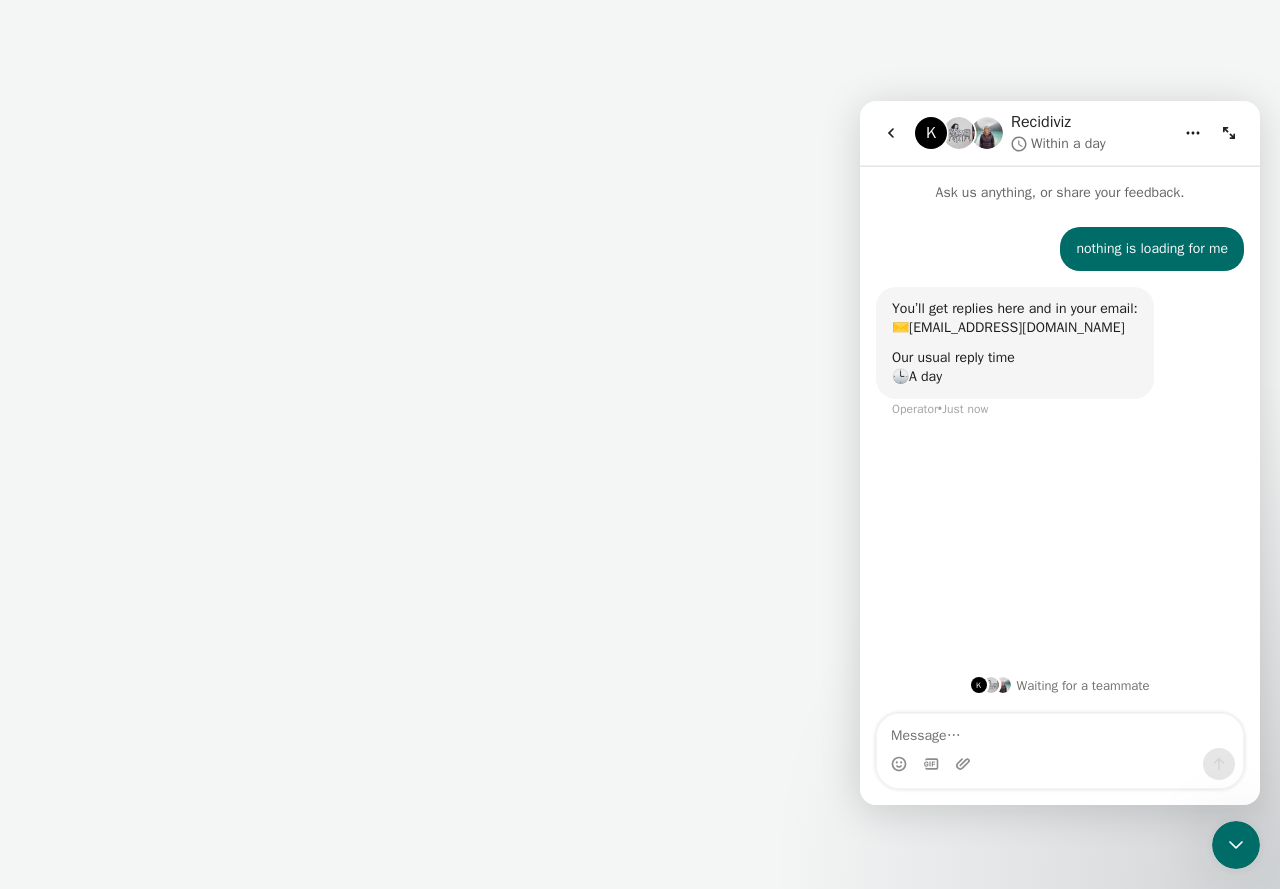 click at bounding box center [640, 444] 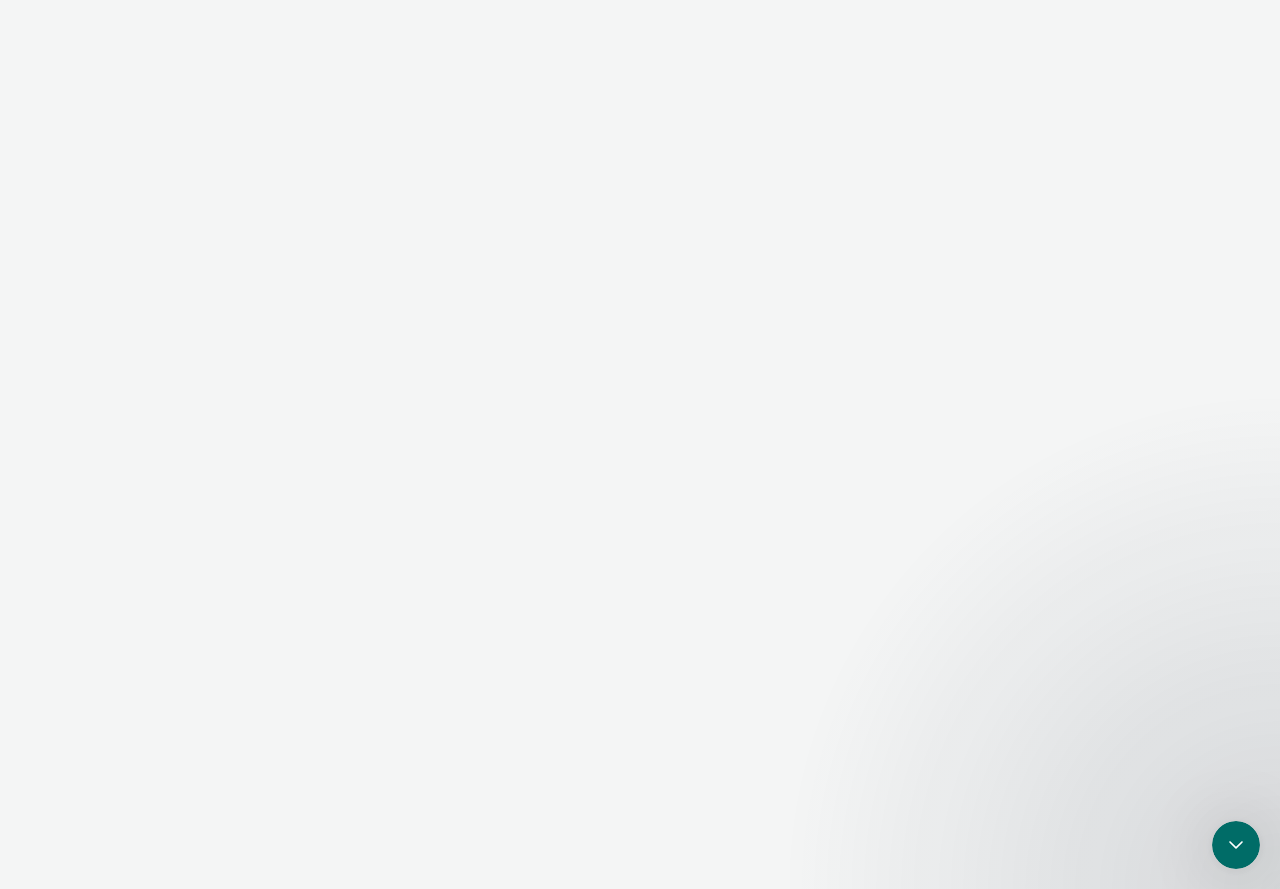 scroll, scrollTop: 0, scrollLeft: 0, axis: both 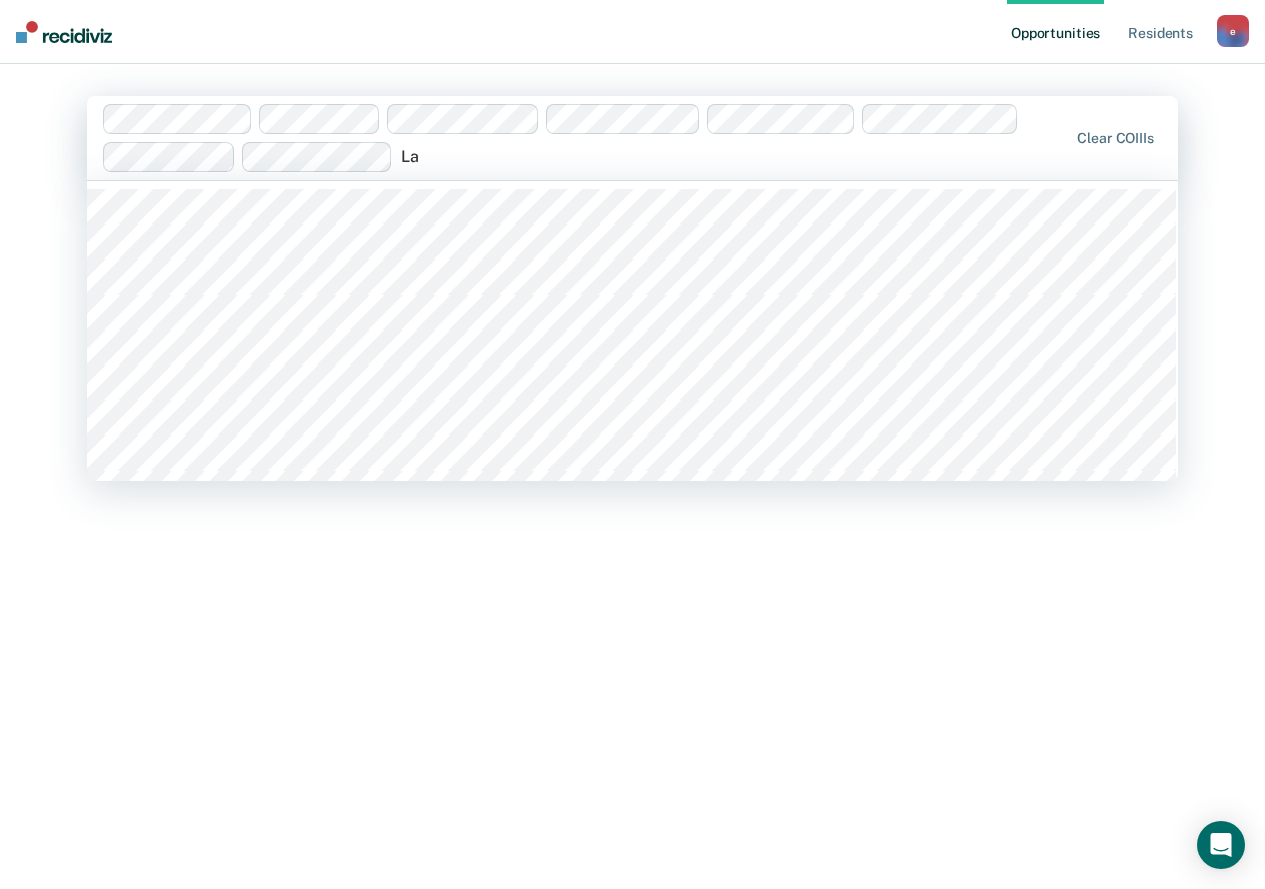 type on "L" 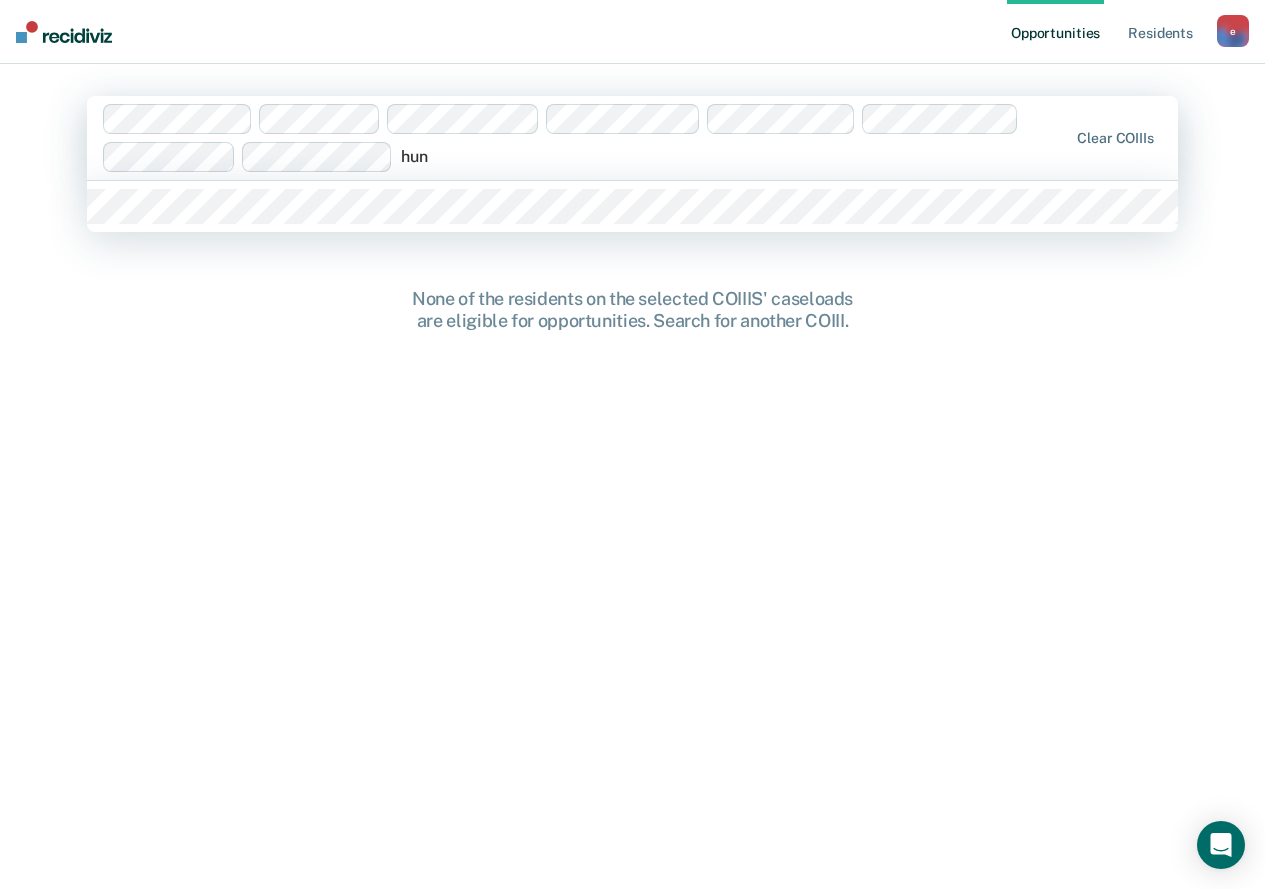 type on "[PERSON_NAME]" 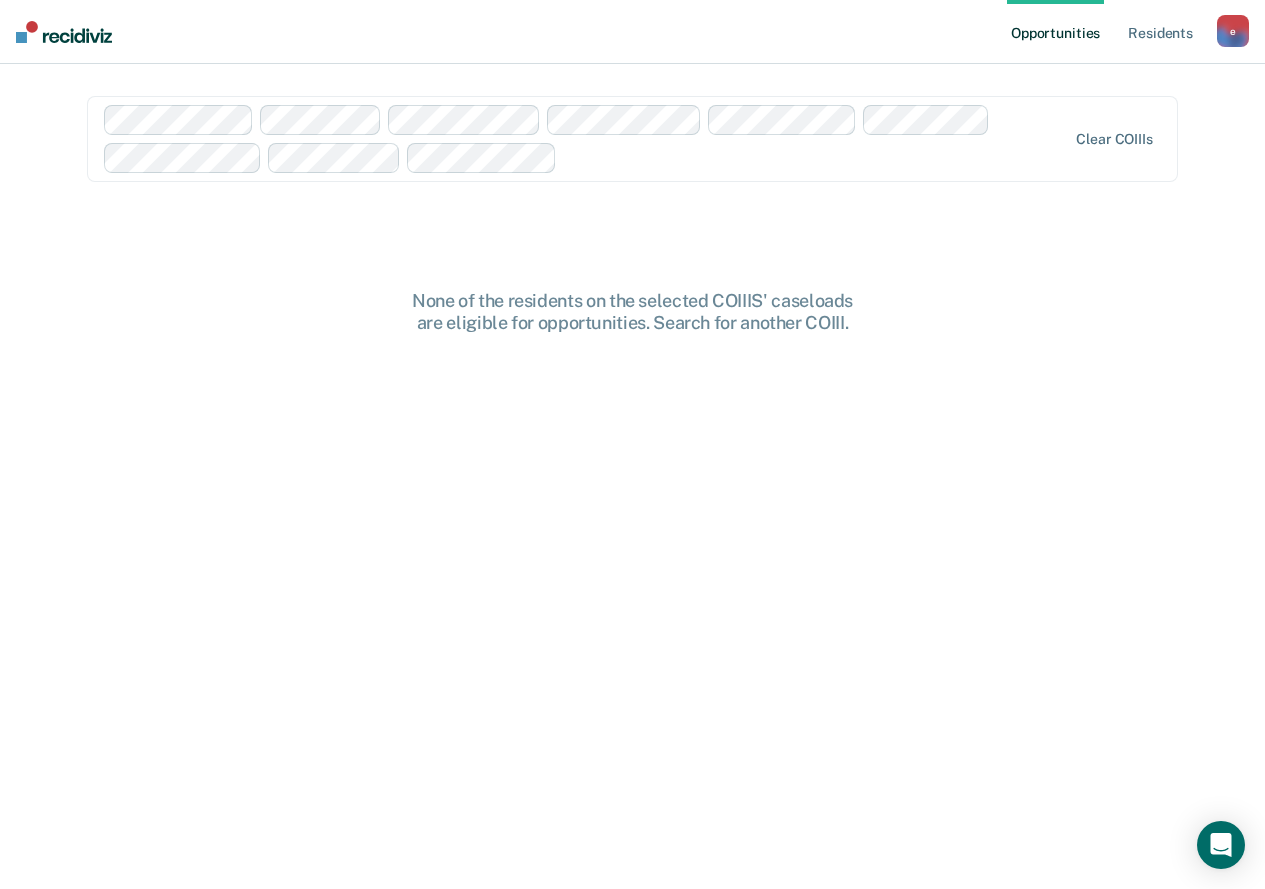 click at bounding box center [815, 157] 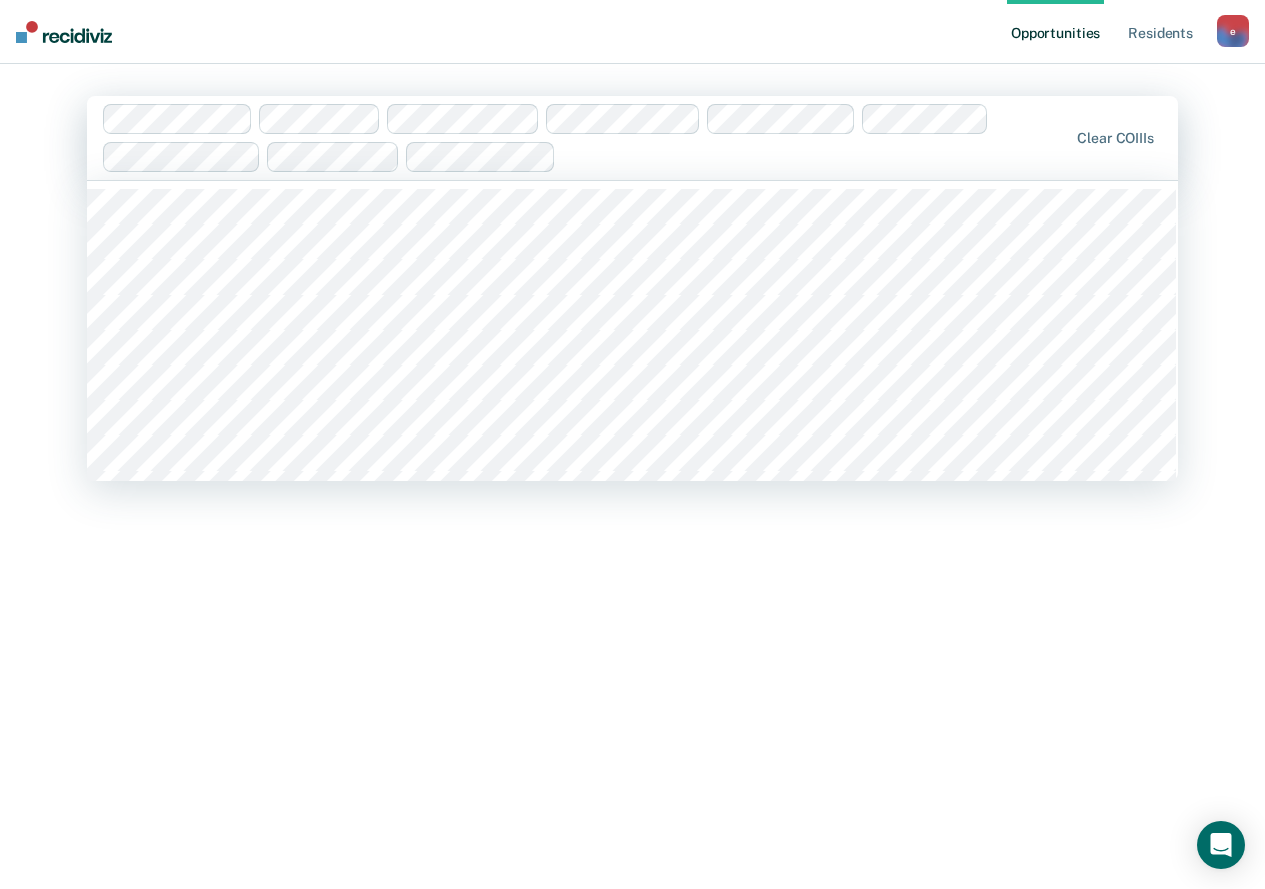 click at bounding box center [815, 156] 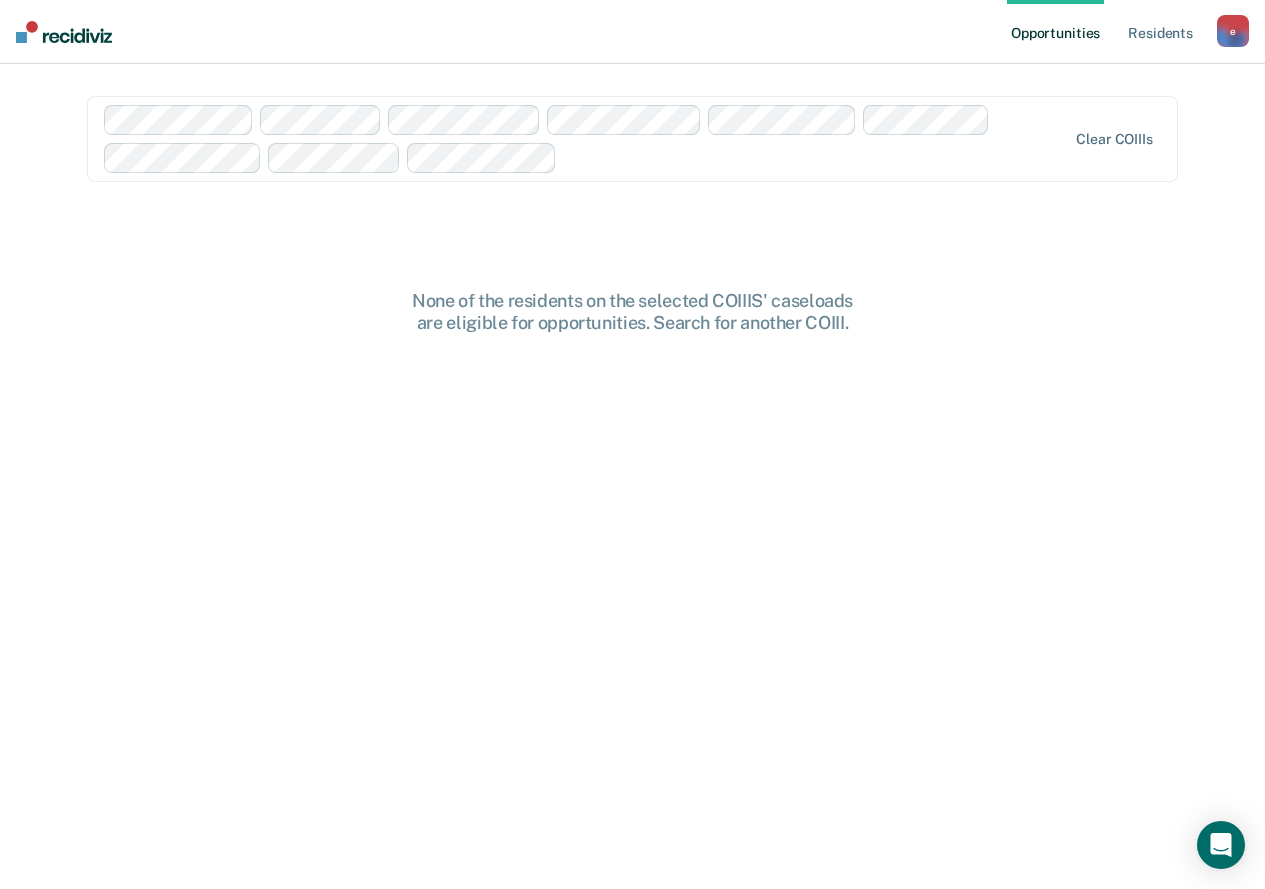 click on "Opportunities" at bounding box center (1055, 32) 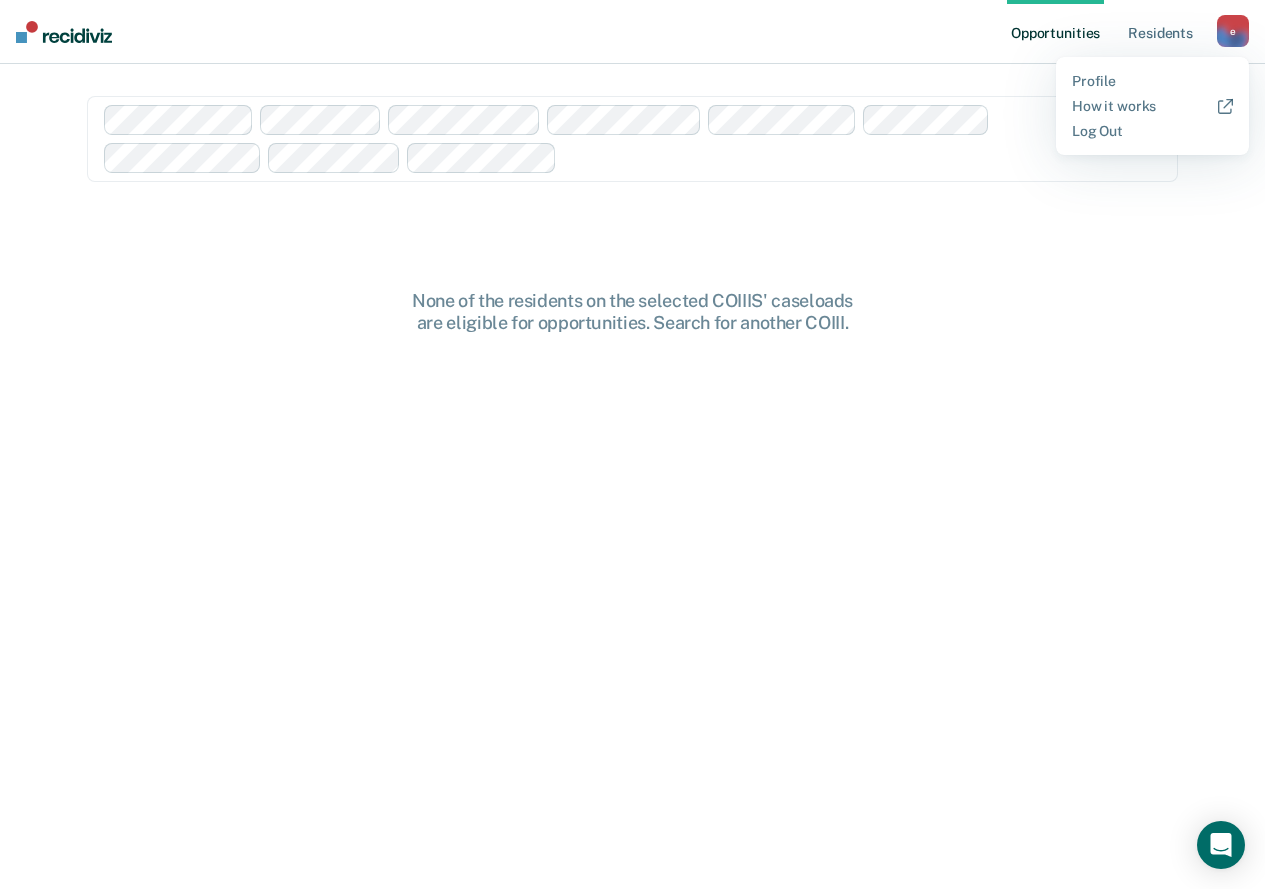 click on "Clear   COIIIs None of the residents on the selected COIIIS' caseloads are eligible for opportunities. Search for another COIII." at bounding box center [632, 452] 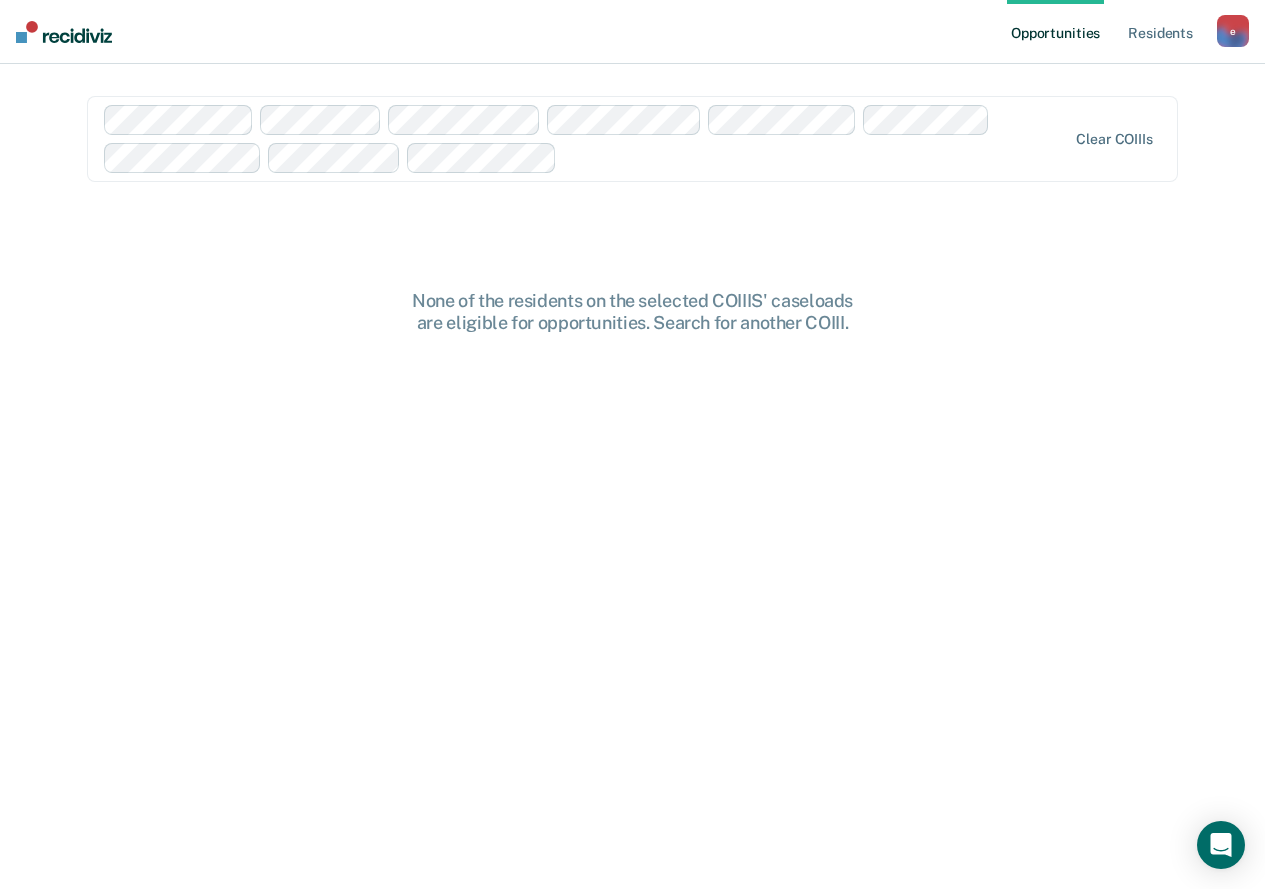 click on "Opportunities" at bounding box center [1055, 32] 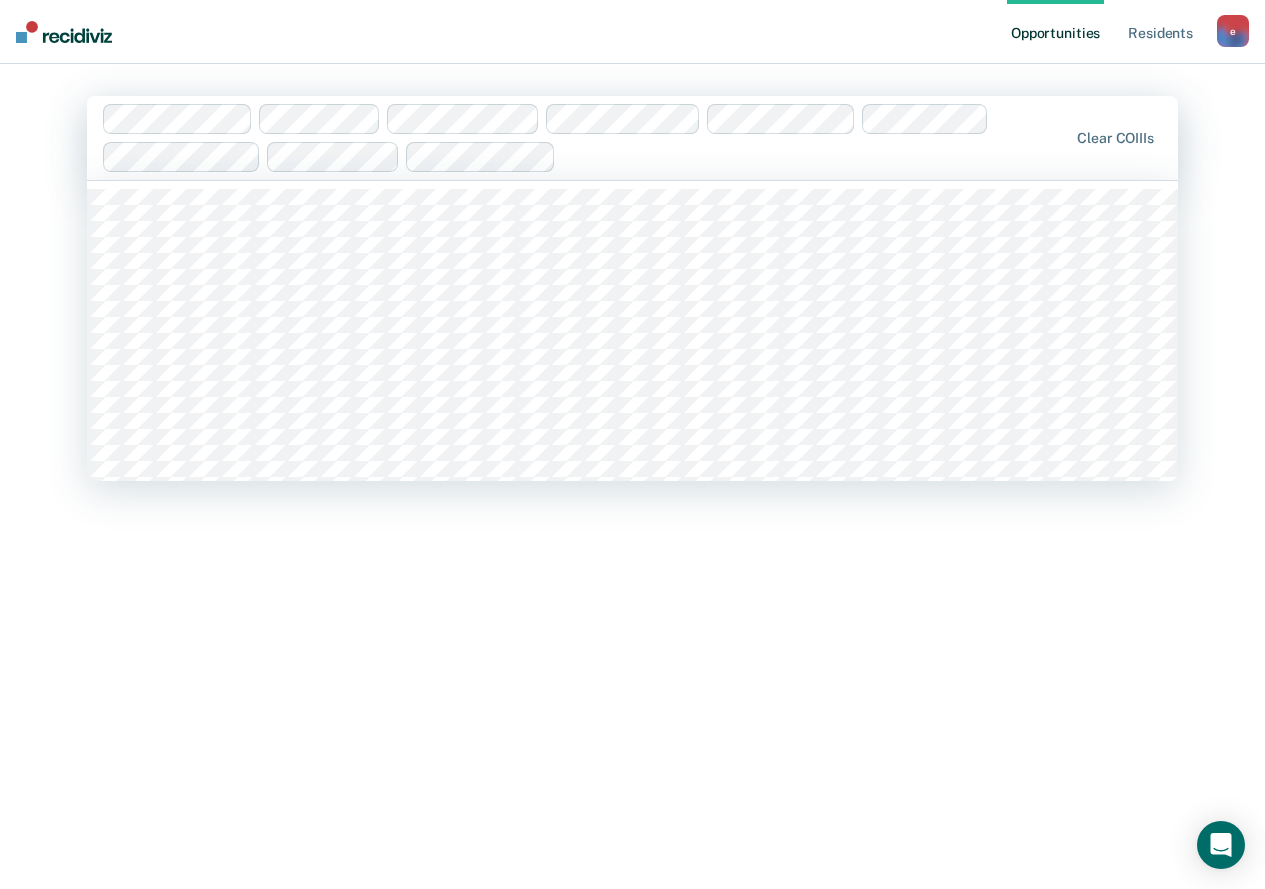 click at bounding box center (815, 156) 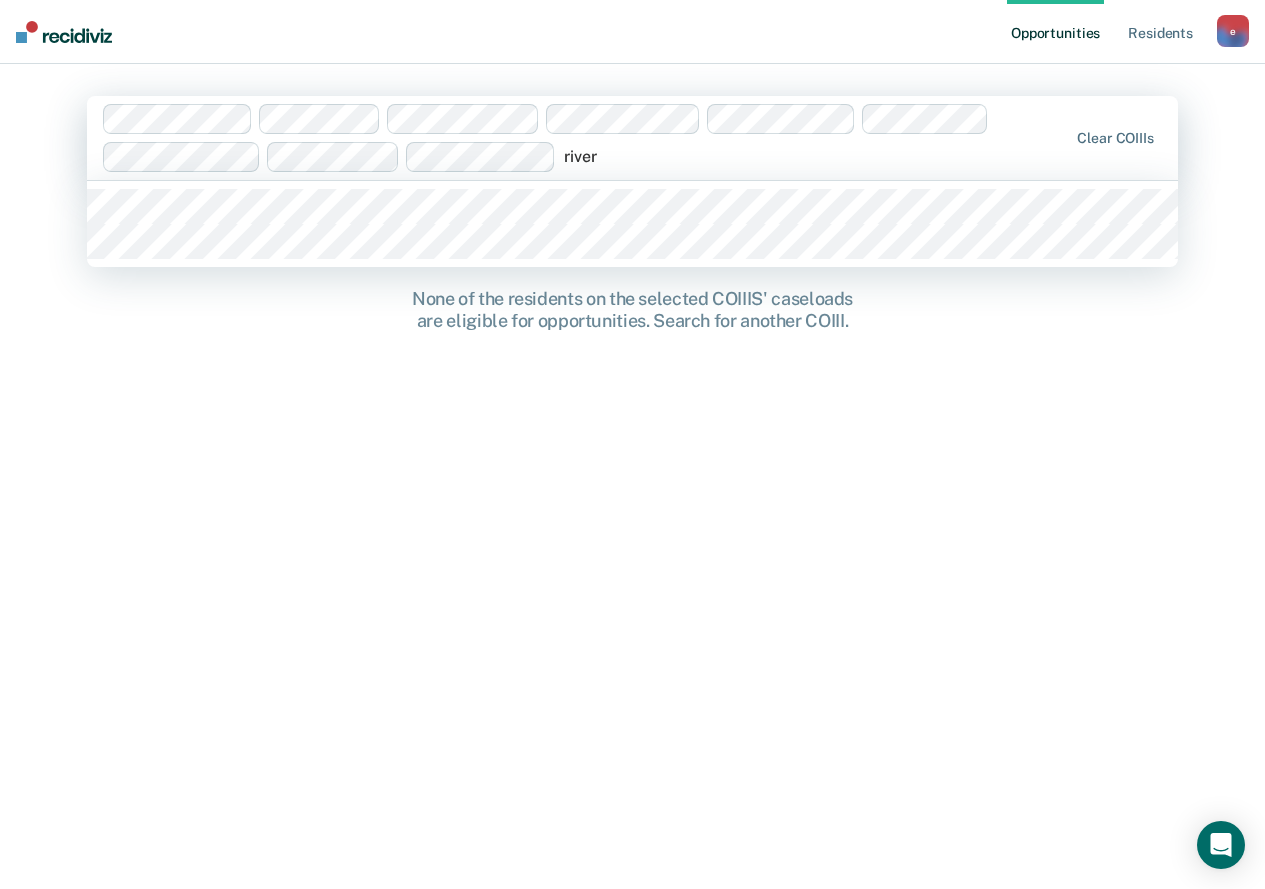 type on "[PERSON_NAME]" 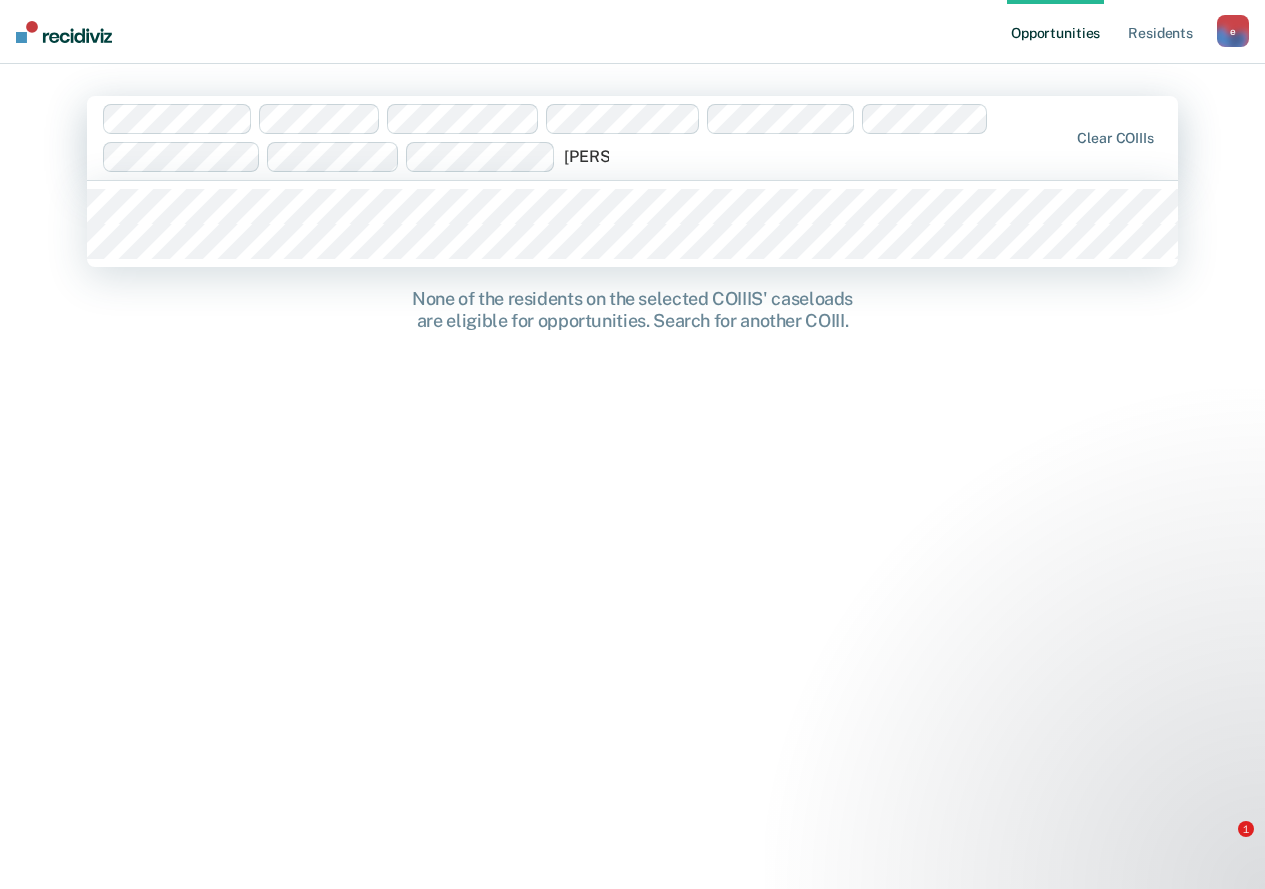 type 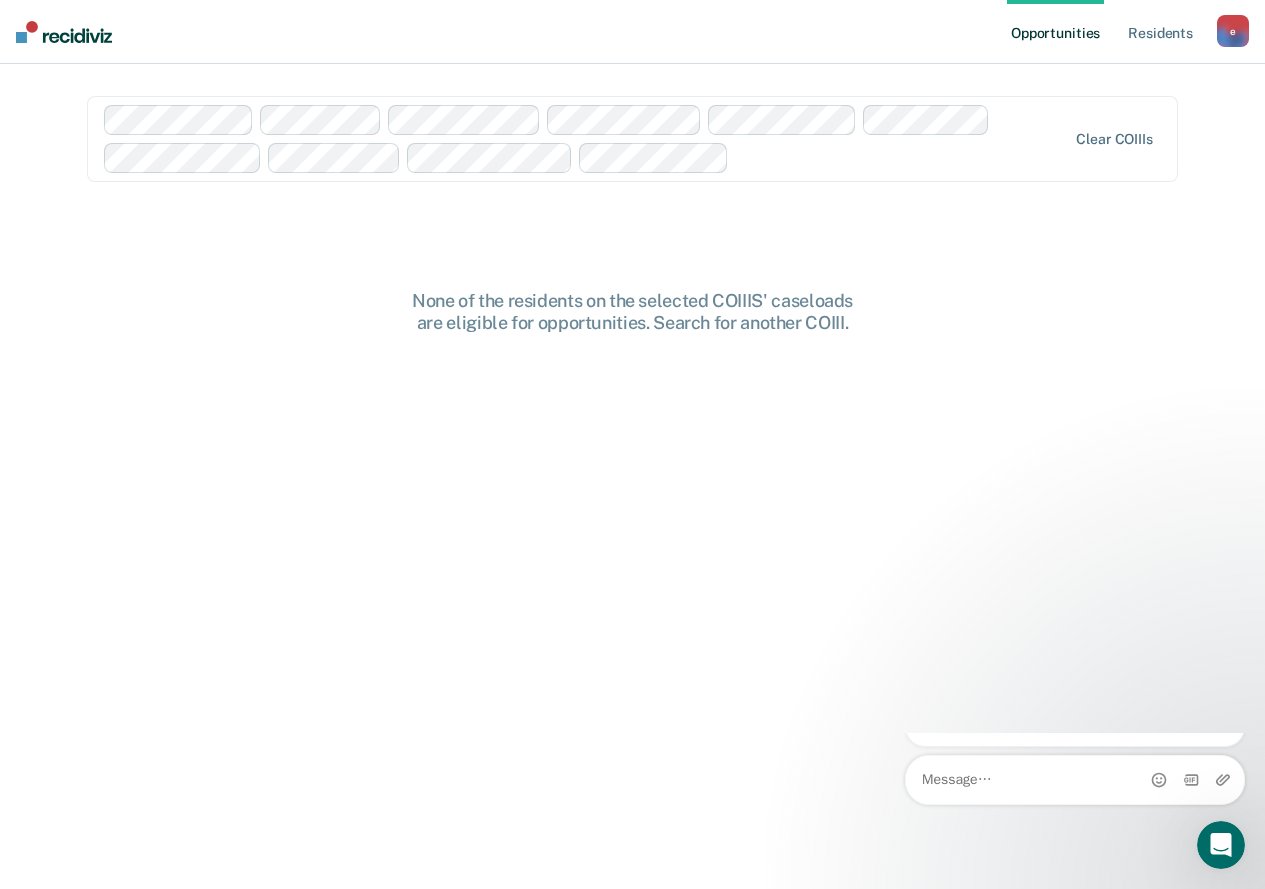scroll, scrollTop: 0, scrollLeft: 0, axis: both 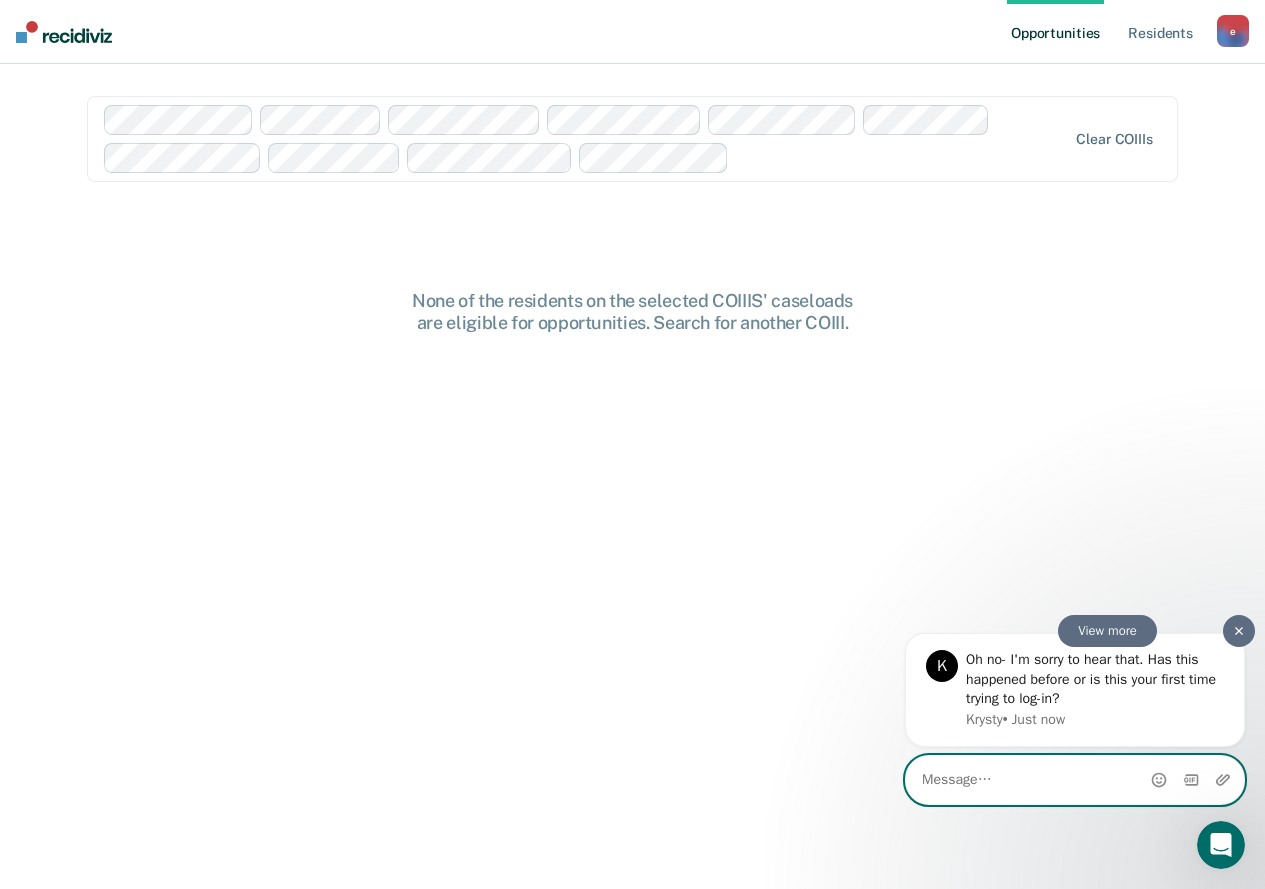 click at bounding box center [1075, 780] 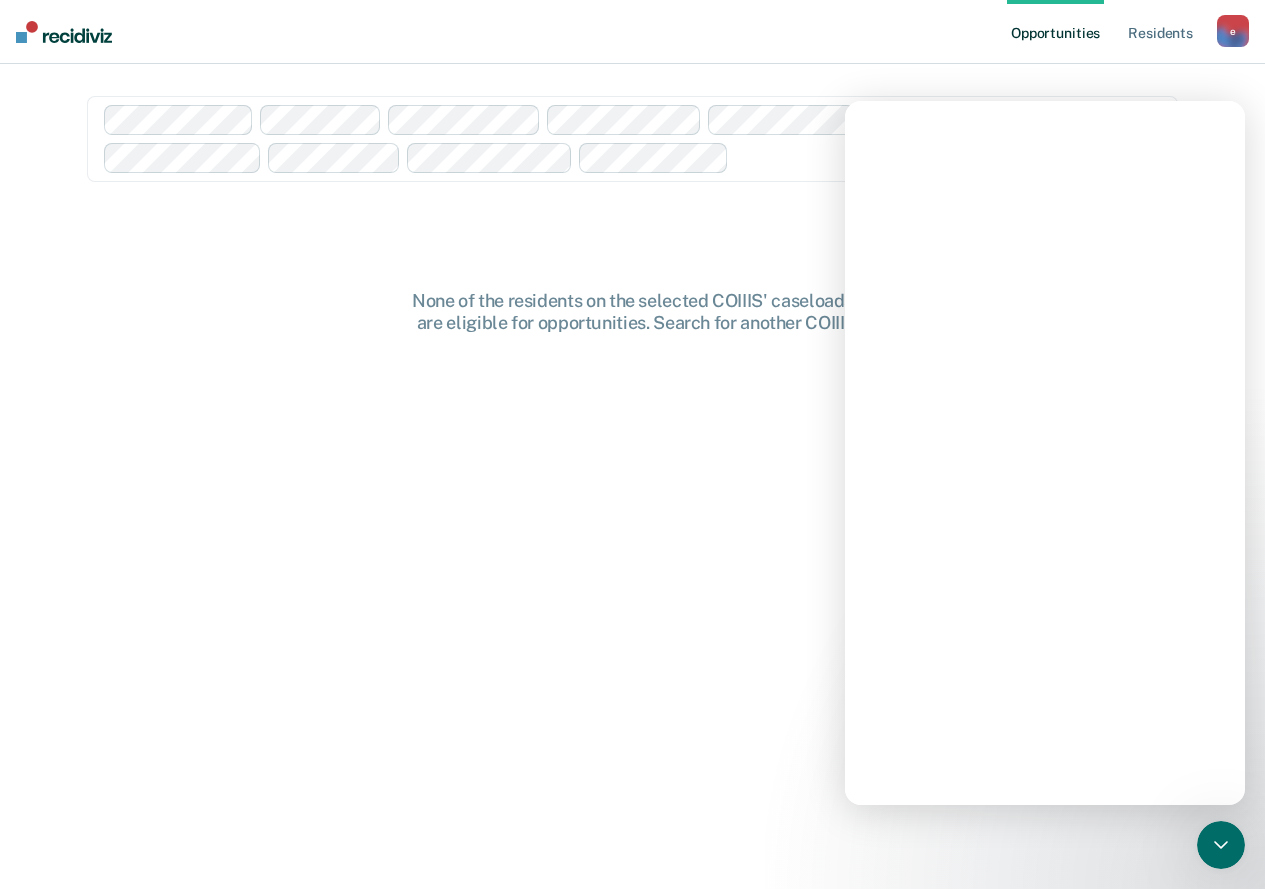 scroll, scrollTop: 0, scrollLeft: 0, axis: both 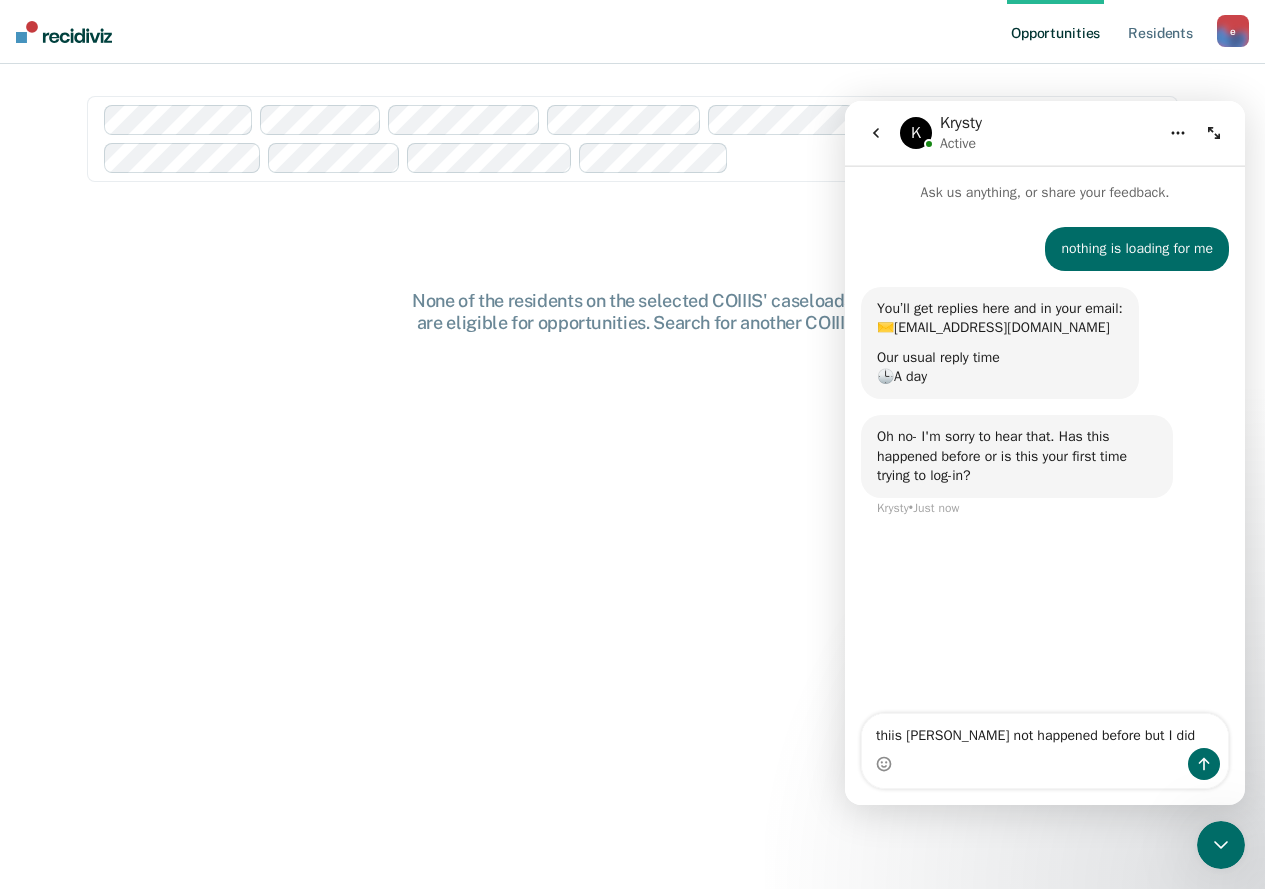 click on "thiis [PERSON_NAME] not happened before but I did" at bounding box center [1045, 731] 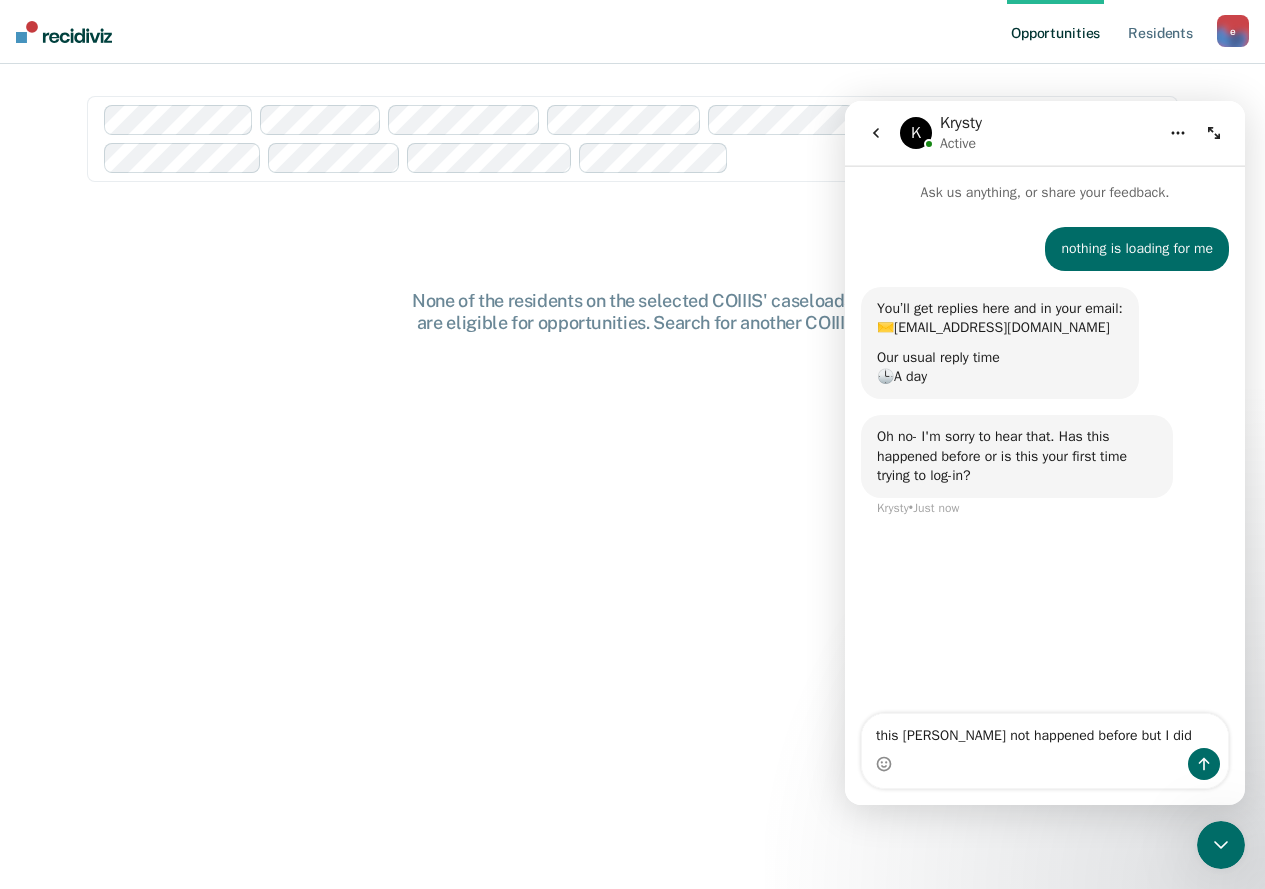 click on "this [PERSON_NAME] not happened before but I did" at bounding box center [1045, 731] 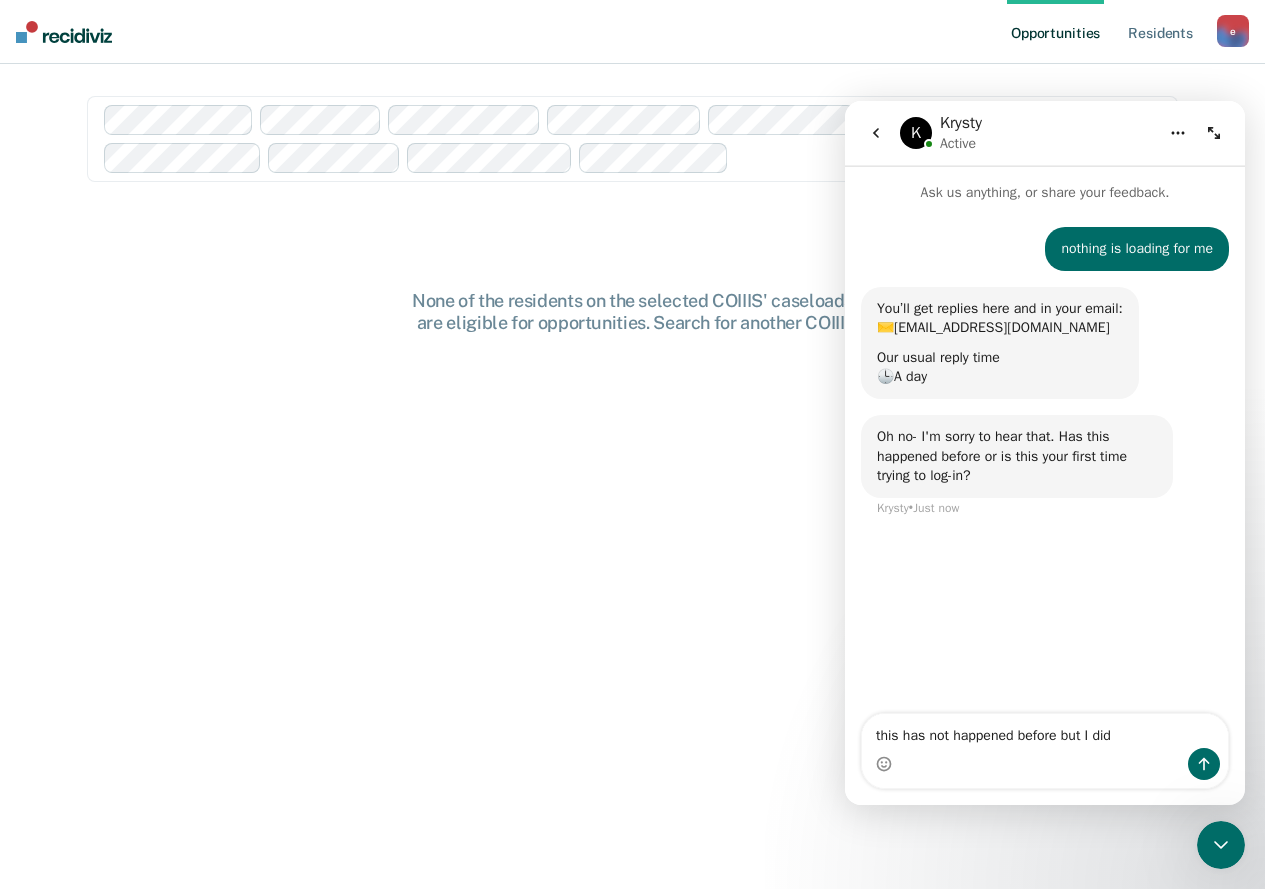 click on "this has not happened before but I did" at bounding box center [1045, 731] 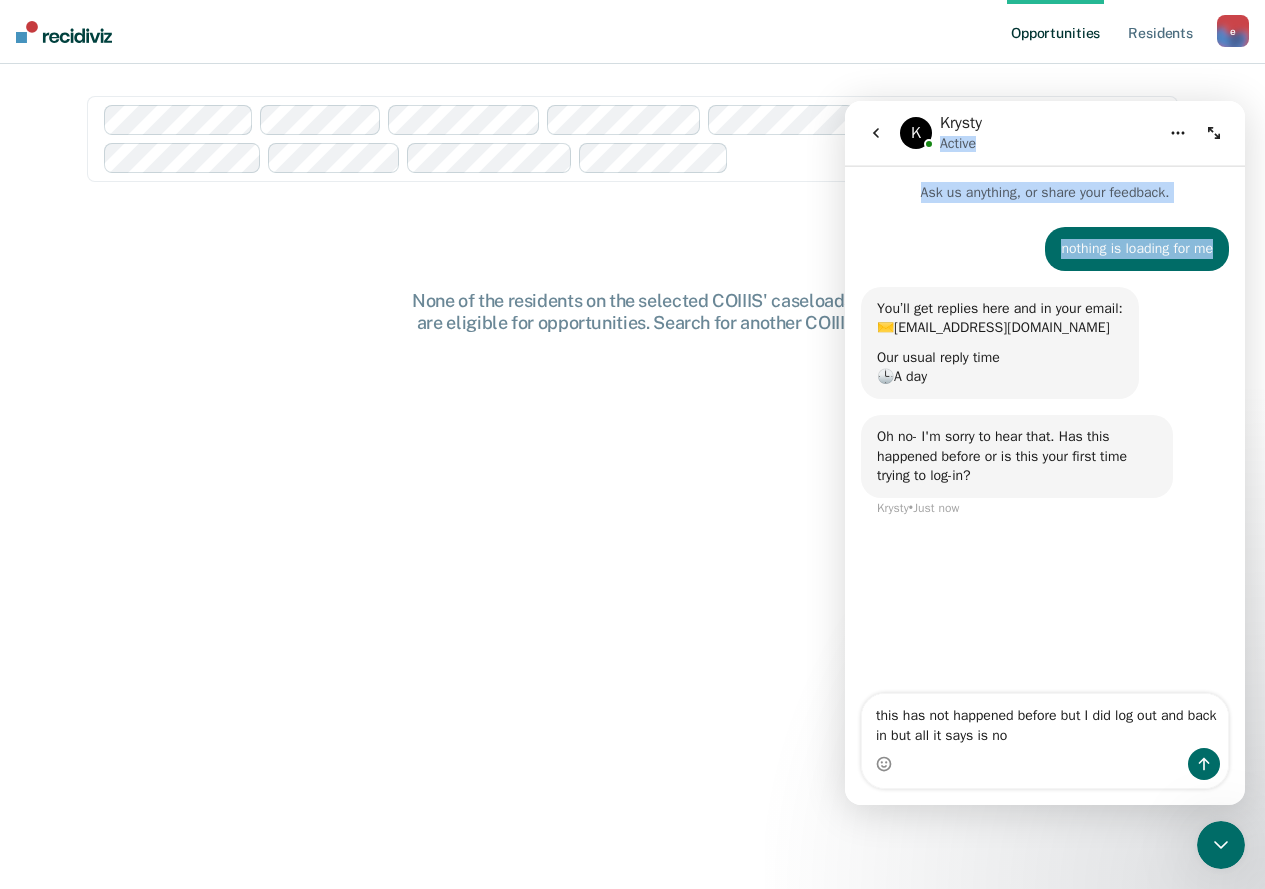 drag, startPoint x: 1036, startPoint y: 129, endPoint x: 1071, endPoint y: 281, distance: 155.97757 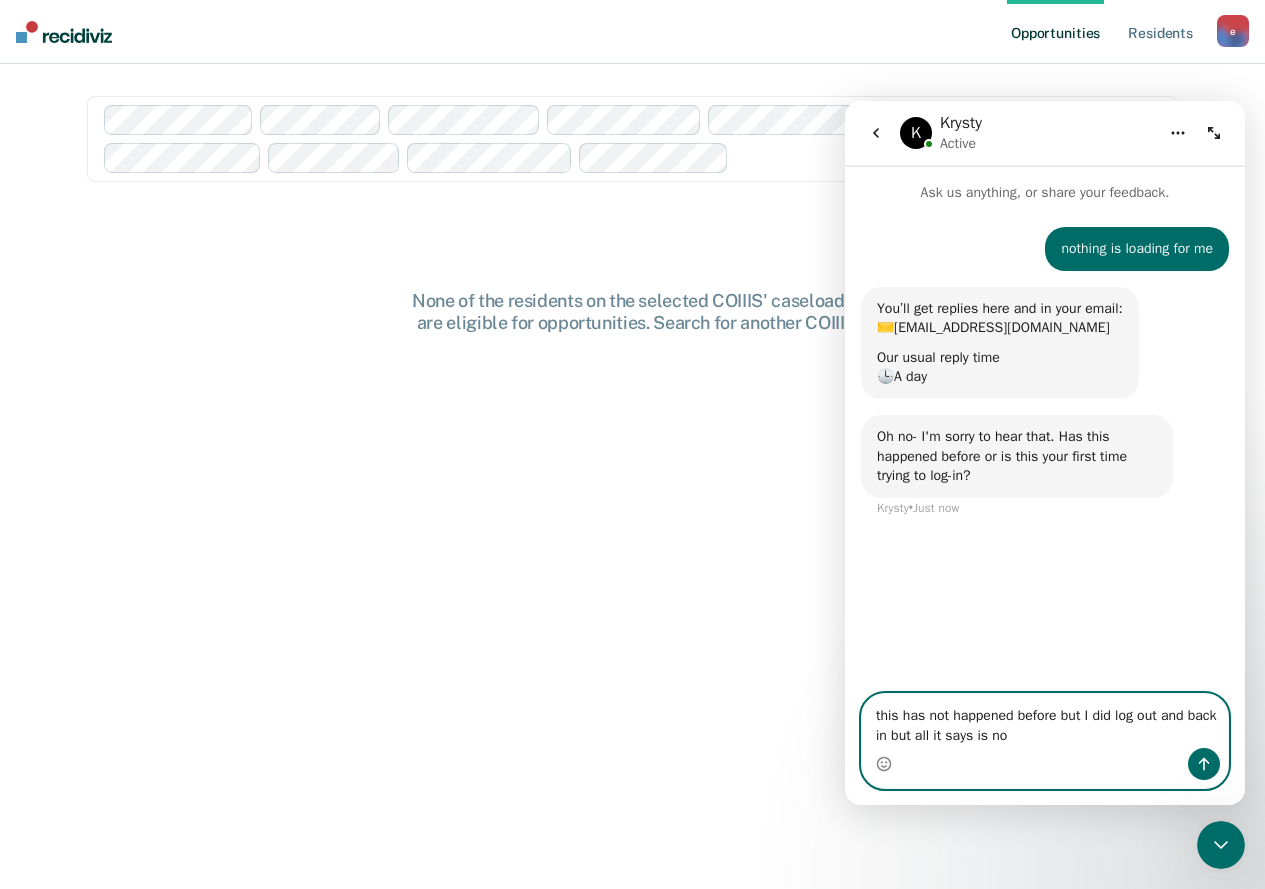 click on "this has not happened before but I did log out and back in but all it says is no" at bounding box center [1045, 721] 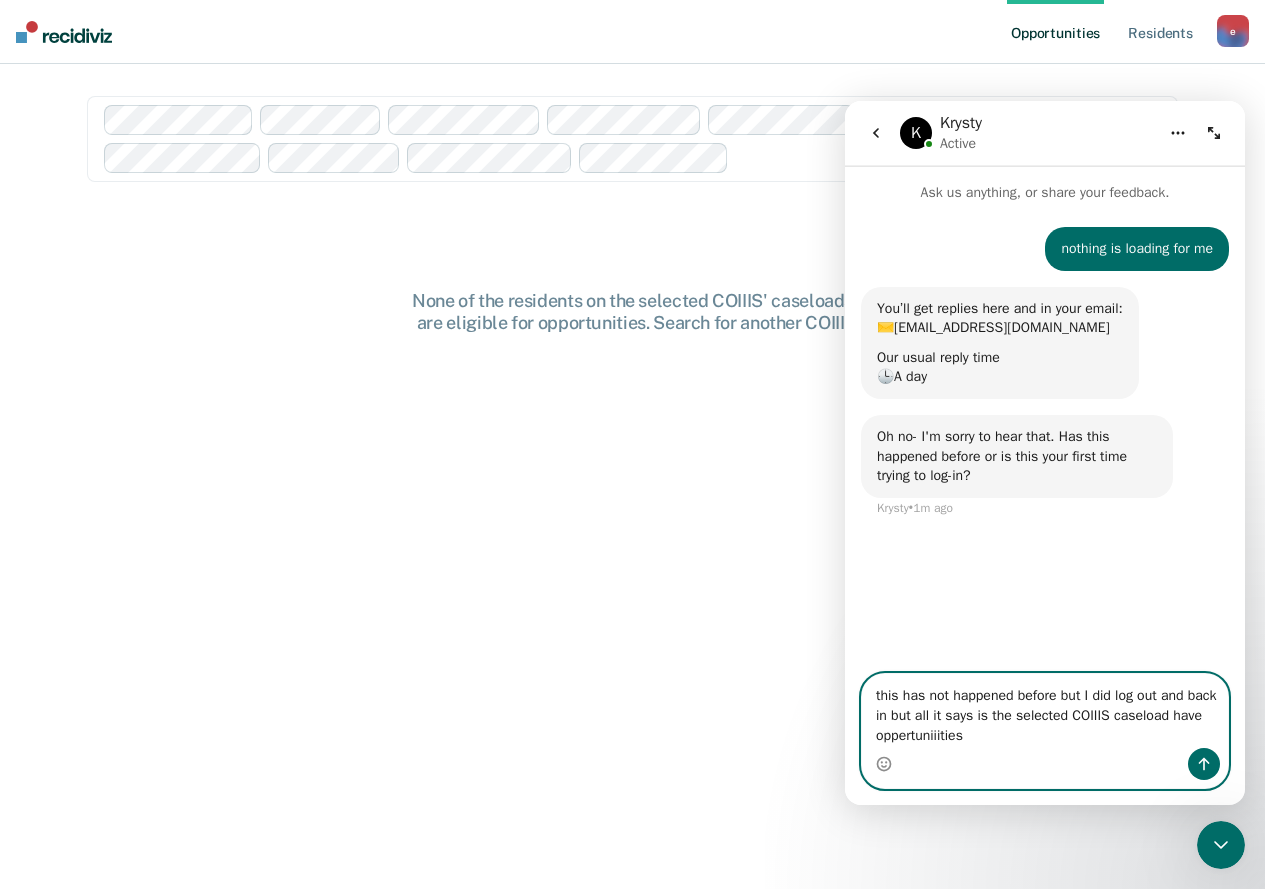click on "this has not happened before but I did log out and back in but all it says is the selected COIIIS caseload have  oppertuniiities" at bounding box center (1045, 711) 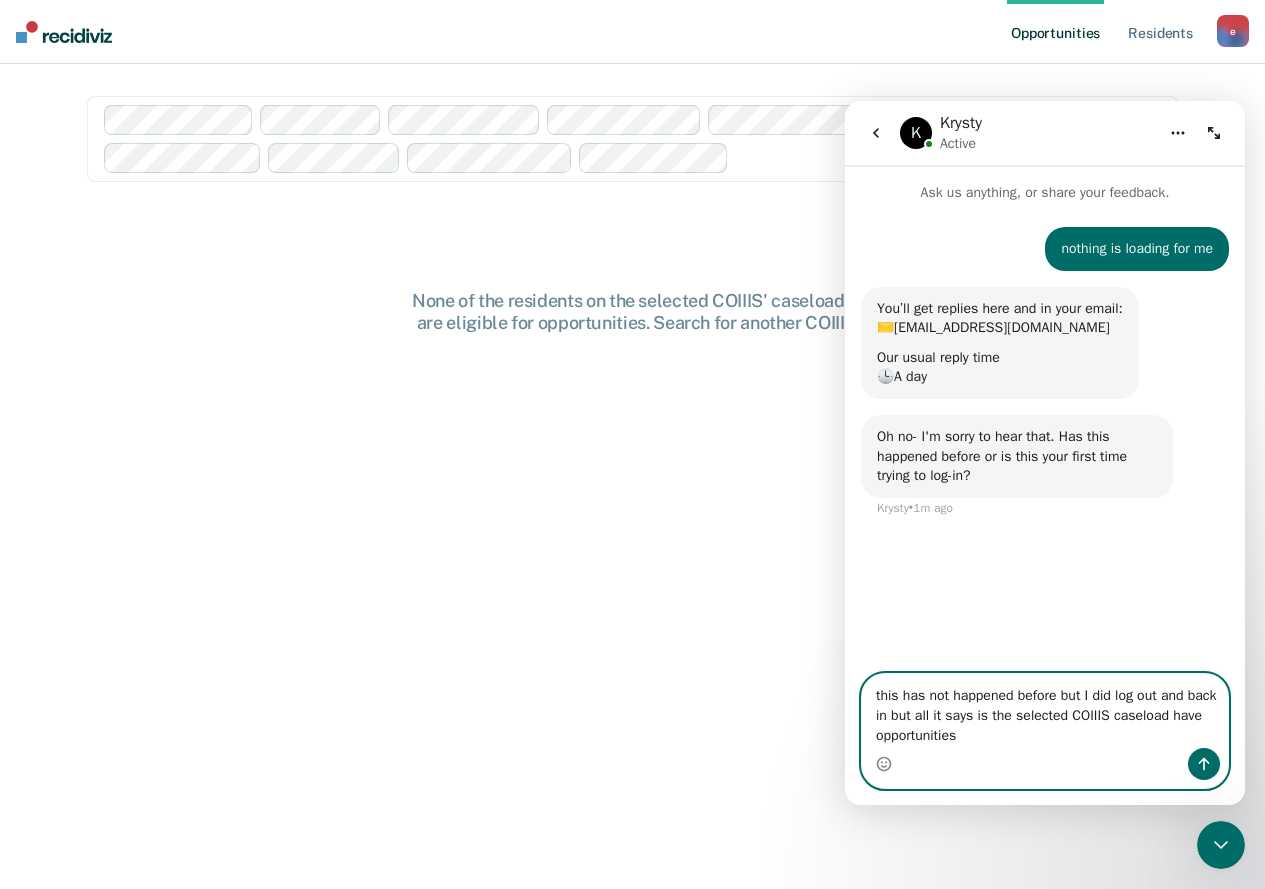 type on "this has not happened before but I did log out and back in but all it says is the selected COIIIS caseload have  opportunities" 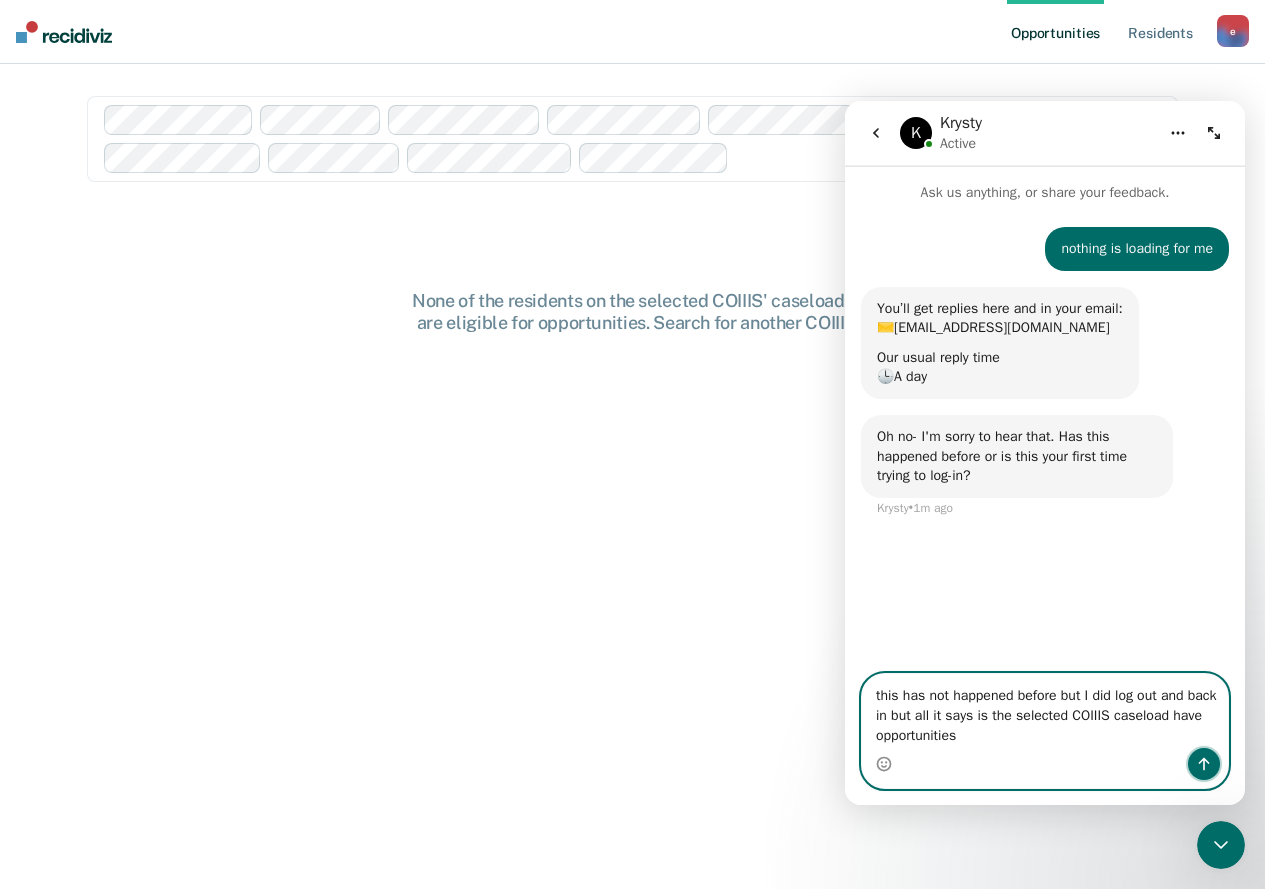 click 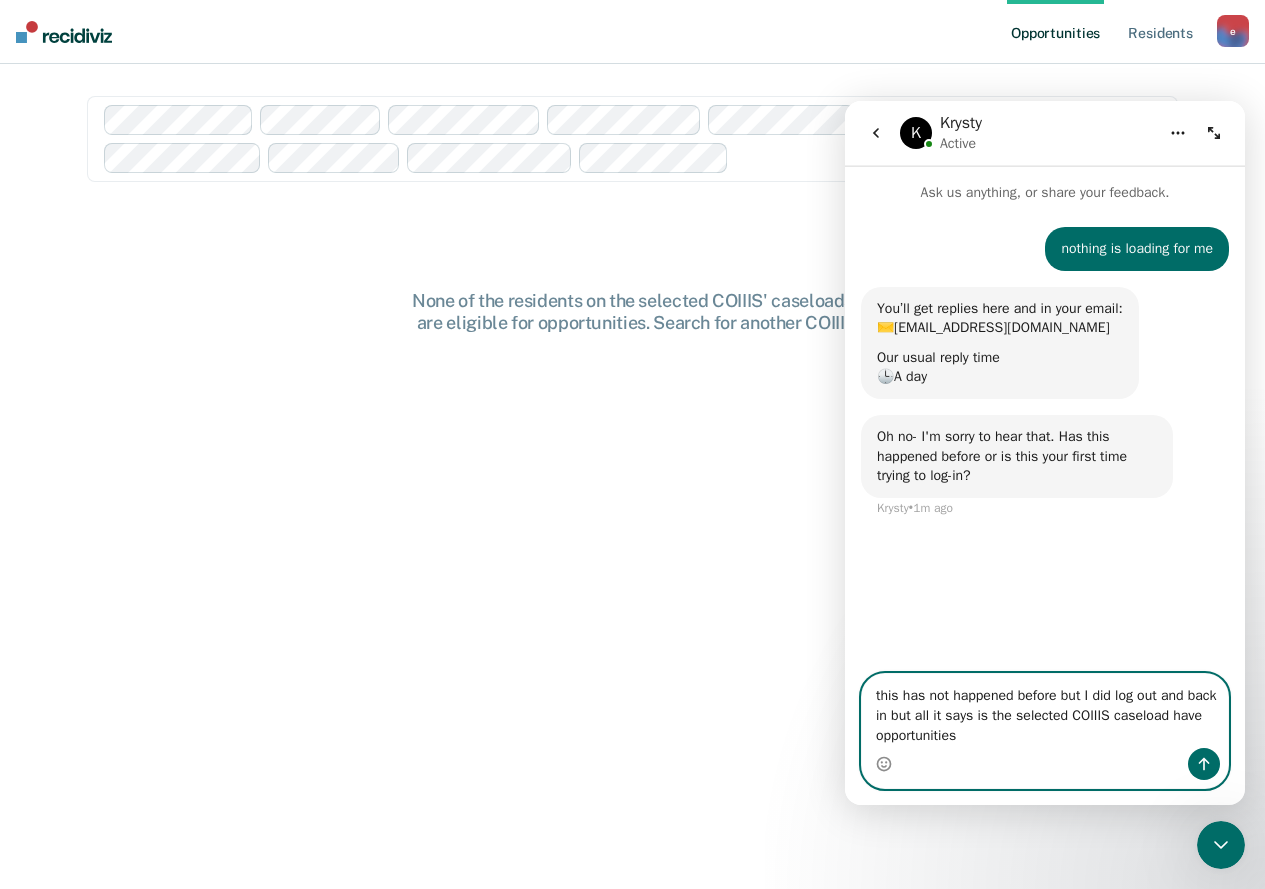 type 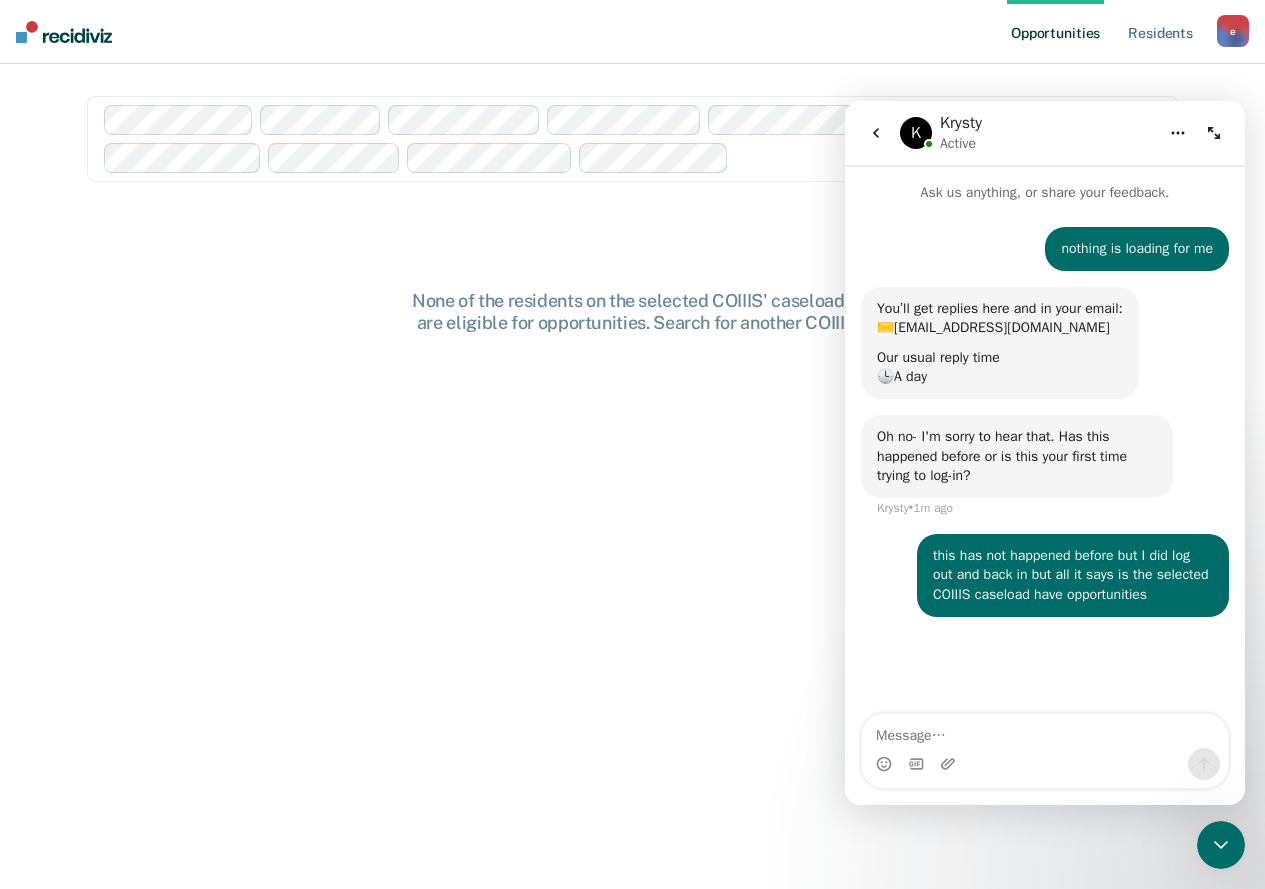 click on "None of the residents on the selected COIIIS' caseloads are eligible for opportunities. Search for another COIII." at bounding box center [632, 622] 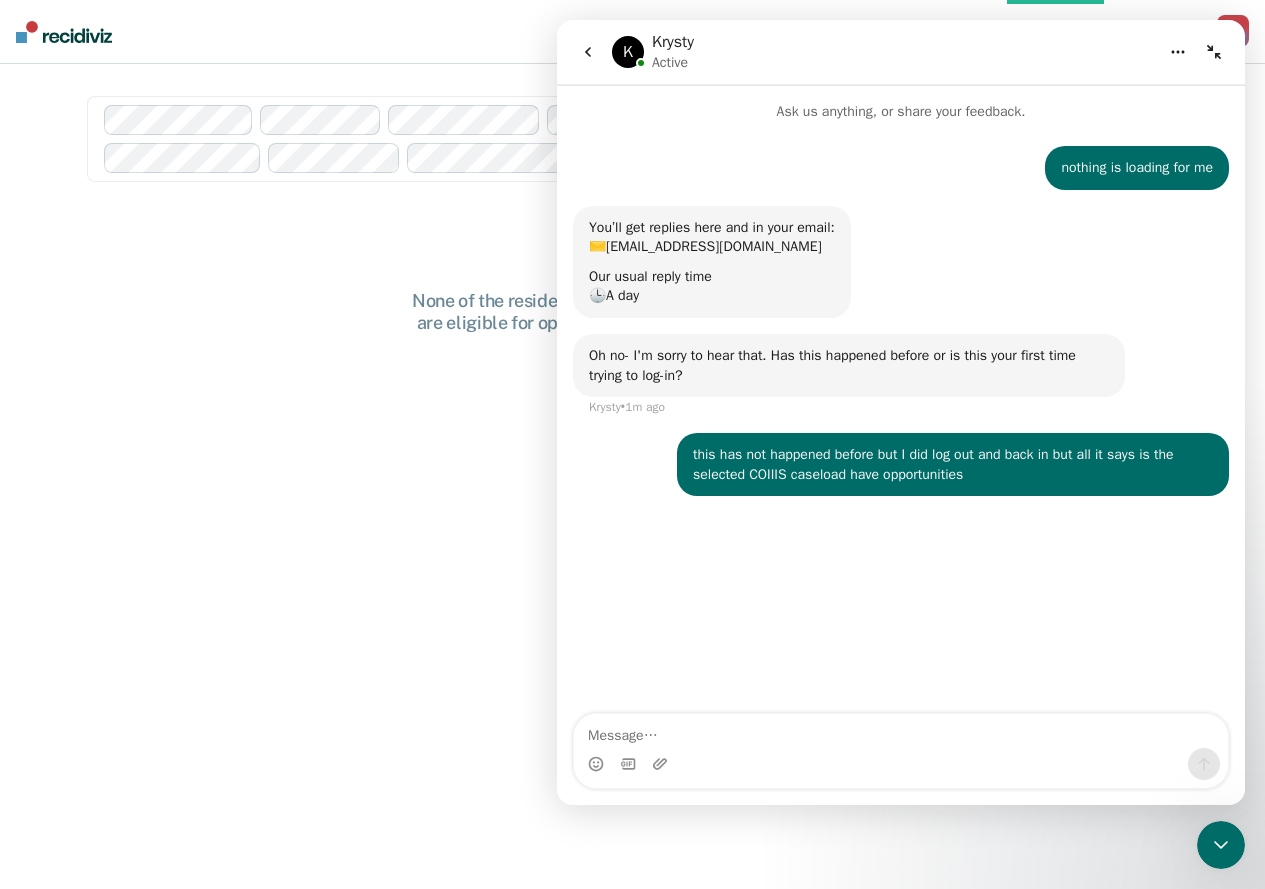 click at bounding box center (1214, 52) 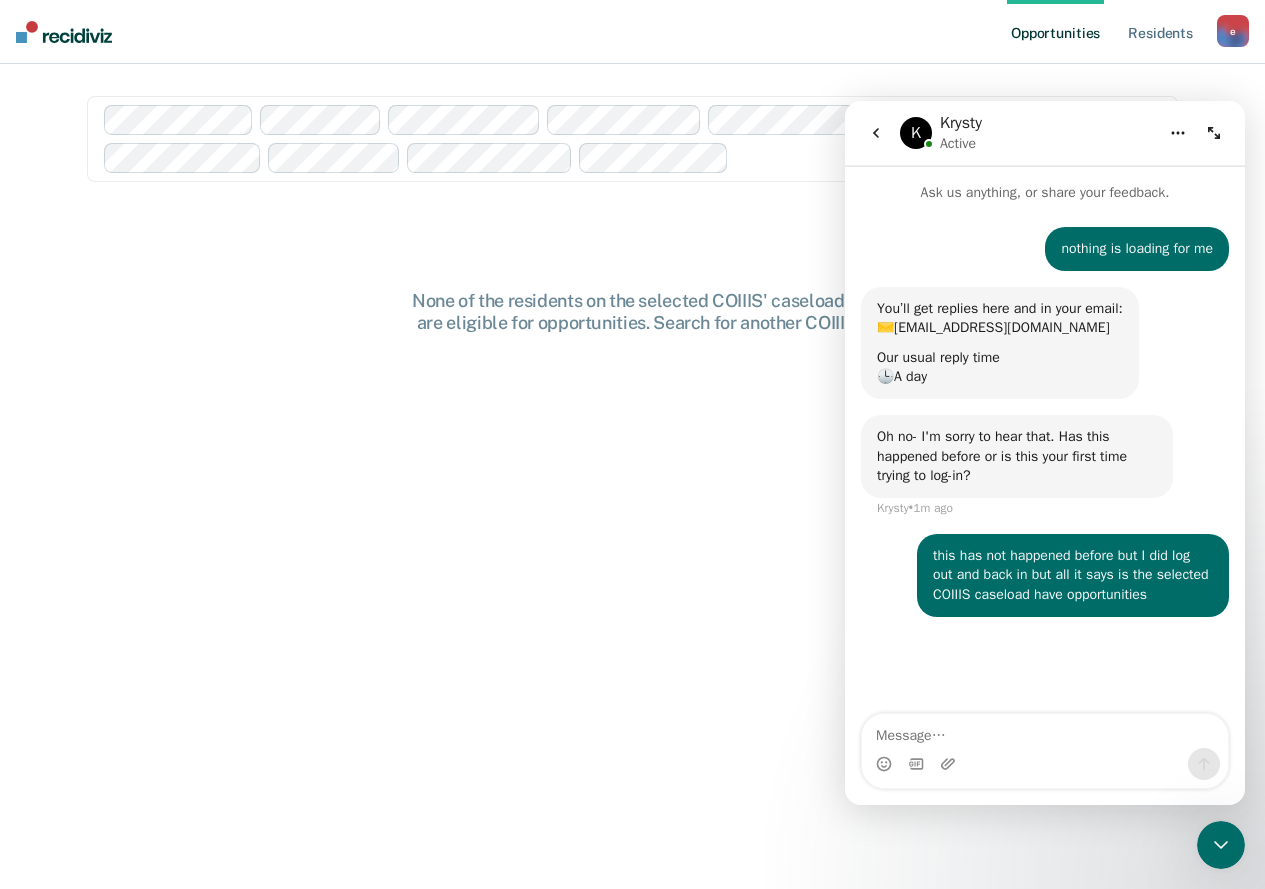 click 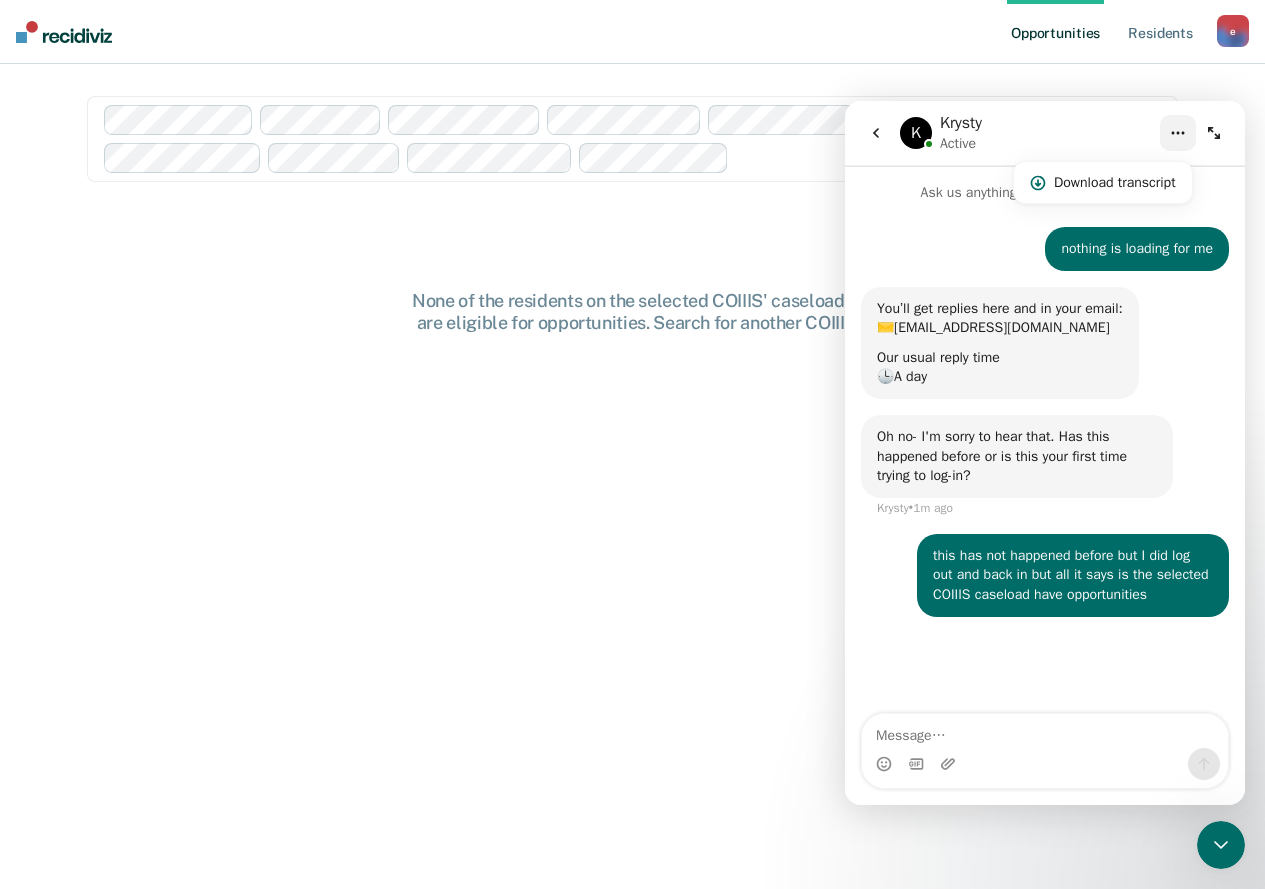 click 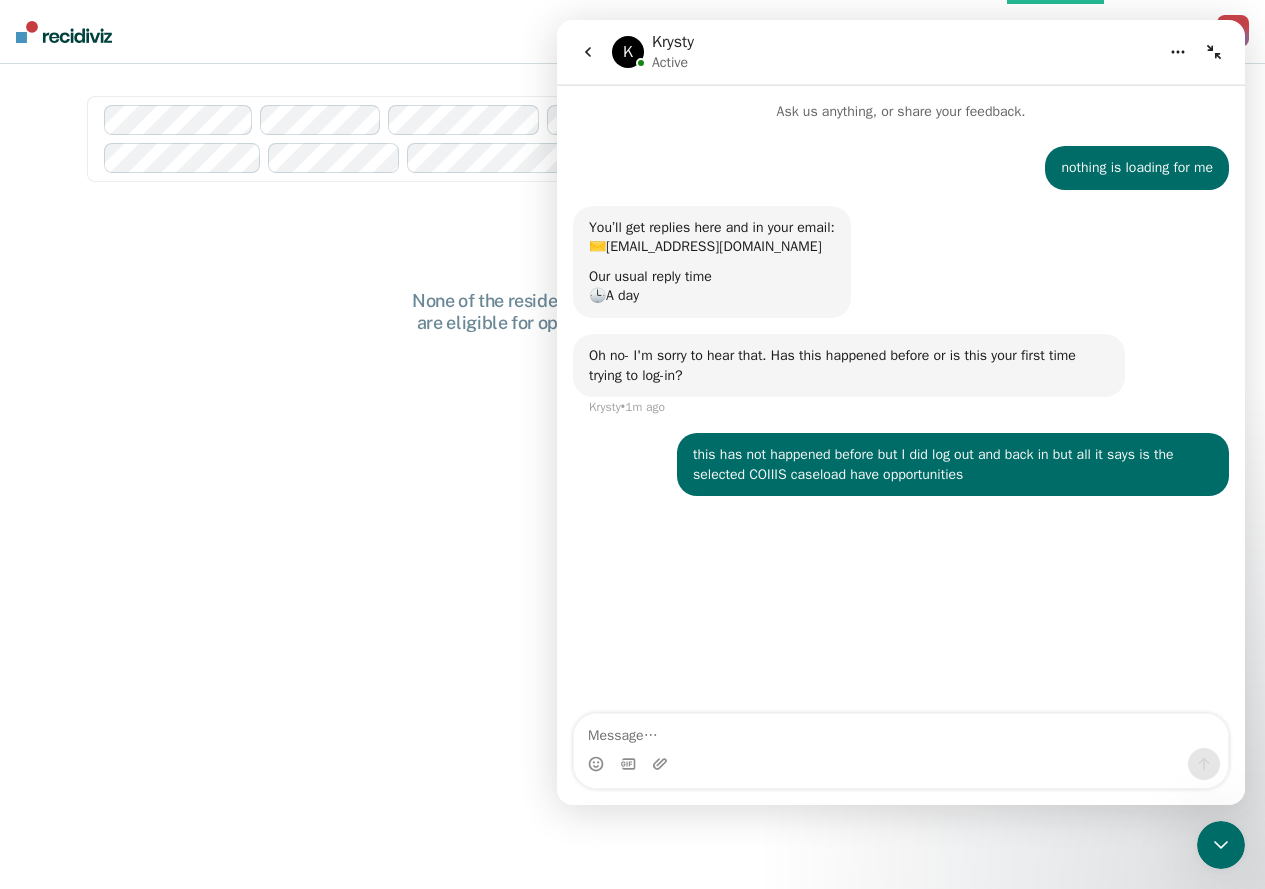 drag, startPoint x: 1223, startPoint y: 56, endPoint x: 1103, endPoint y: 23, distance: 124.45481 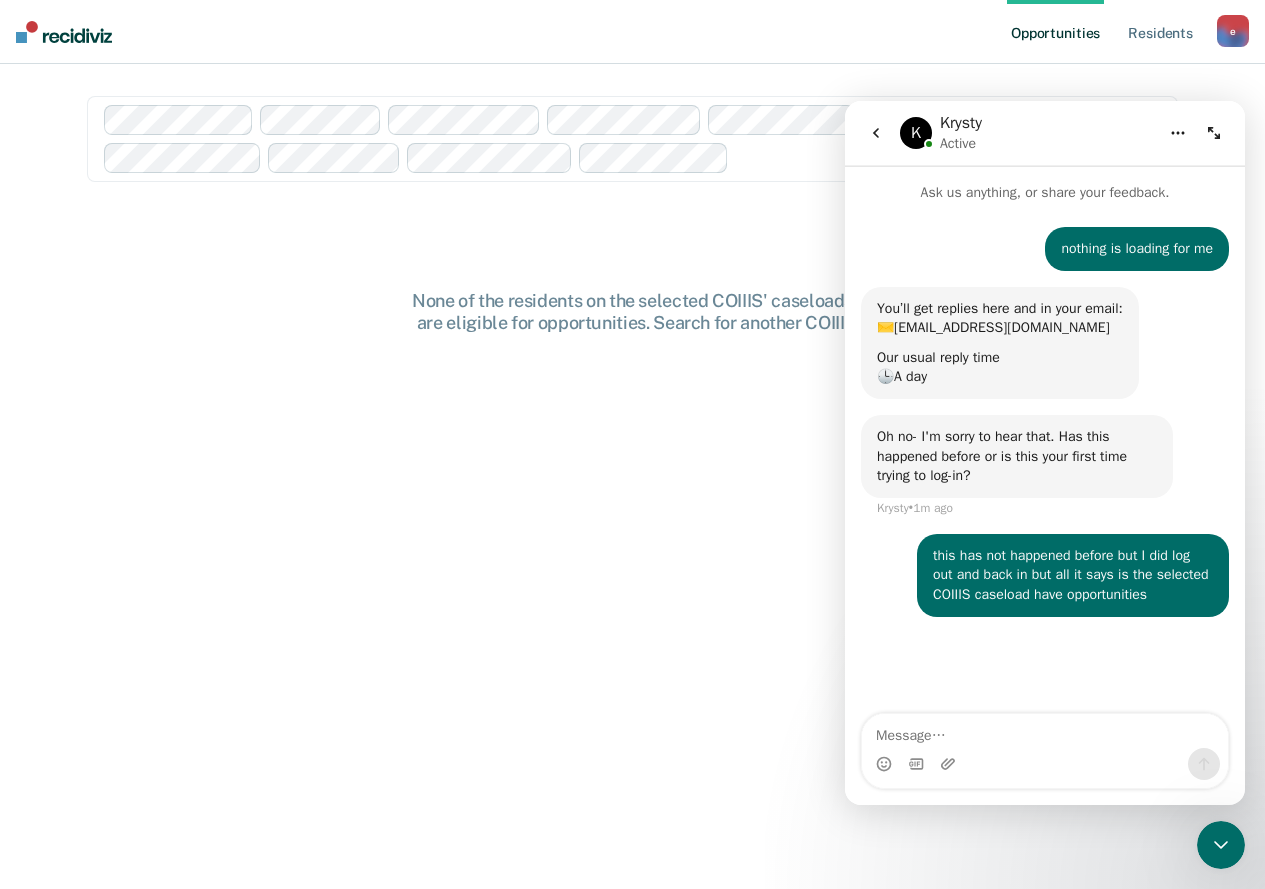 click 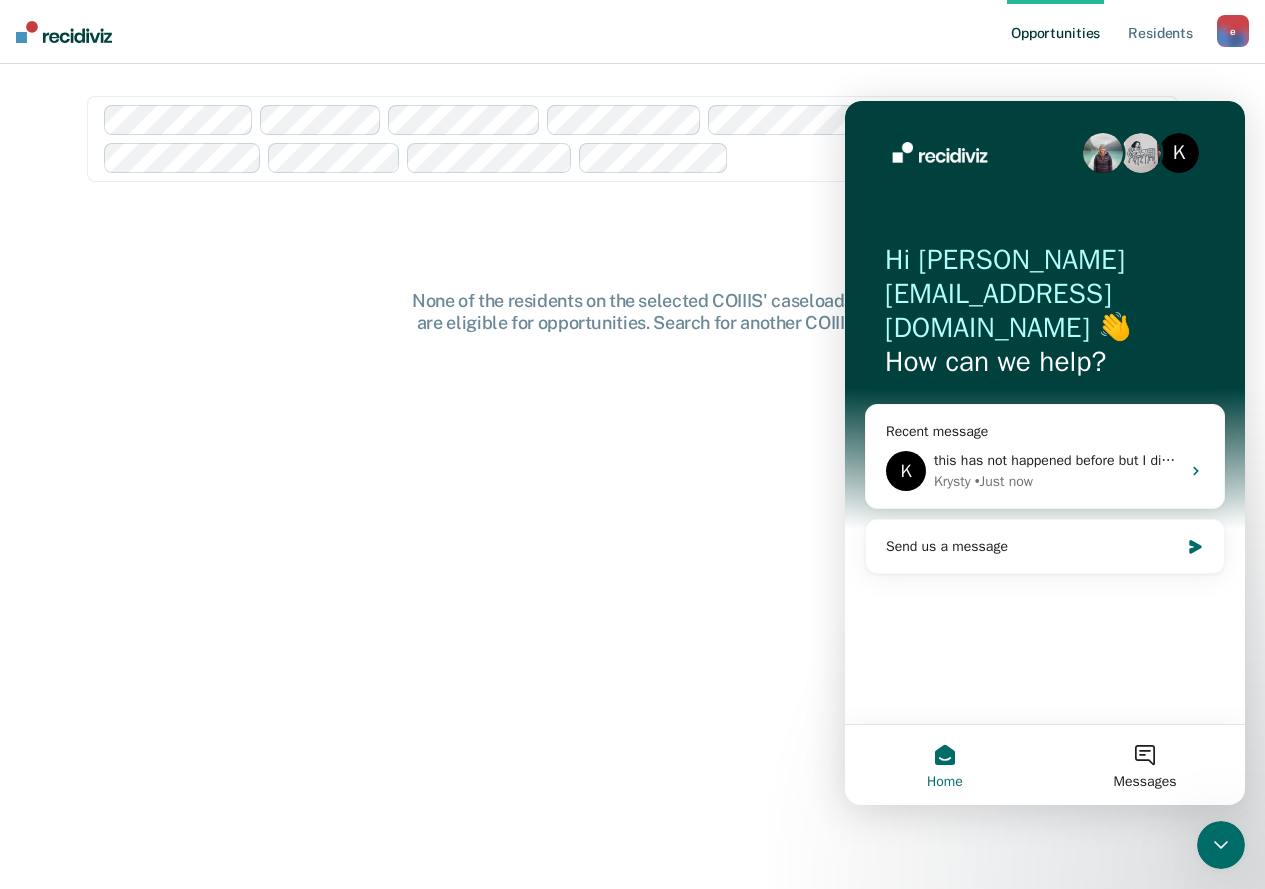 click on "None of the residents on the selected COIIIS' caseloads are eligible for opportunities. Search for another COIII." at bounding box center [632, 622] 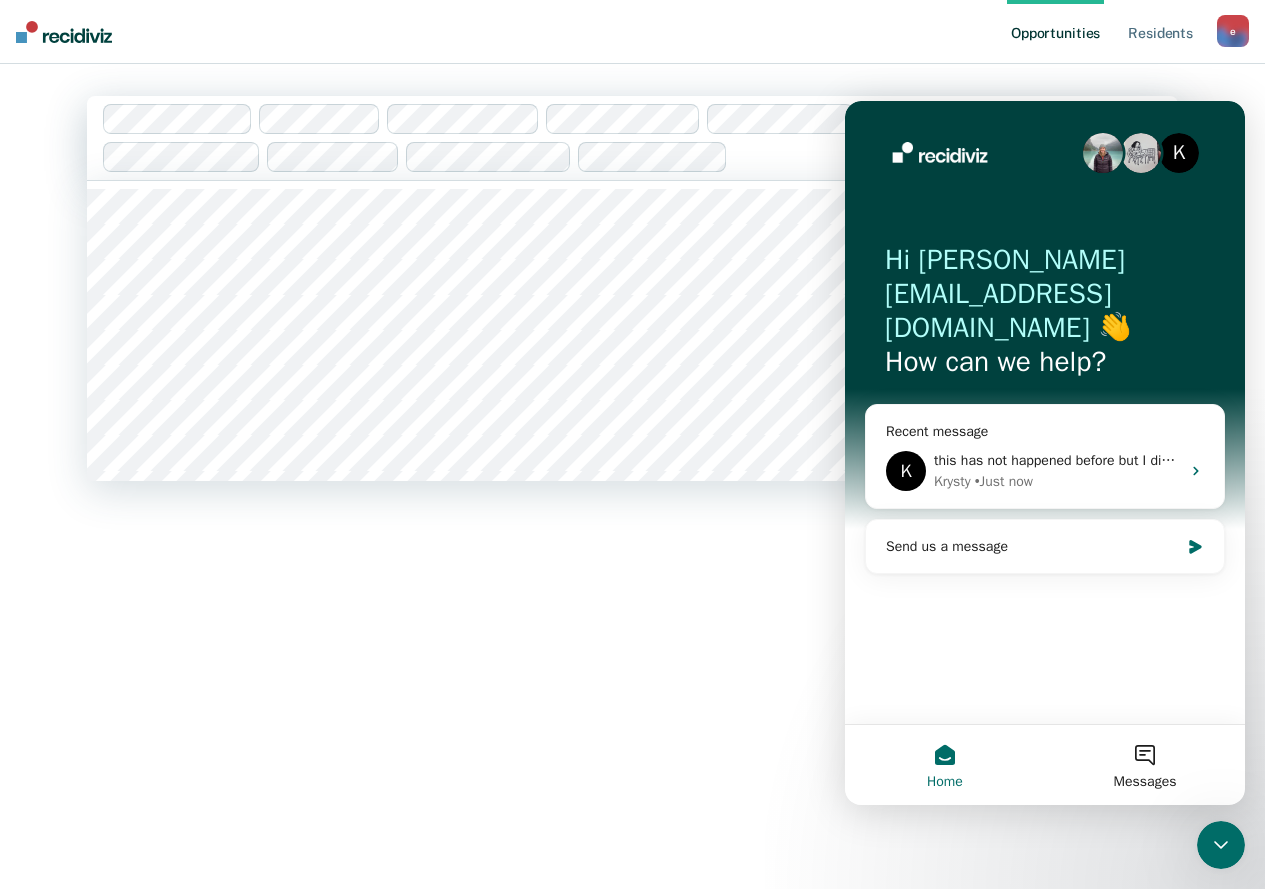 click at bounding box center (901, 156) 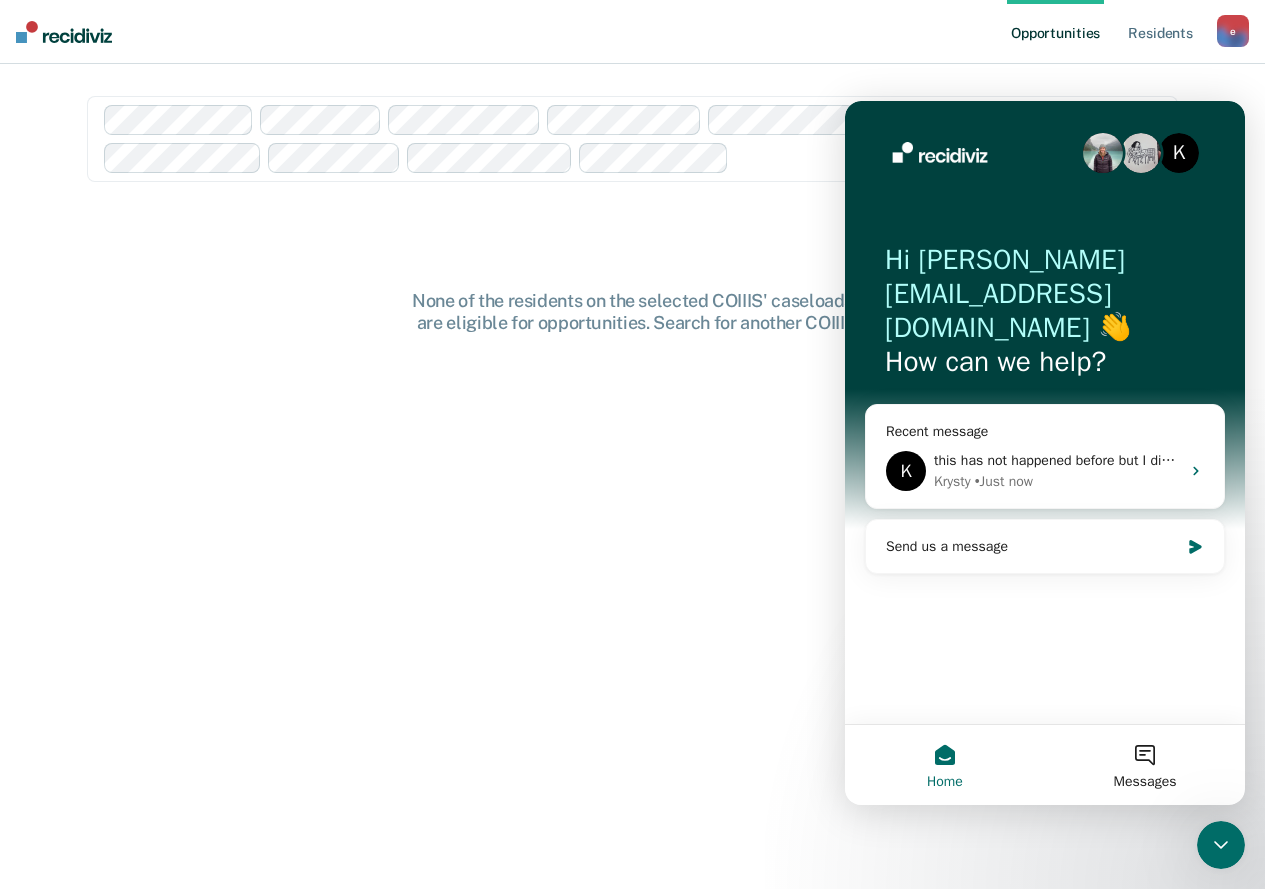 click at bounding box center (1103, 153) 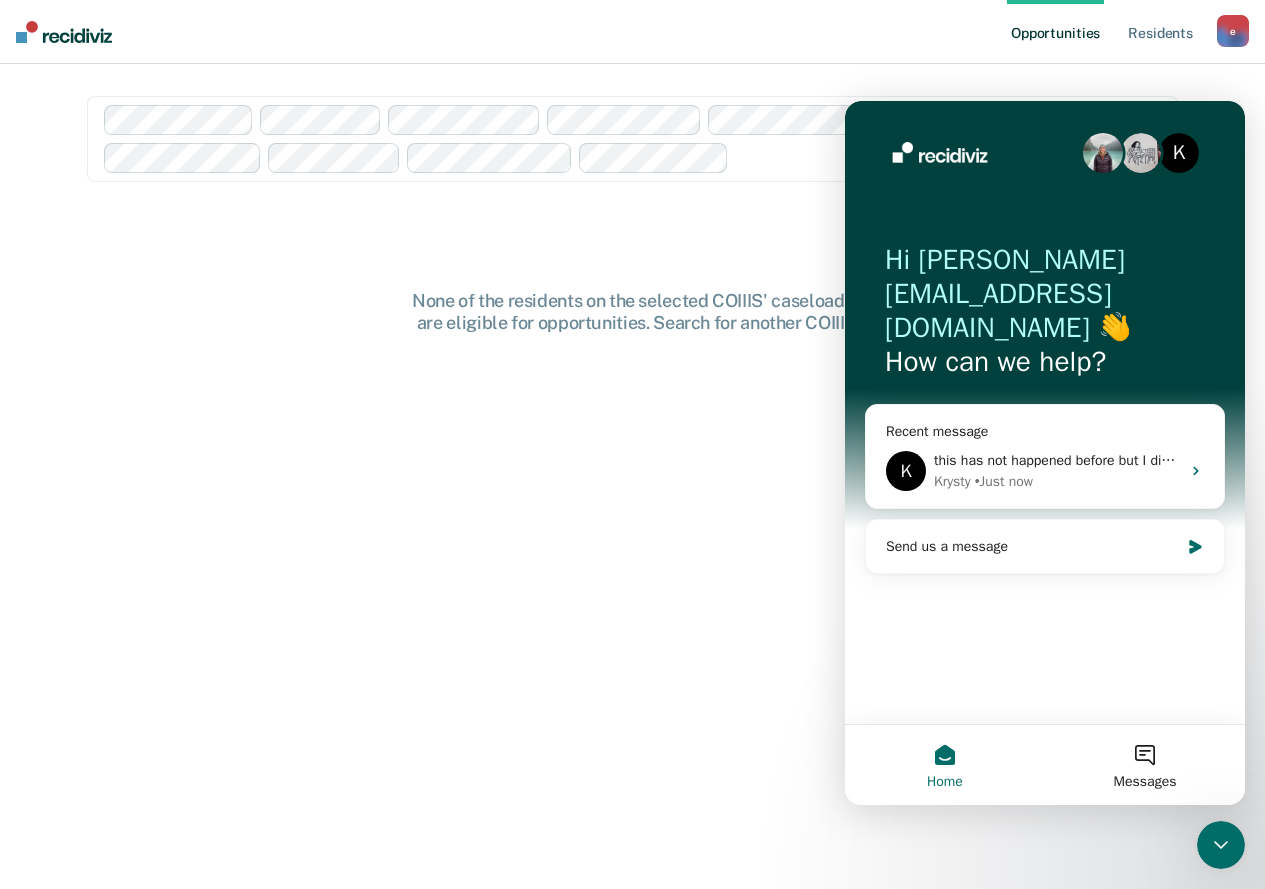 click on "Home" at bounding box center [945, 765] 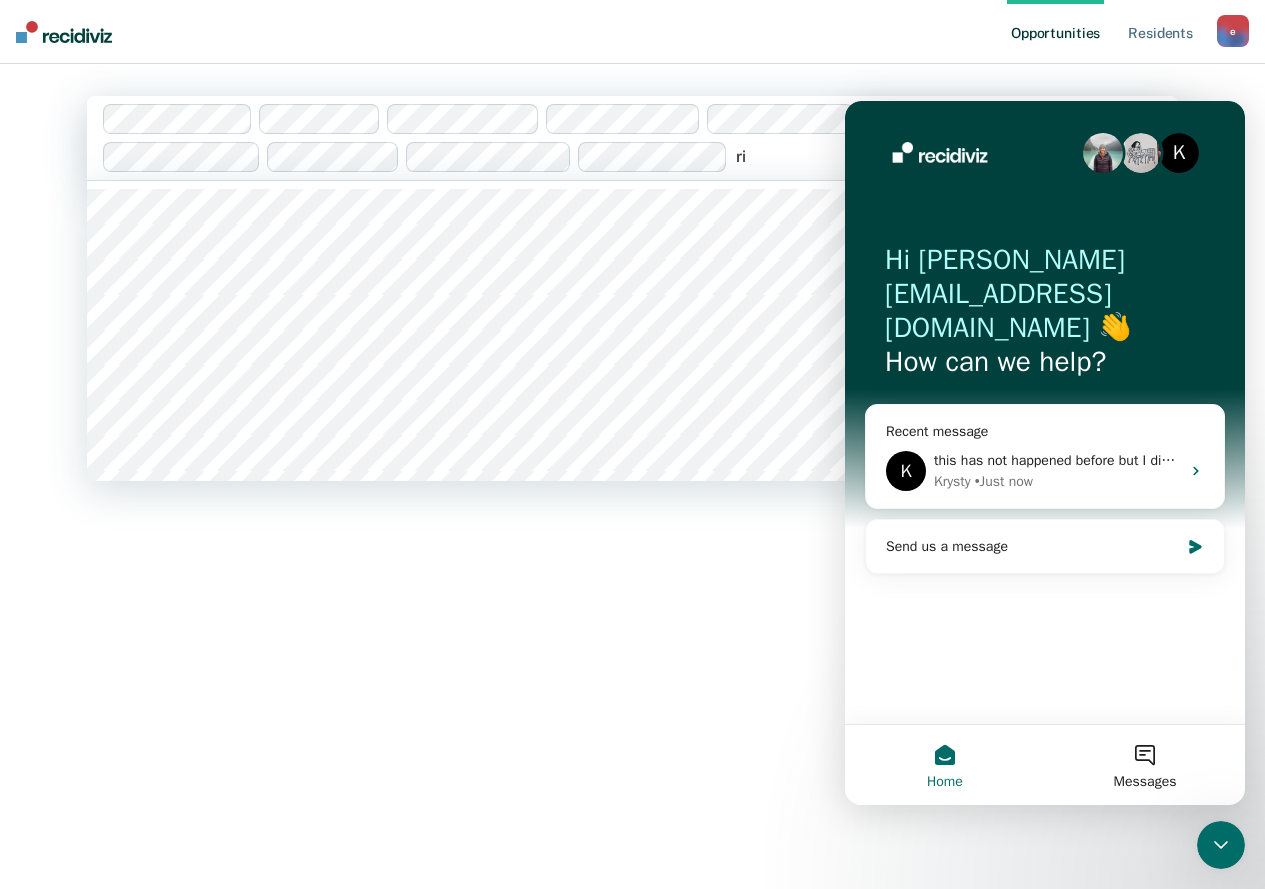 type on "r" 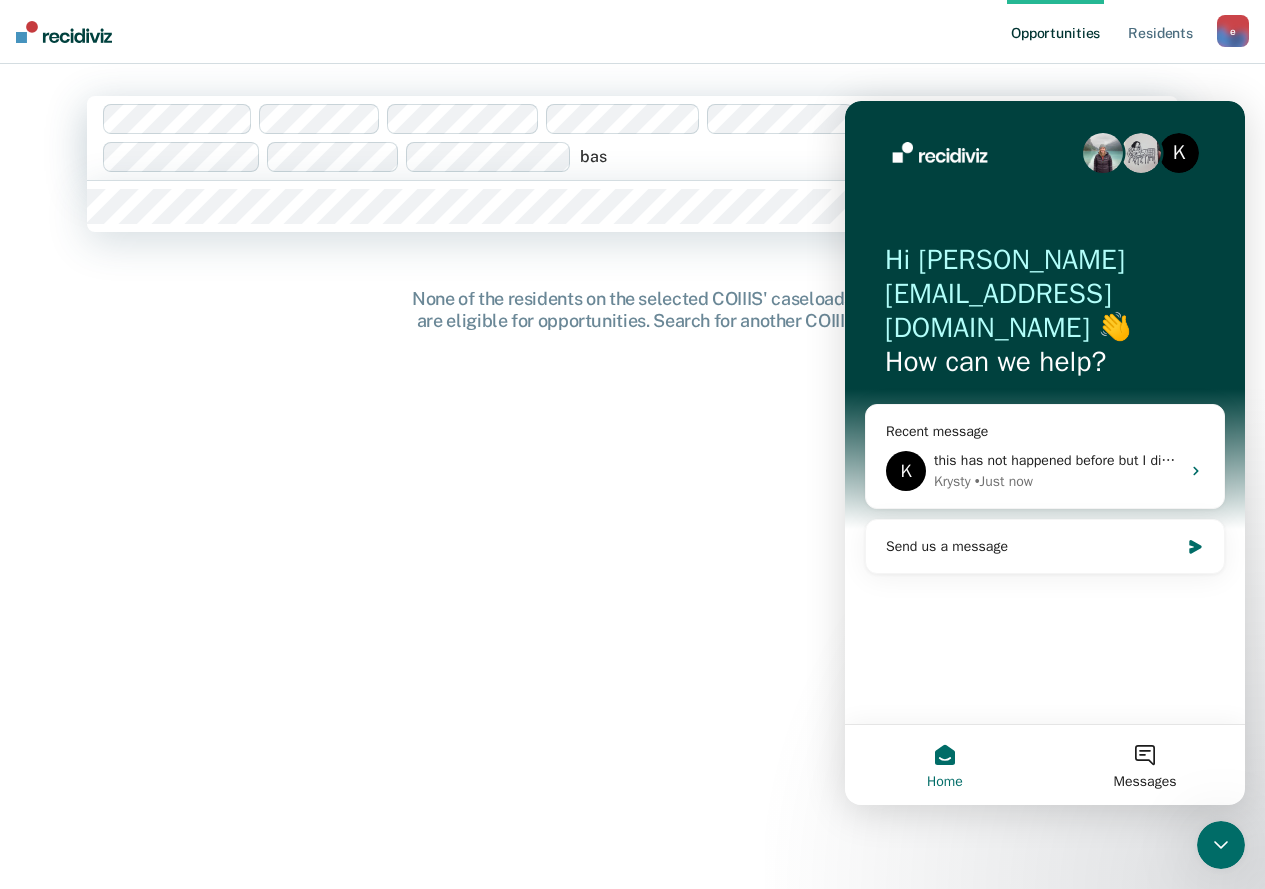 type on "bass" 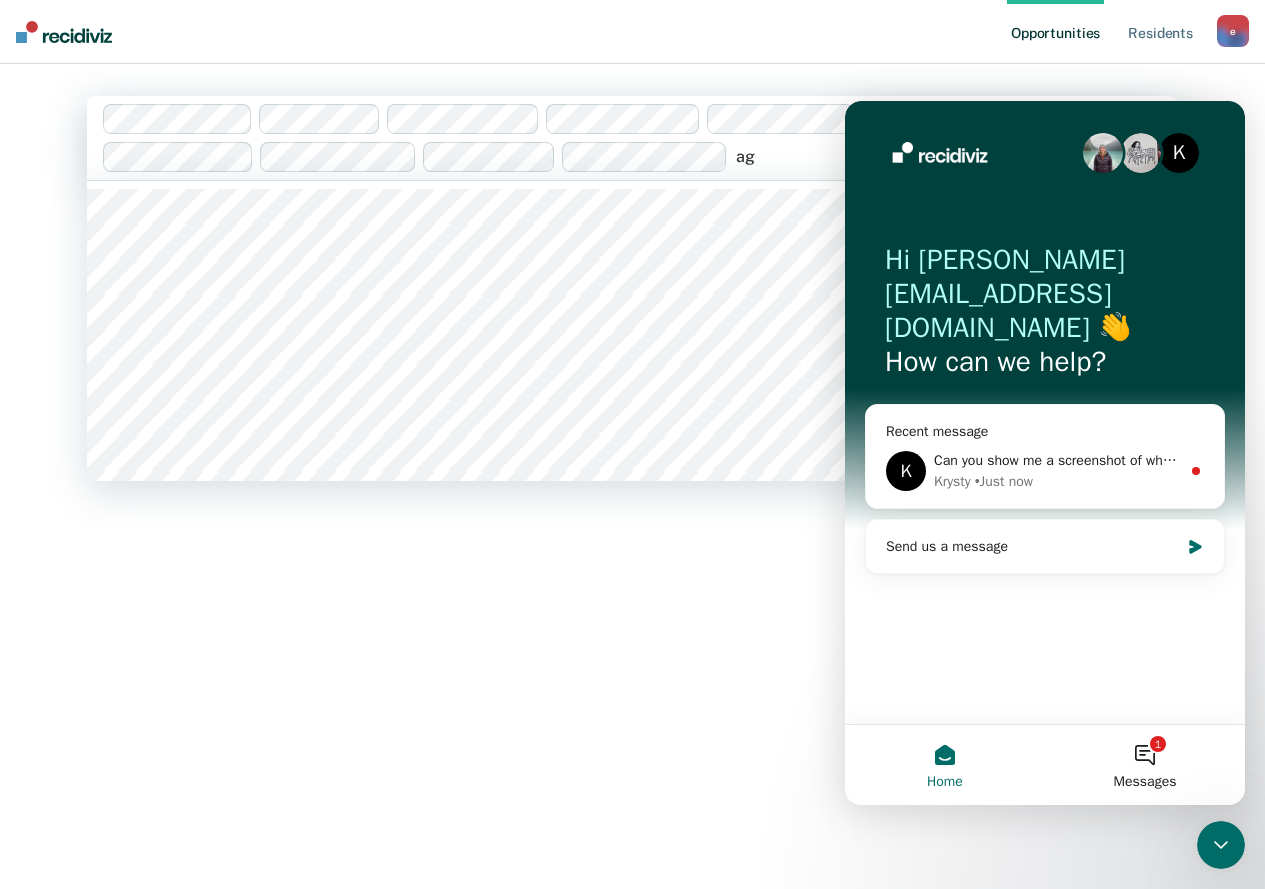 type on "a" 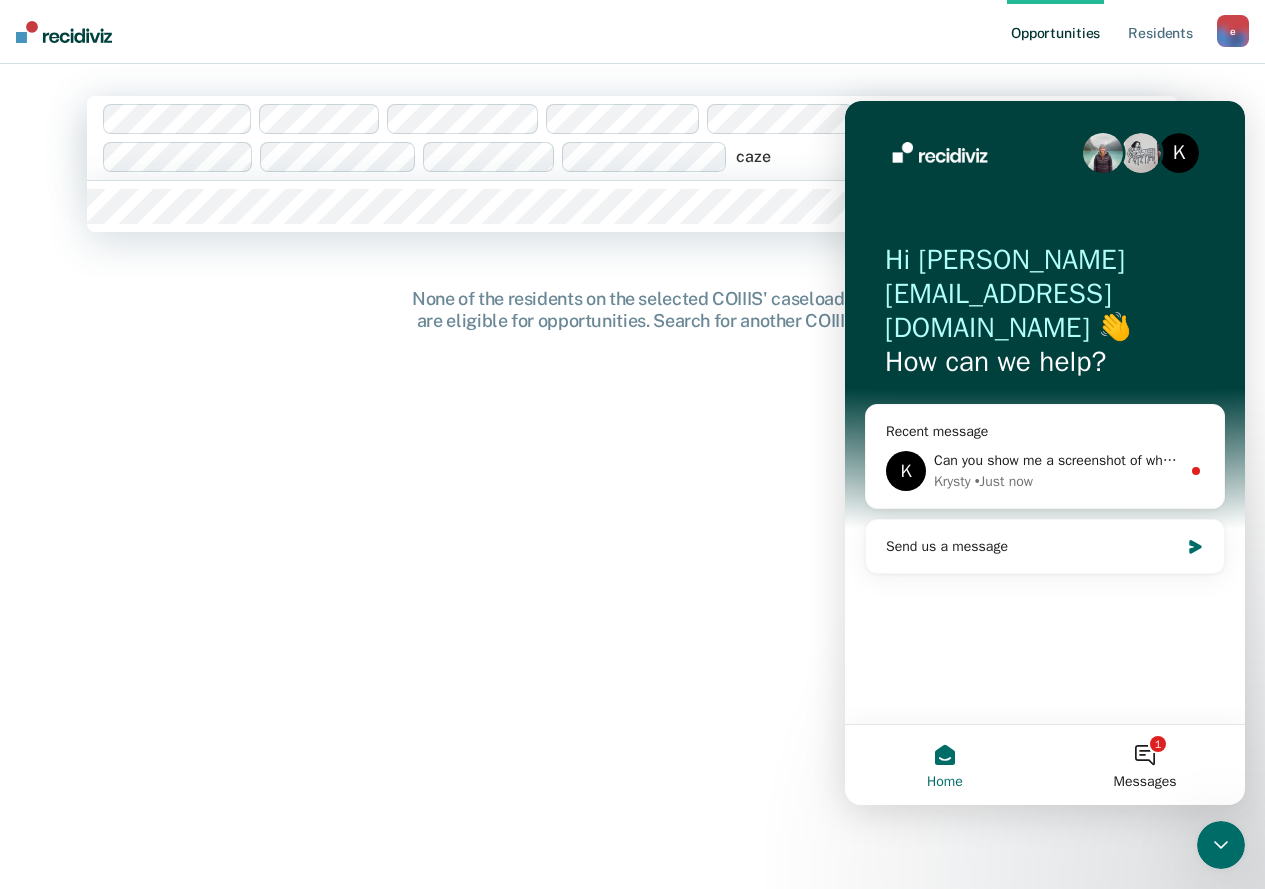 type on "[PERSON_NAME]" 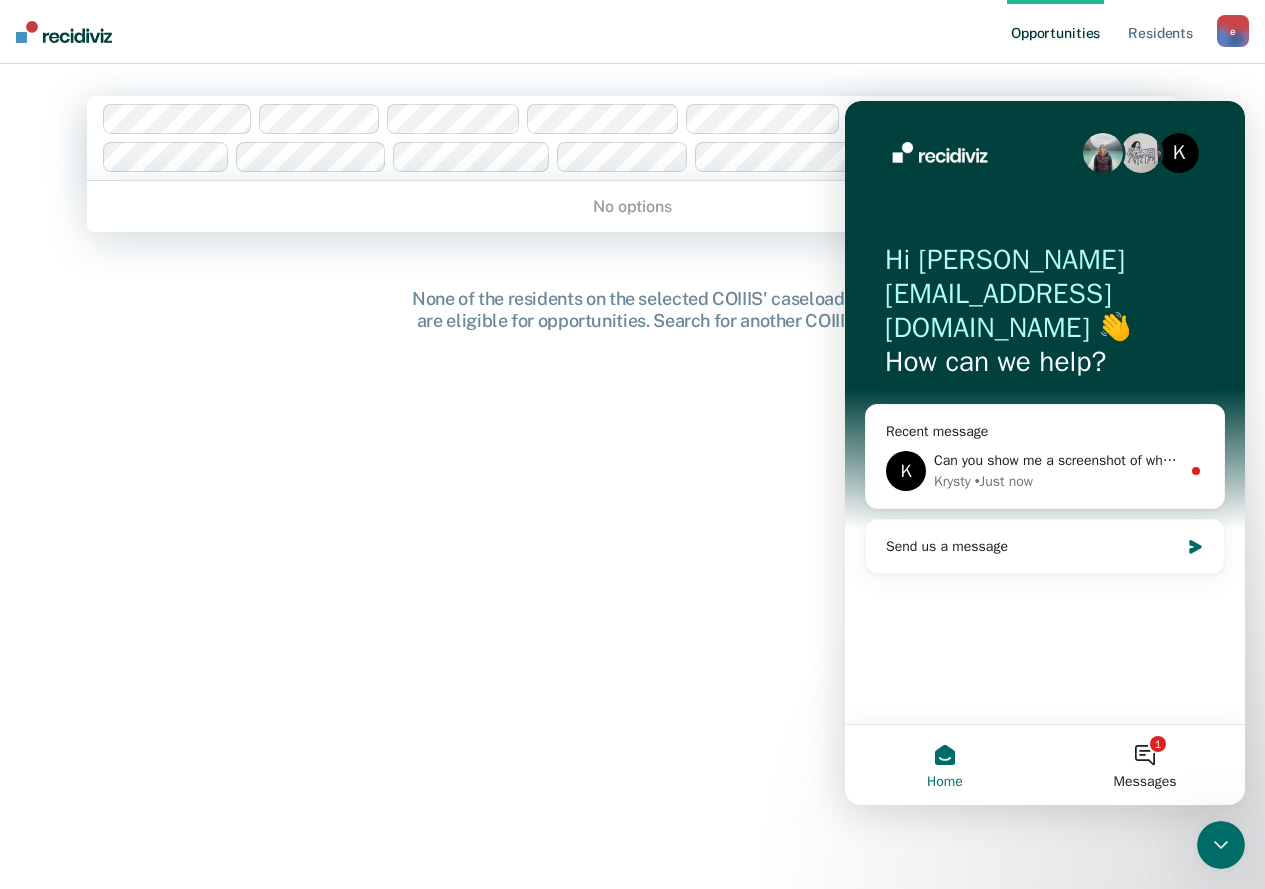 click on "No options" at bounding box center (632, 206) 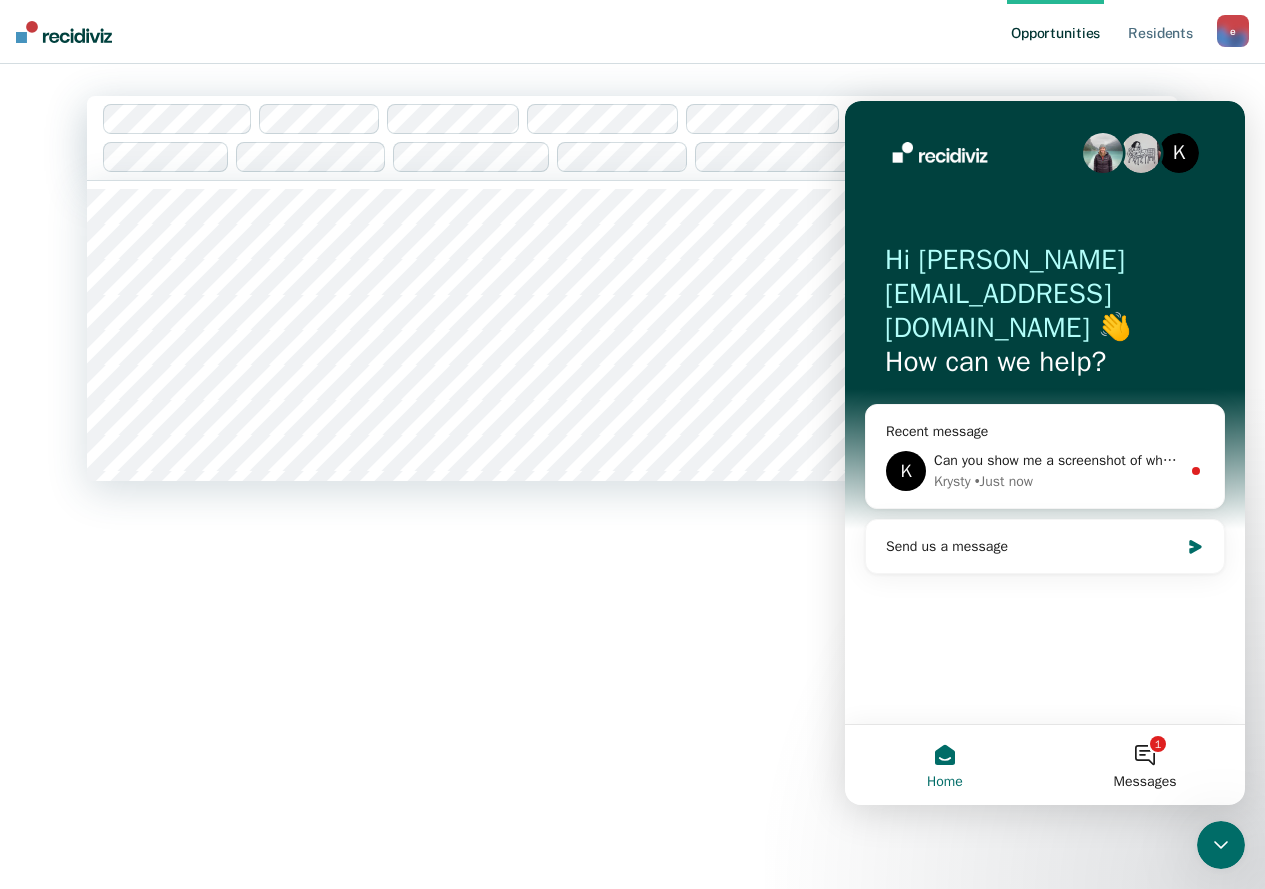 type on "s" 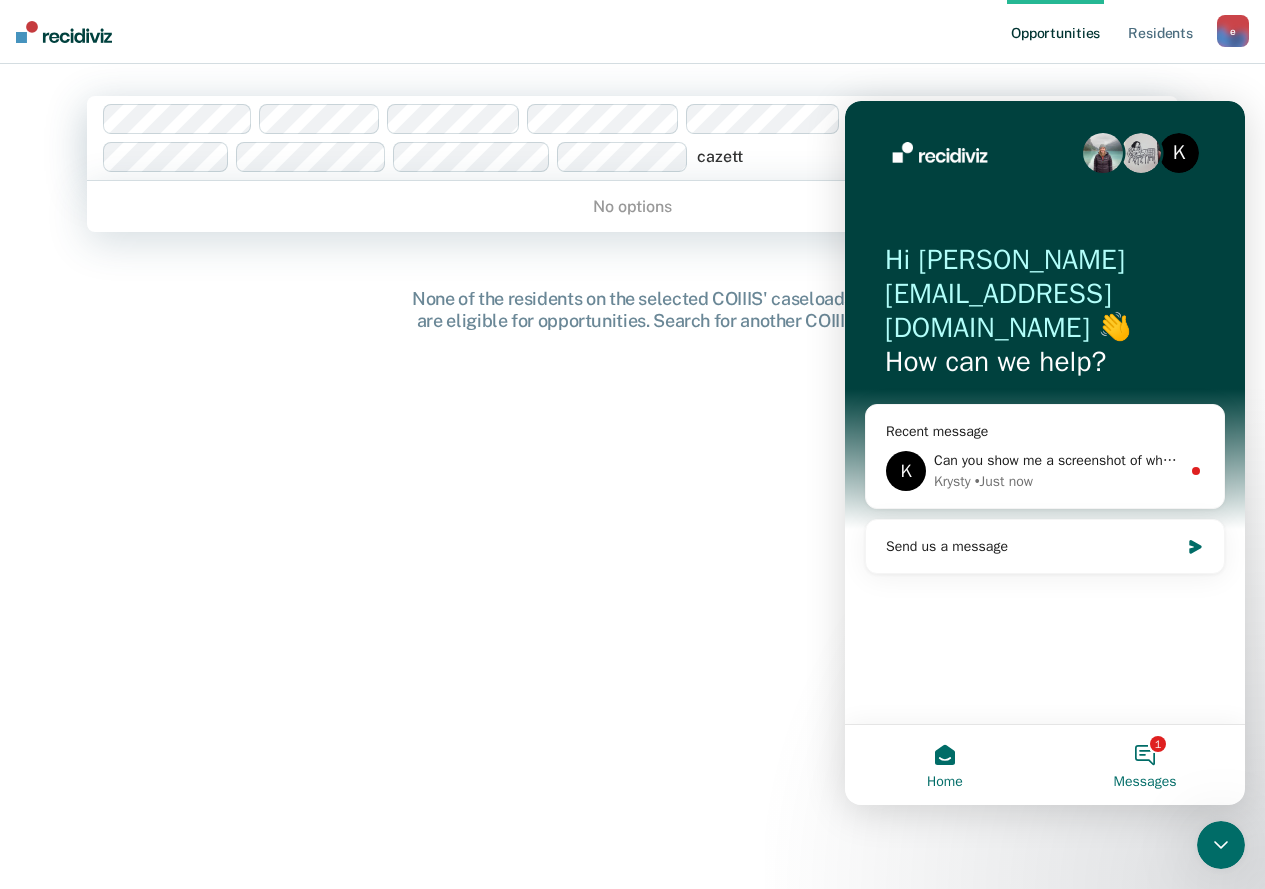 type on "cazett" 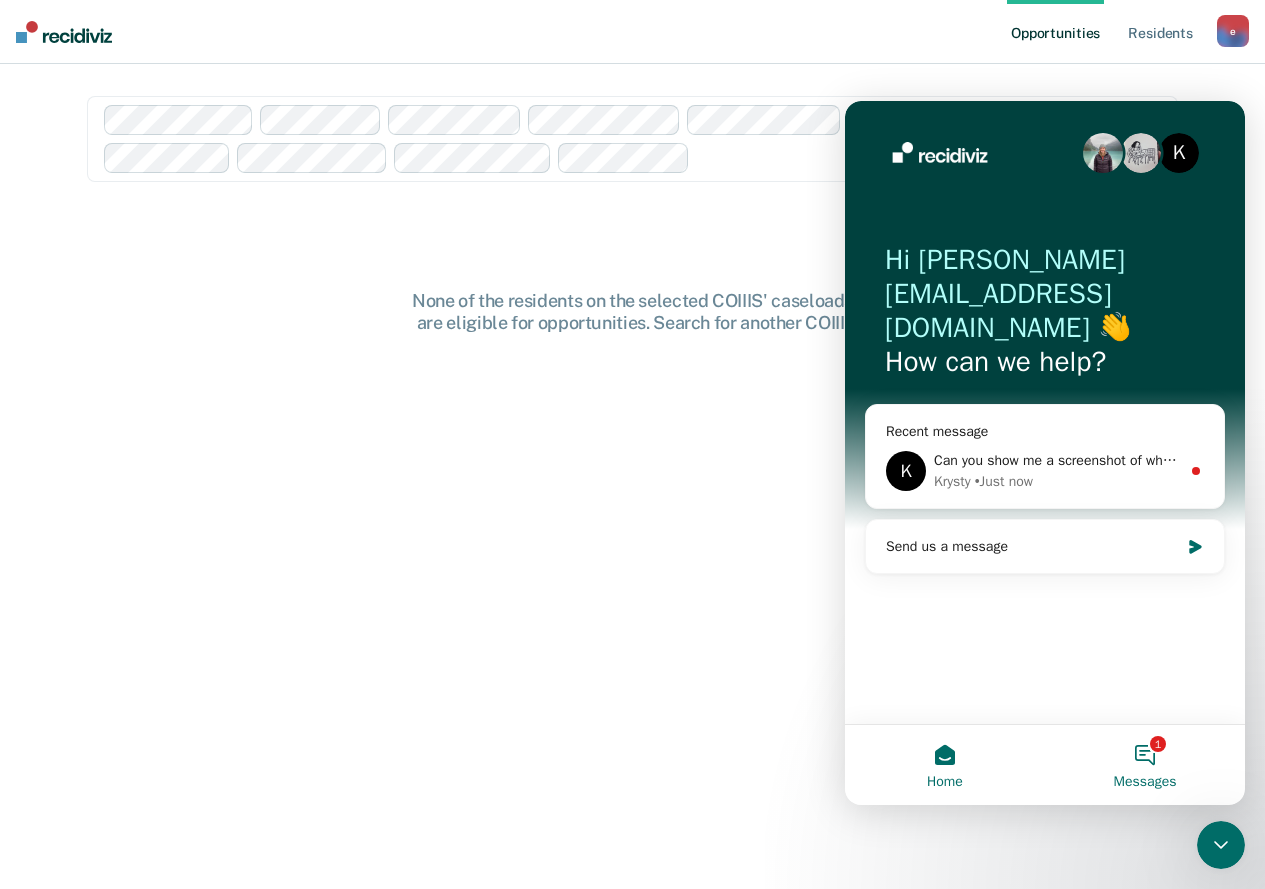 click on "1 Messages" at bounding box center (1145, 765) 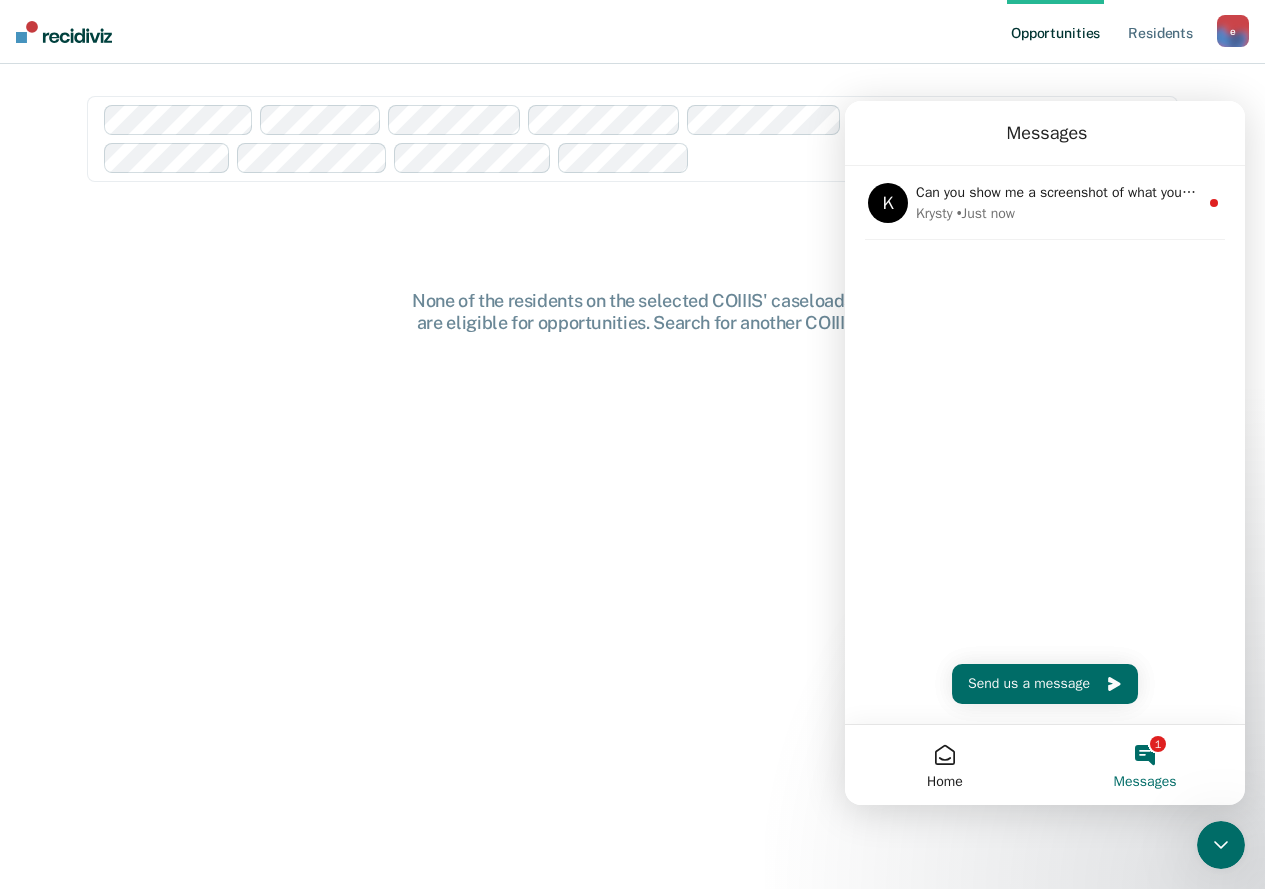 click on "1 Messages" at bounding box center (1145, 765) 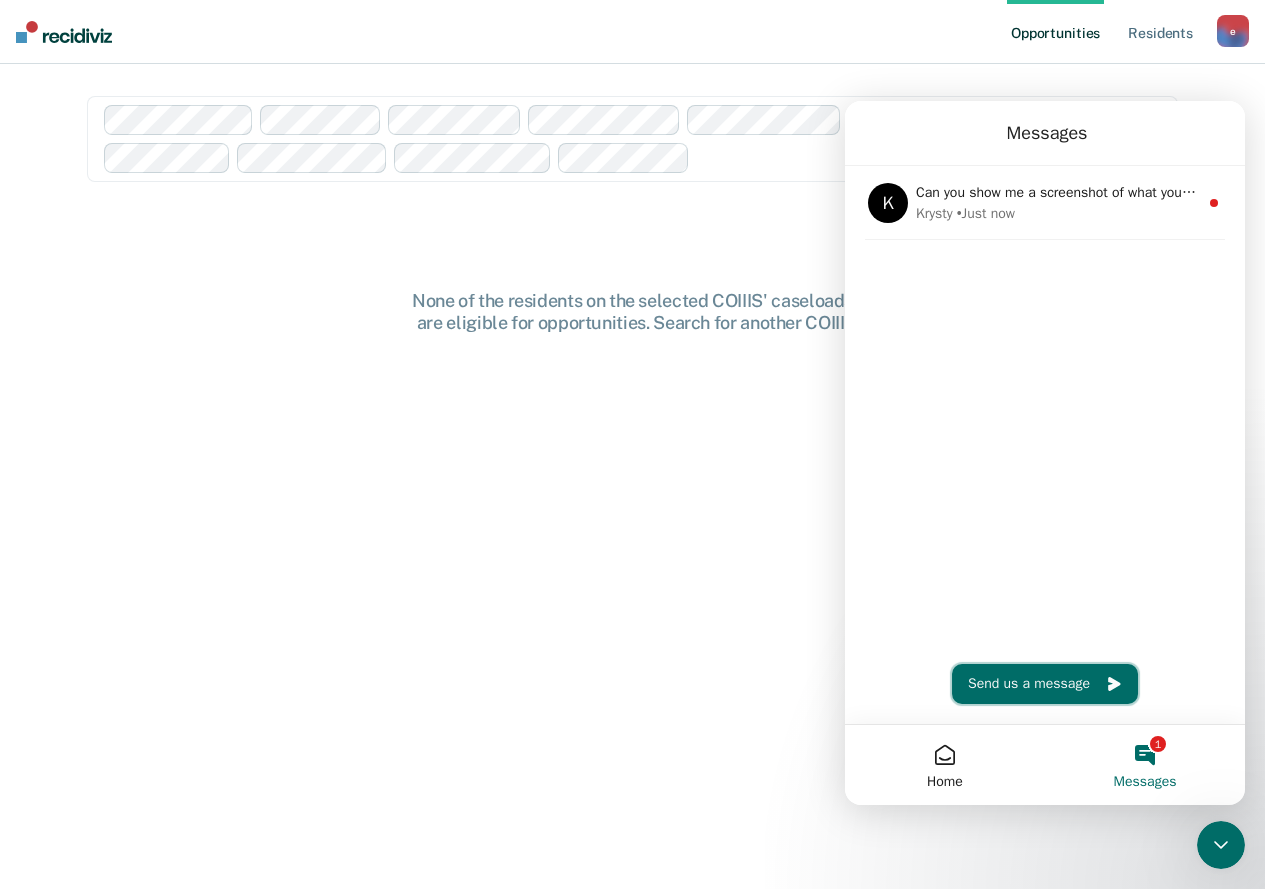 click on "Send us a message" at bounding box center [1045, 684] 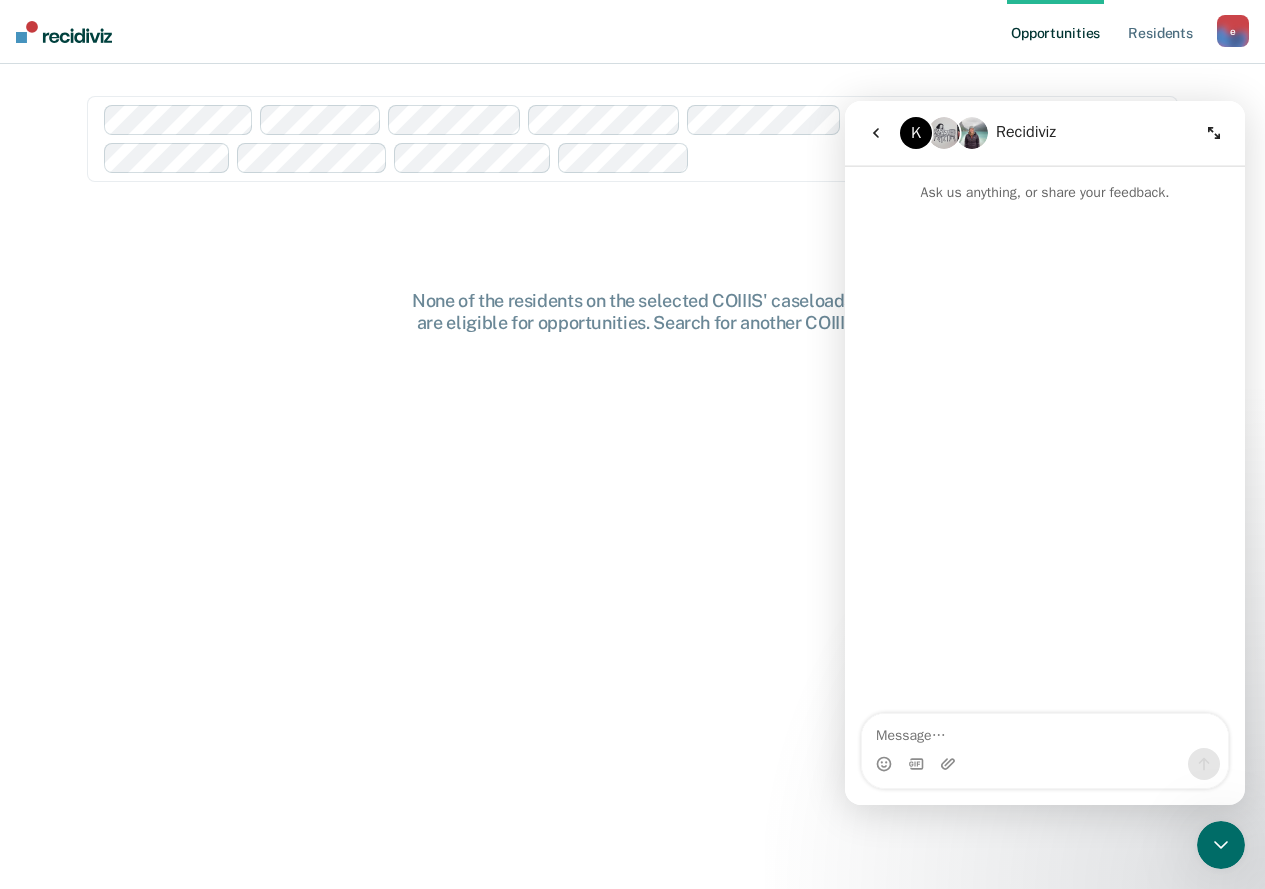 click at bounding box center (1045, 731) 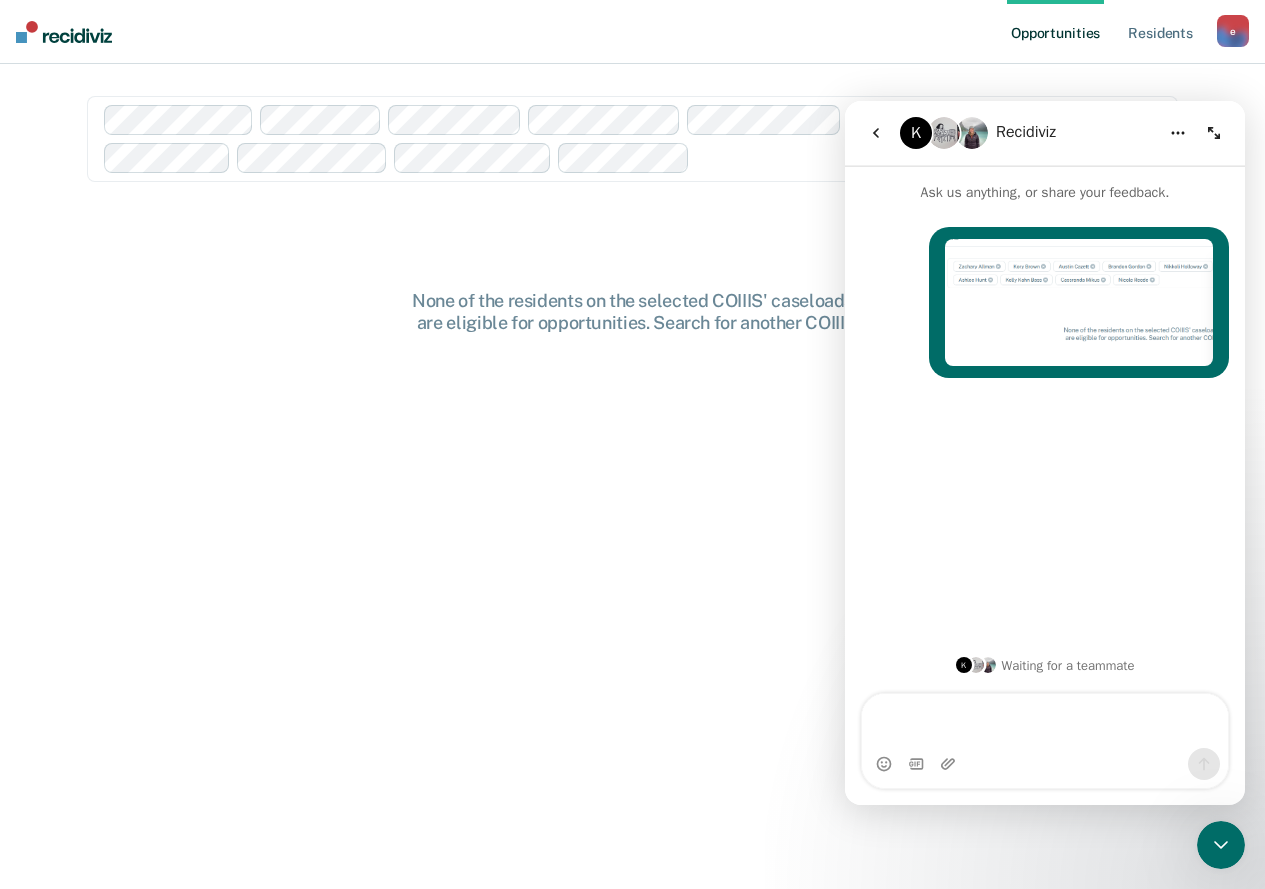 type 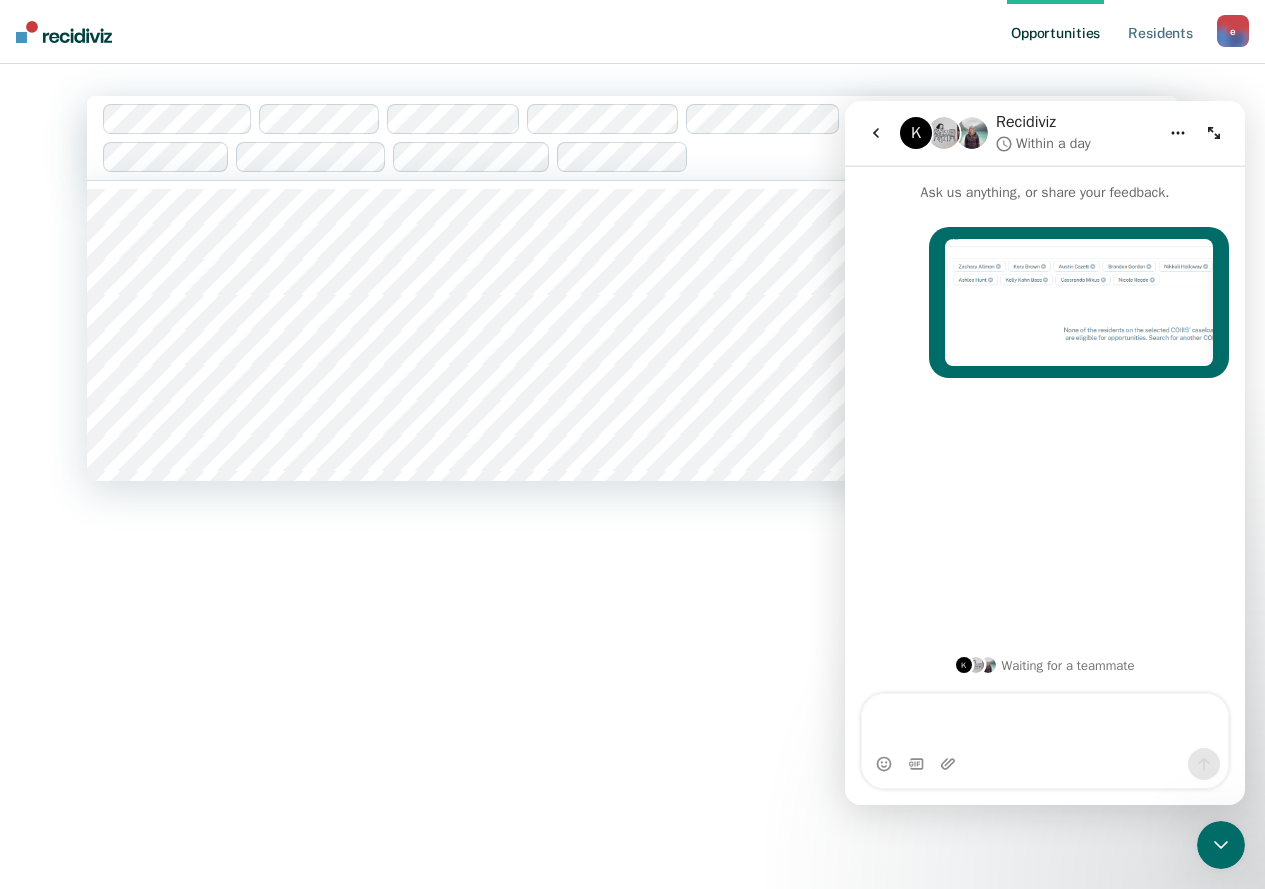 click at bounding box center [882, 156] 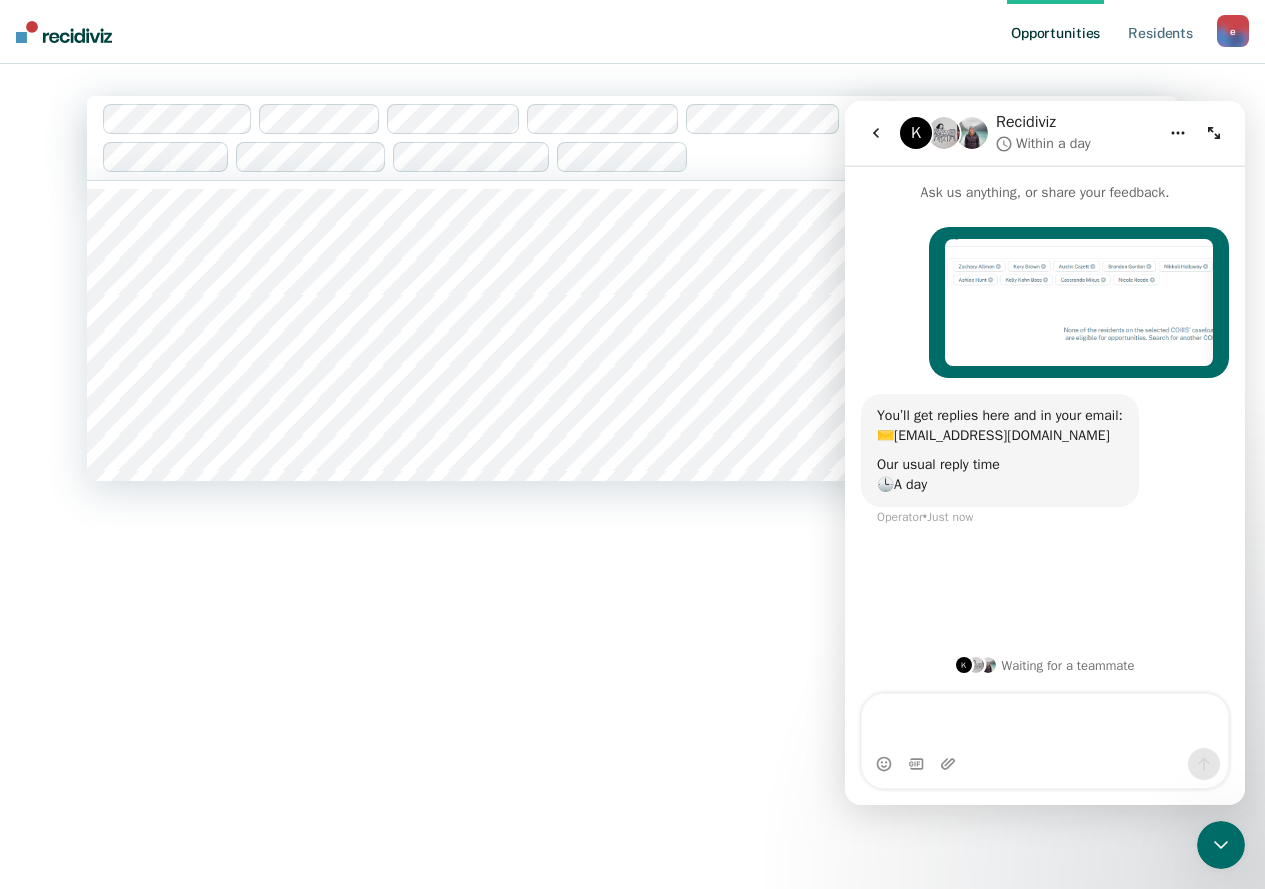 click 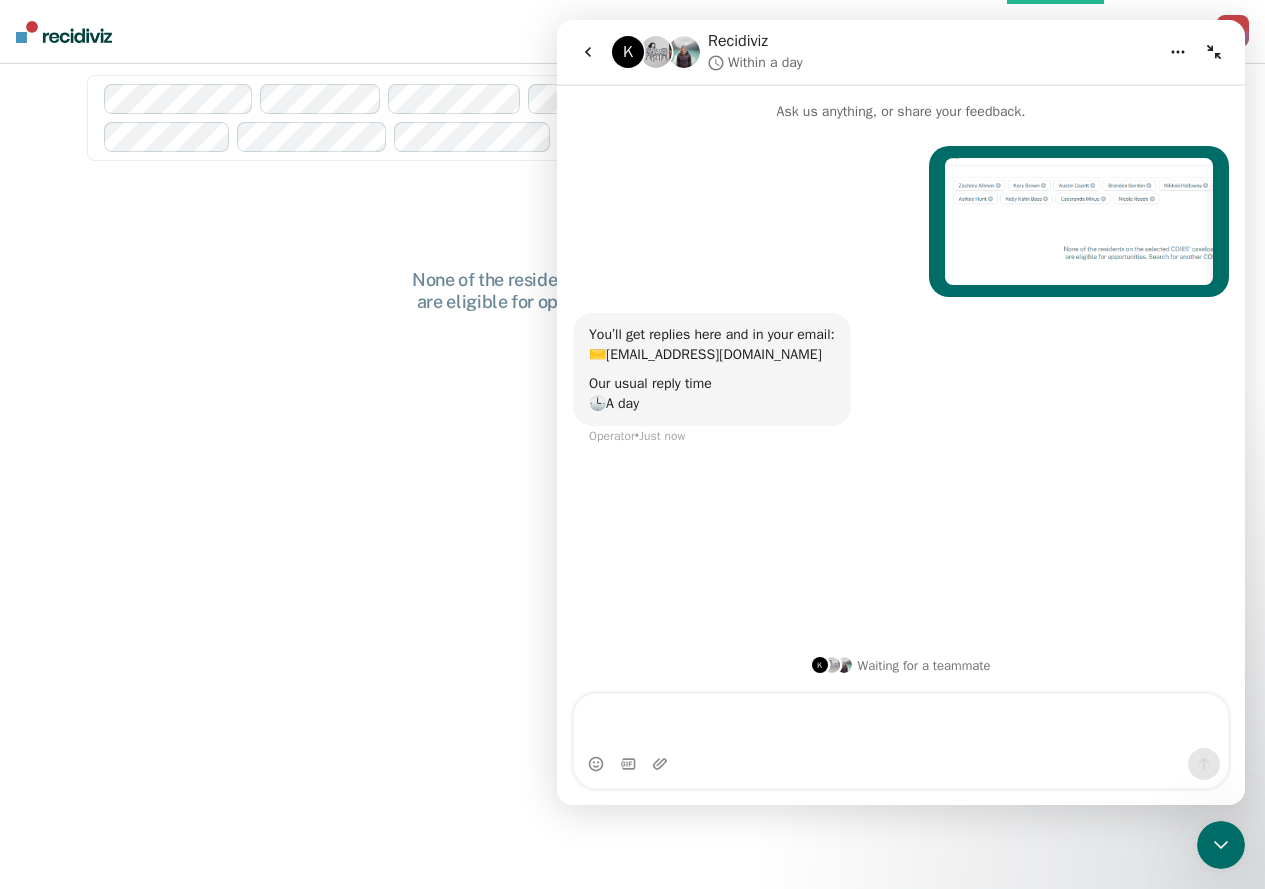 scroll, scrollTop: 0, scrollLeft: 0, axis: both 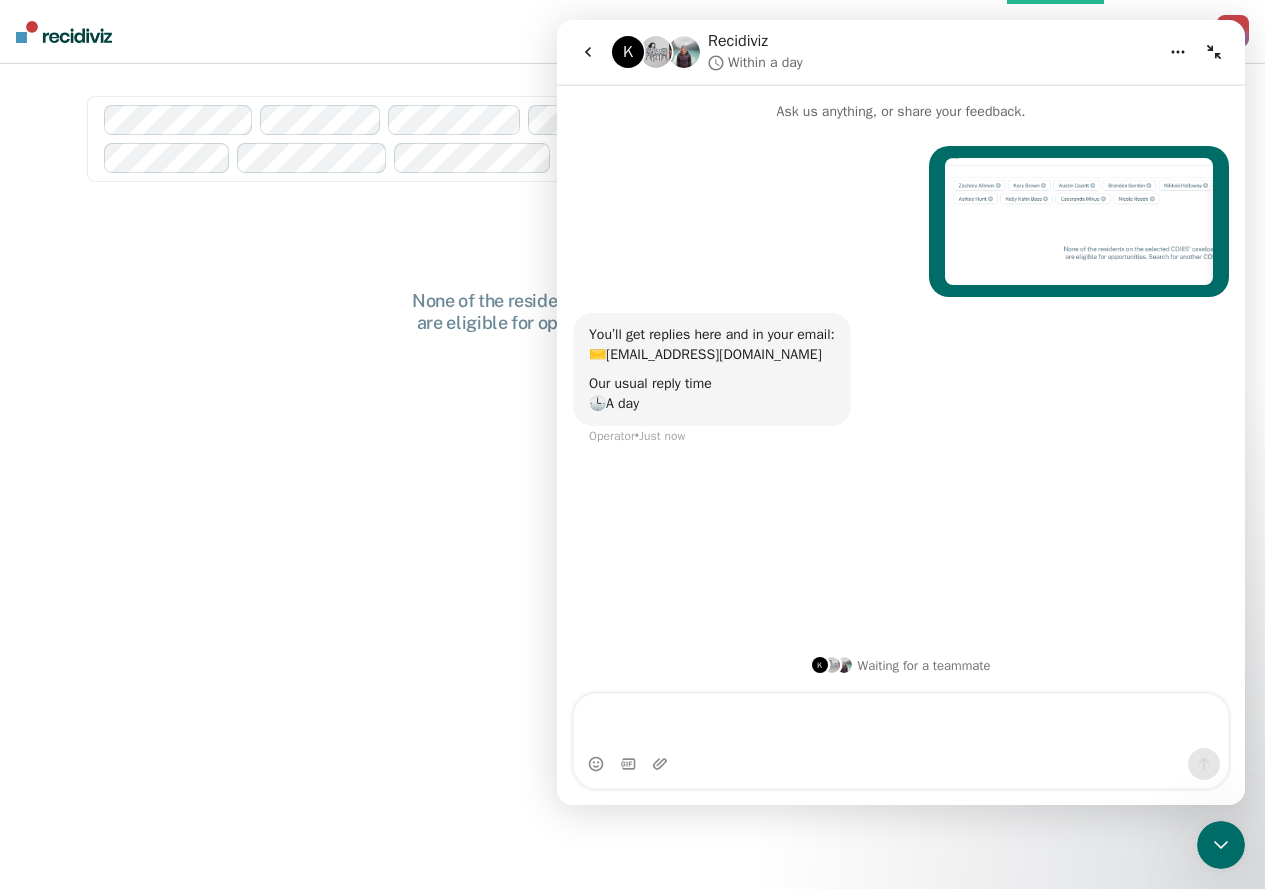 click 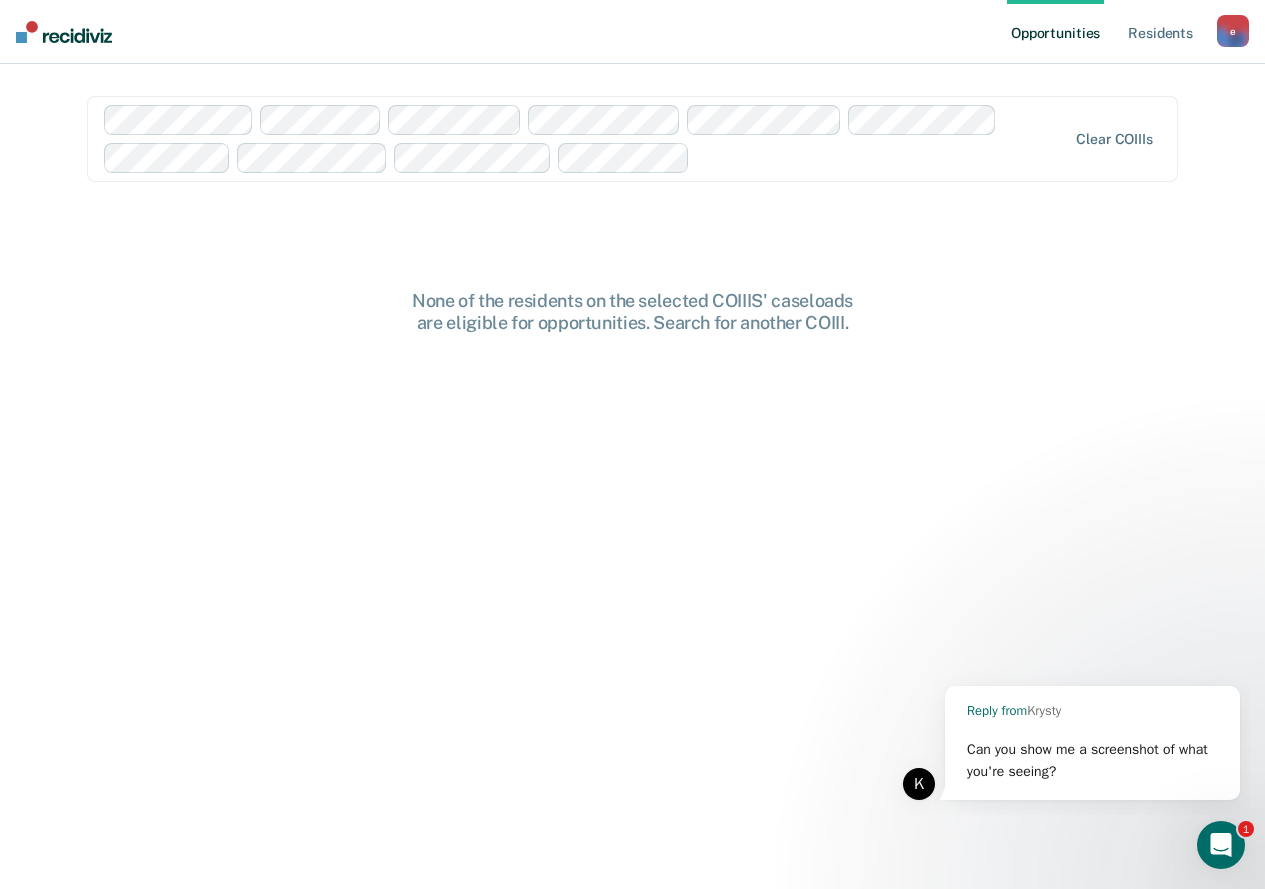 scroll, scrollTop: 0, scrollLeft: 0, axis: both 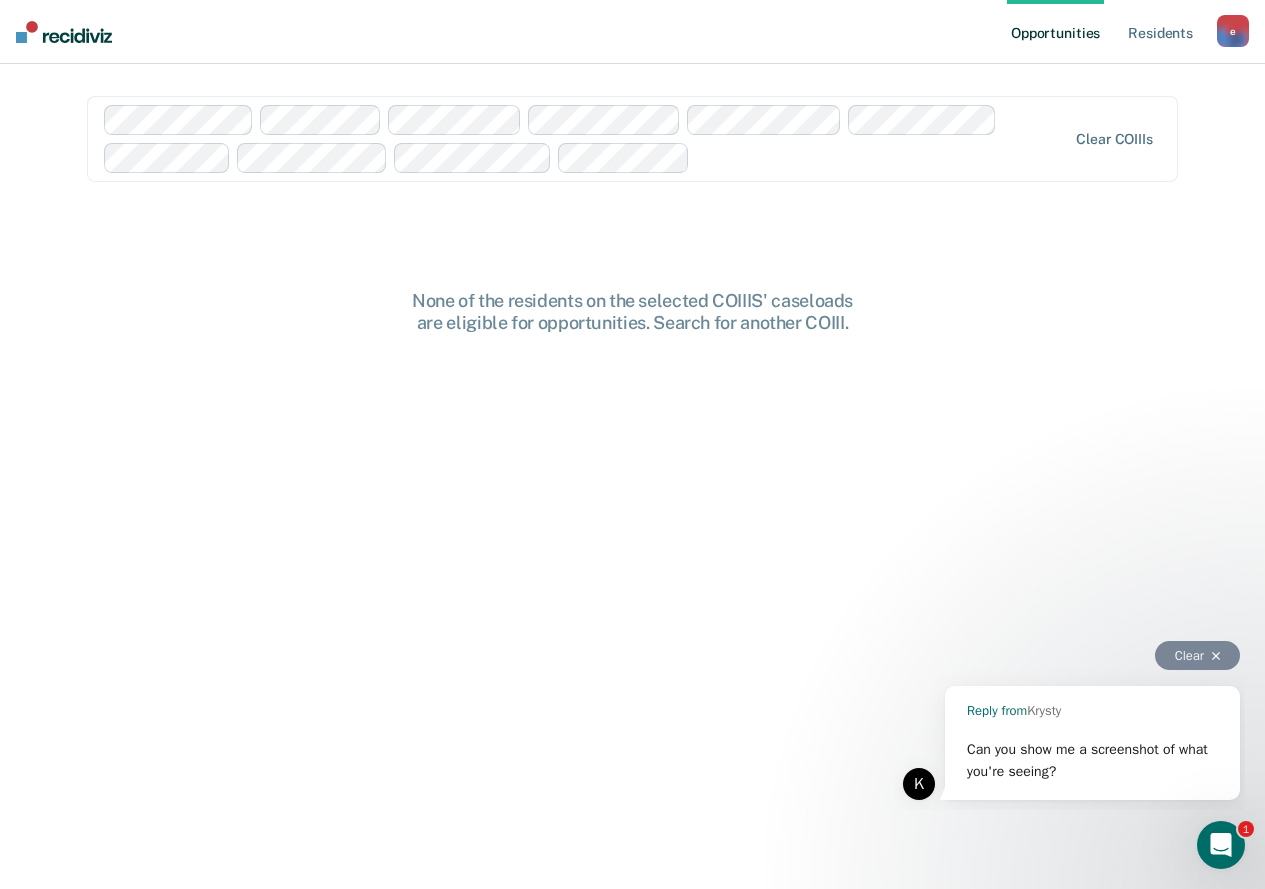 click on "Can you show me a screenshot of what you're seeing?" at bounding box center (1087, 760) 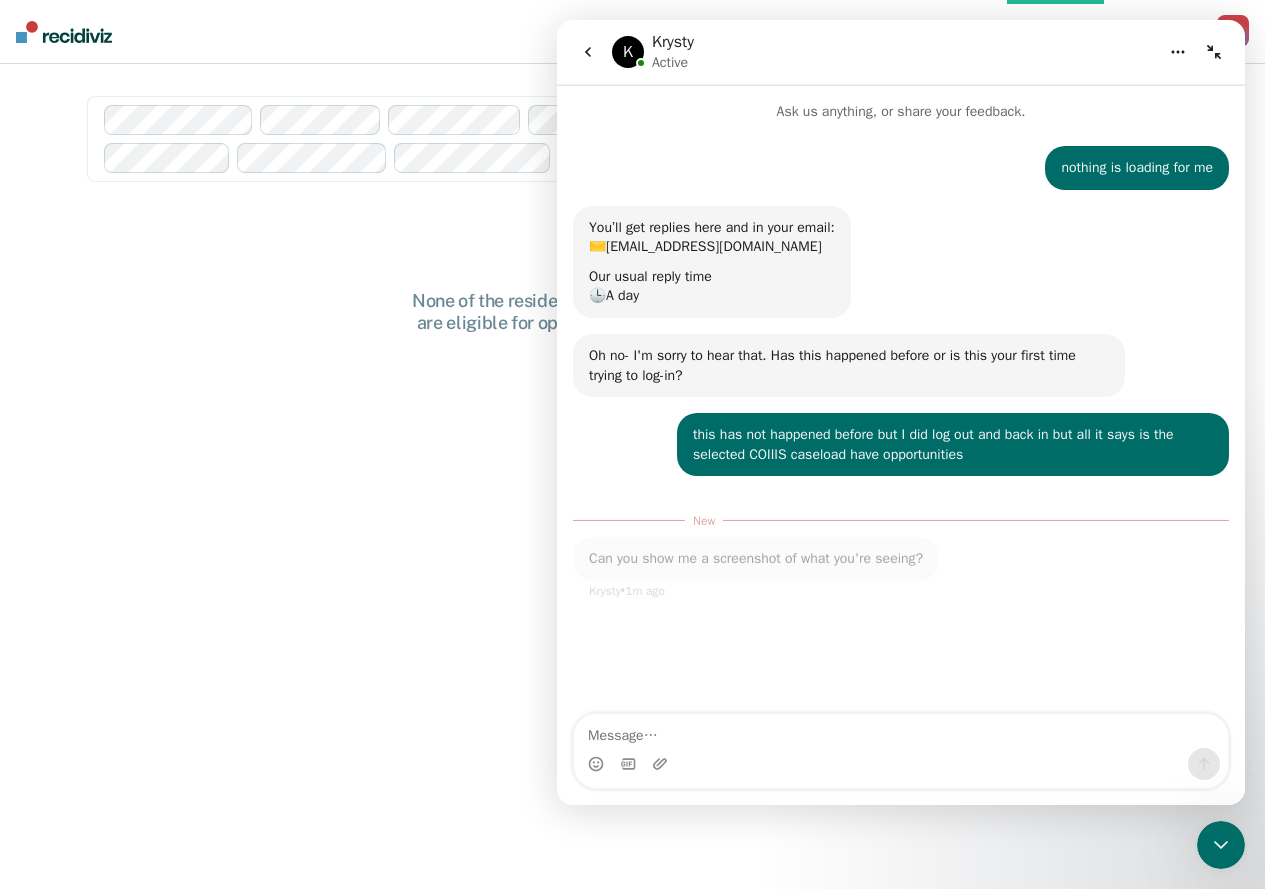 scroll, scrollTop: 3, scrollLeft: 0, axis: vertical 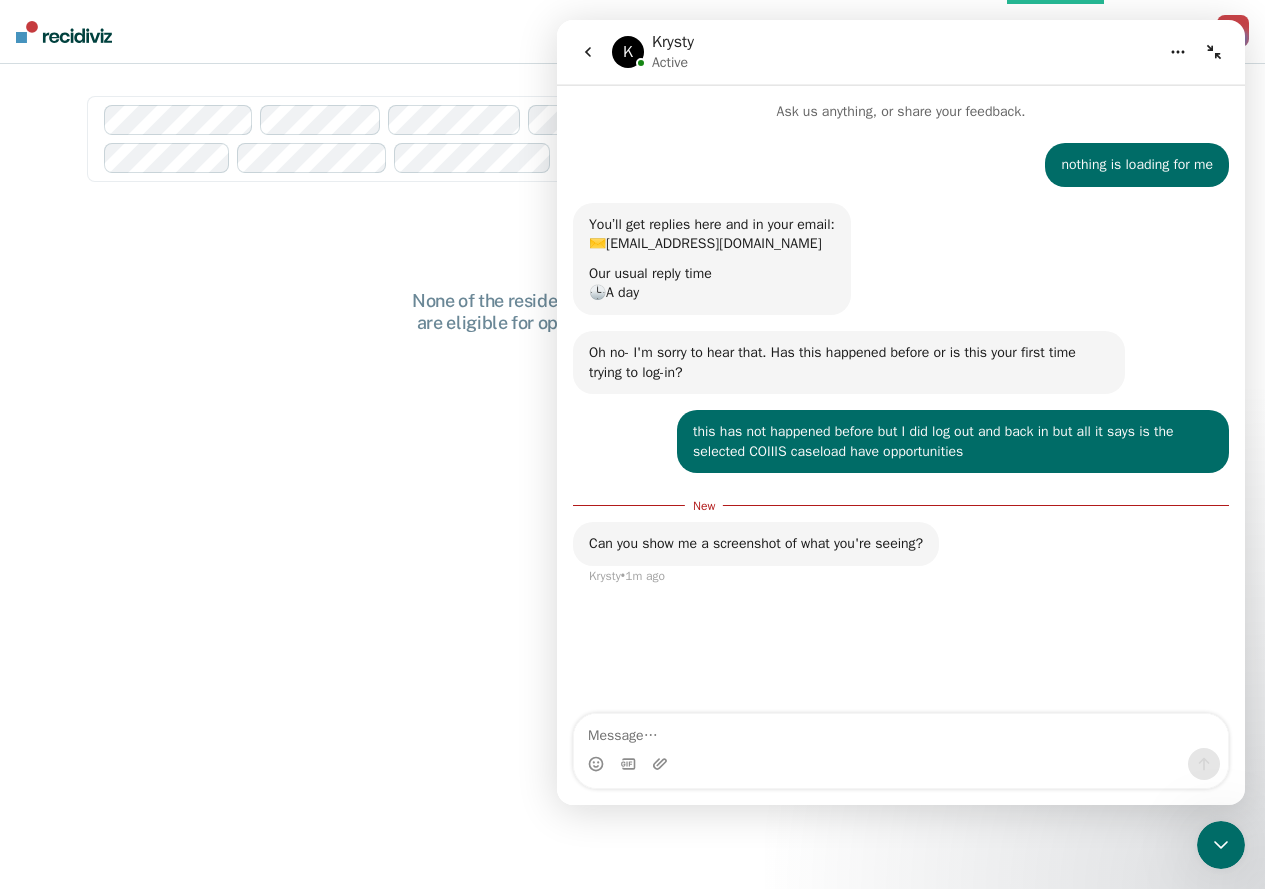 click at bounding box center [901, 764] 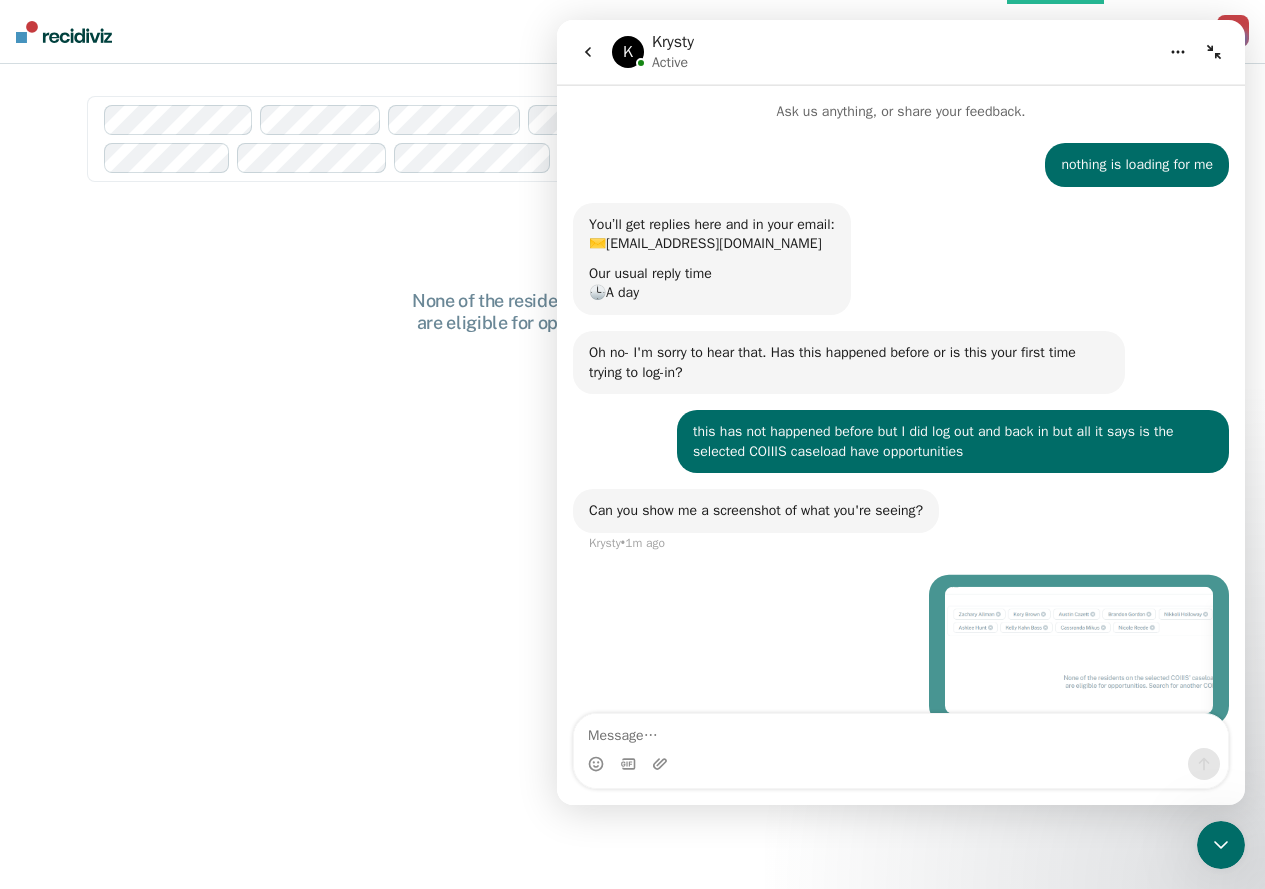 scroll, scrollTop: 31, scrollLeft: 0, axis: vertical 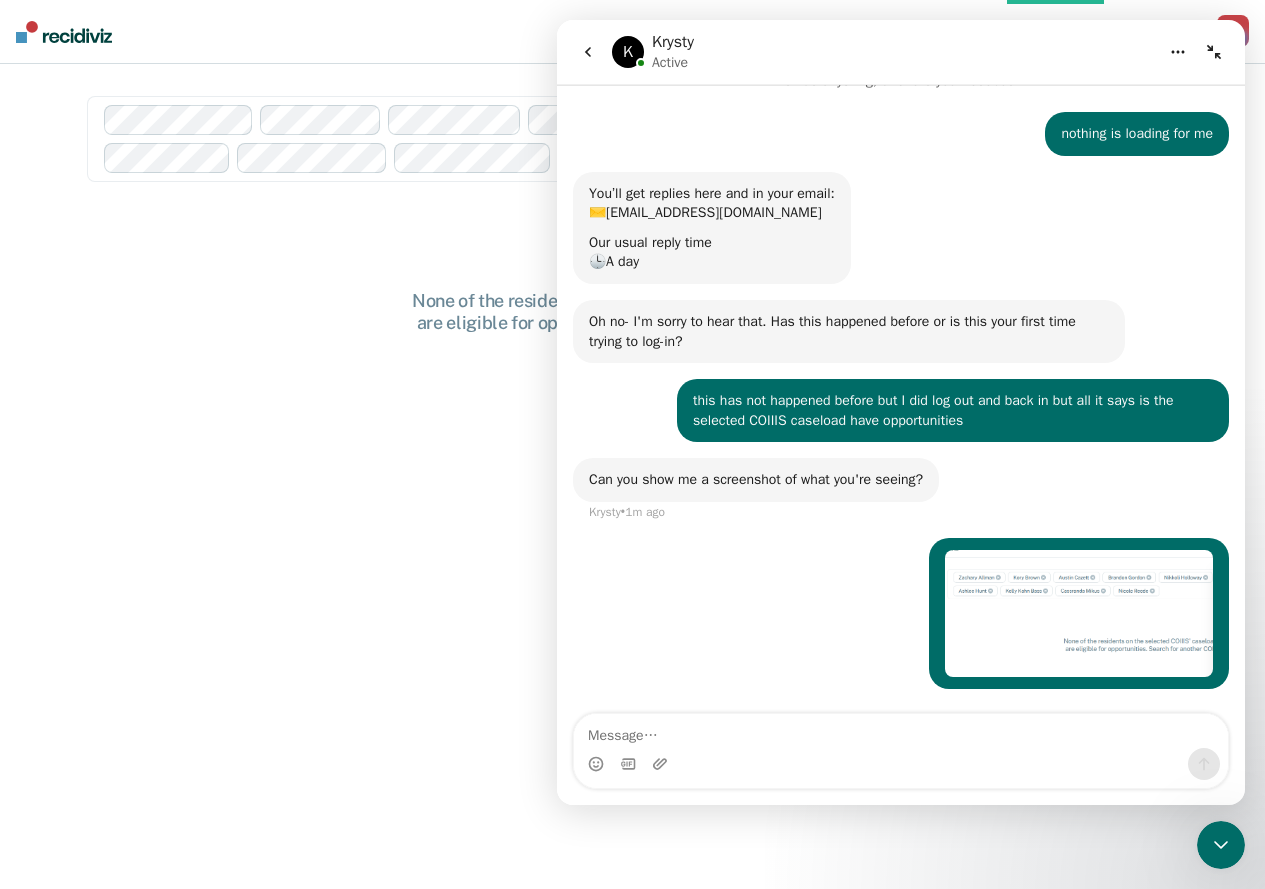 click 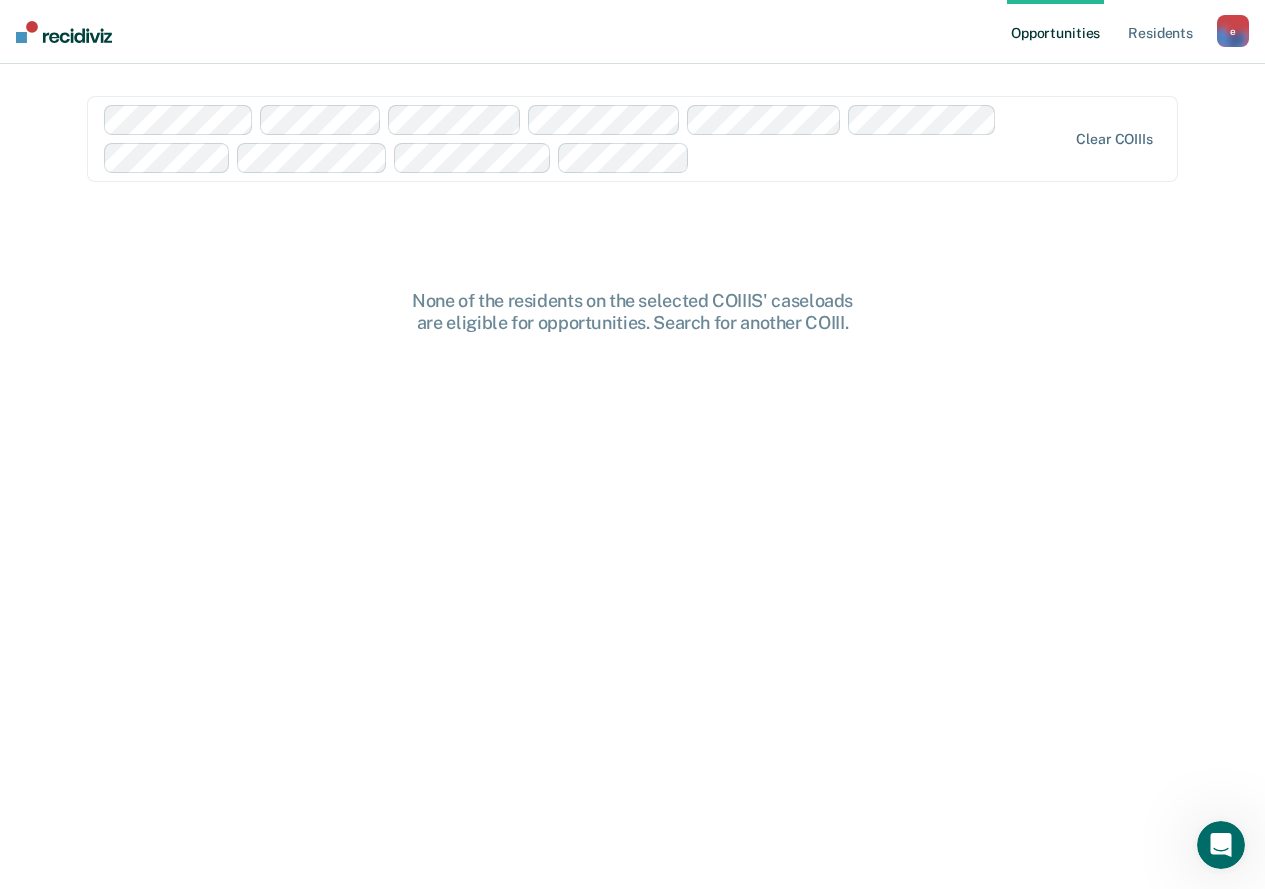click at bounding box center [882, 157] 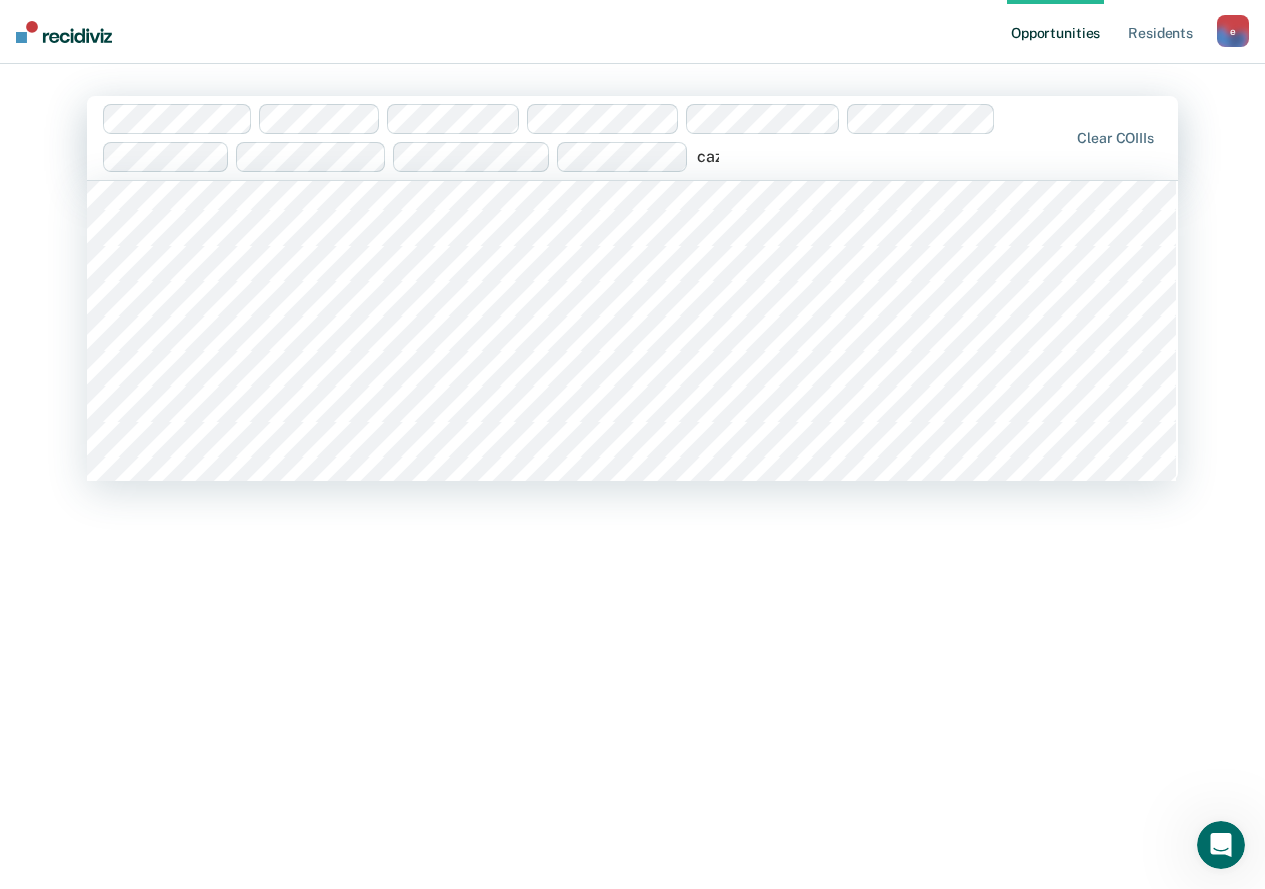 scroll, scrollTop: 0, scrollLeft: 0, axis: both 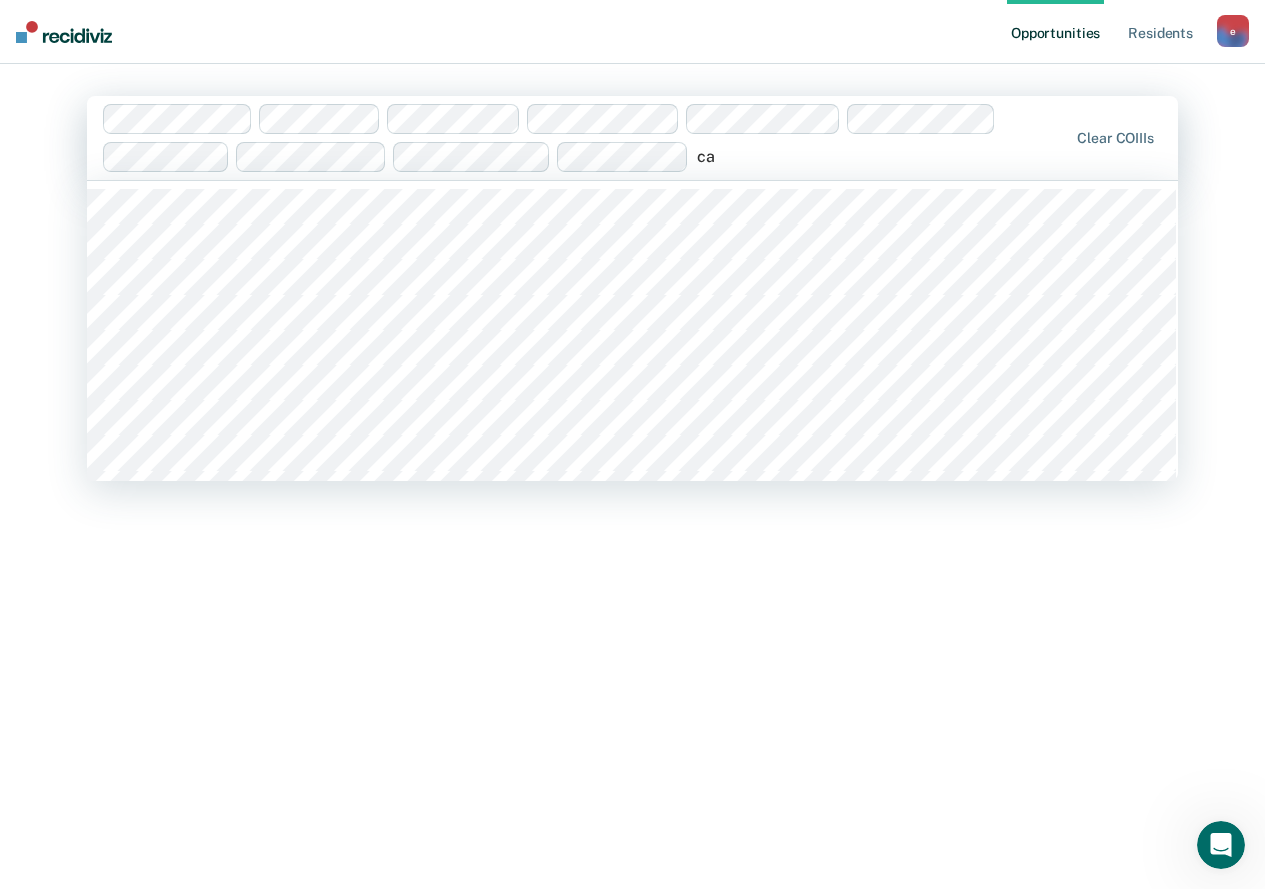 type on "c" 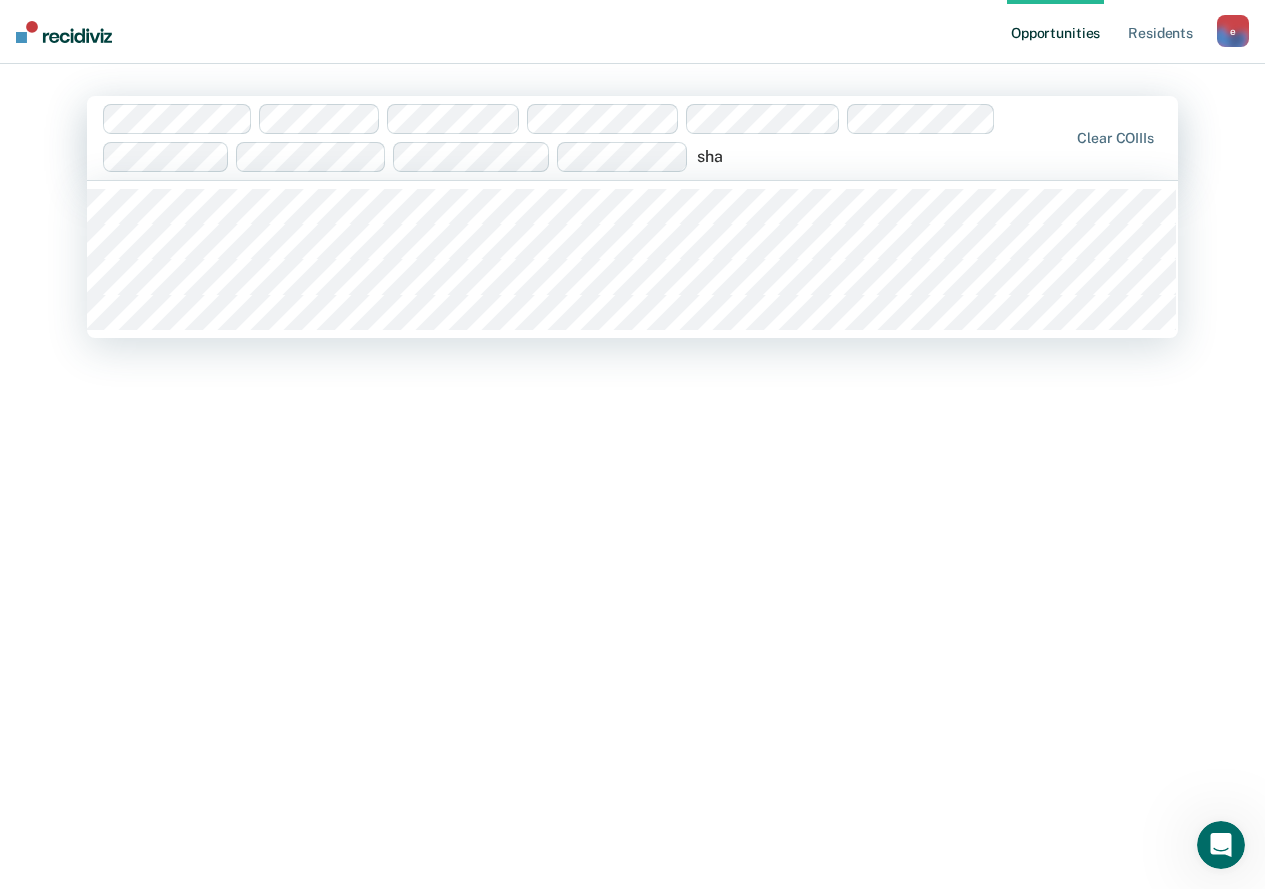 type on "[PERSON_NAME]" 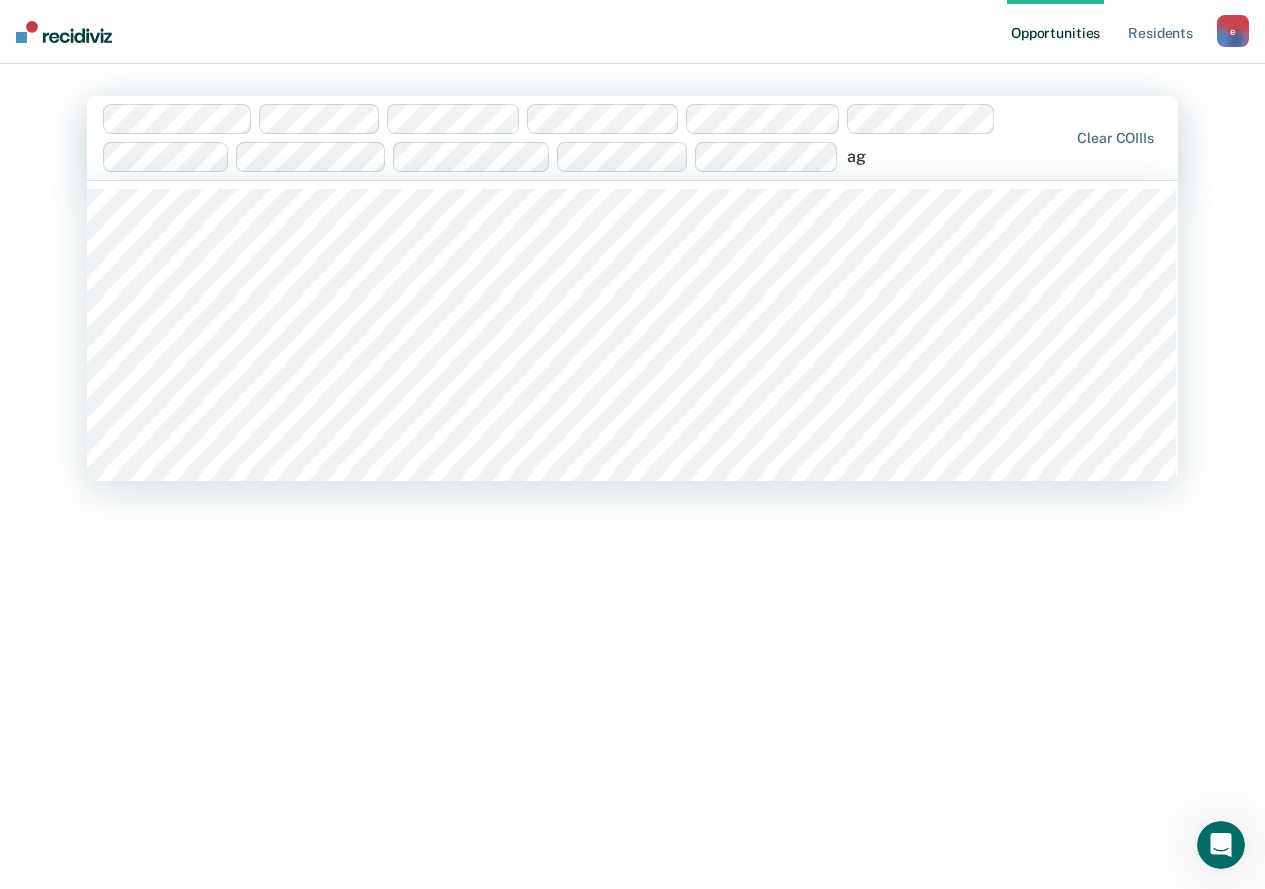type on "a" 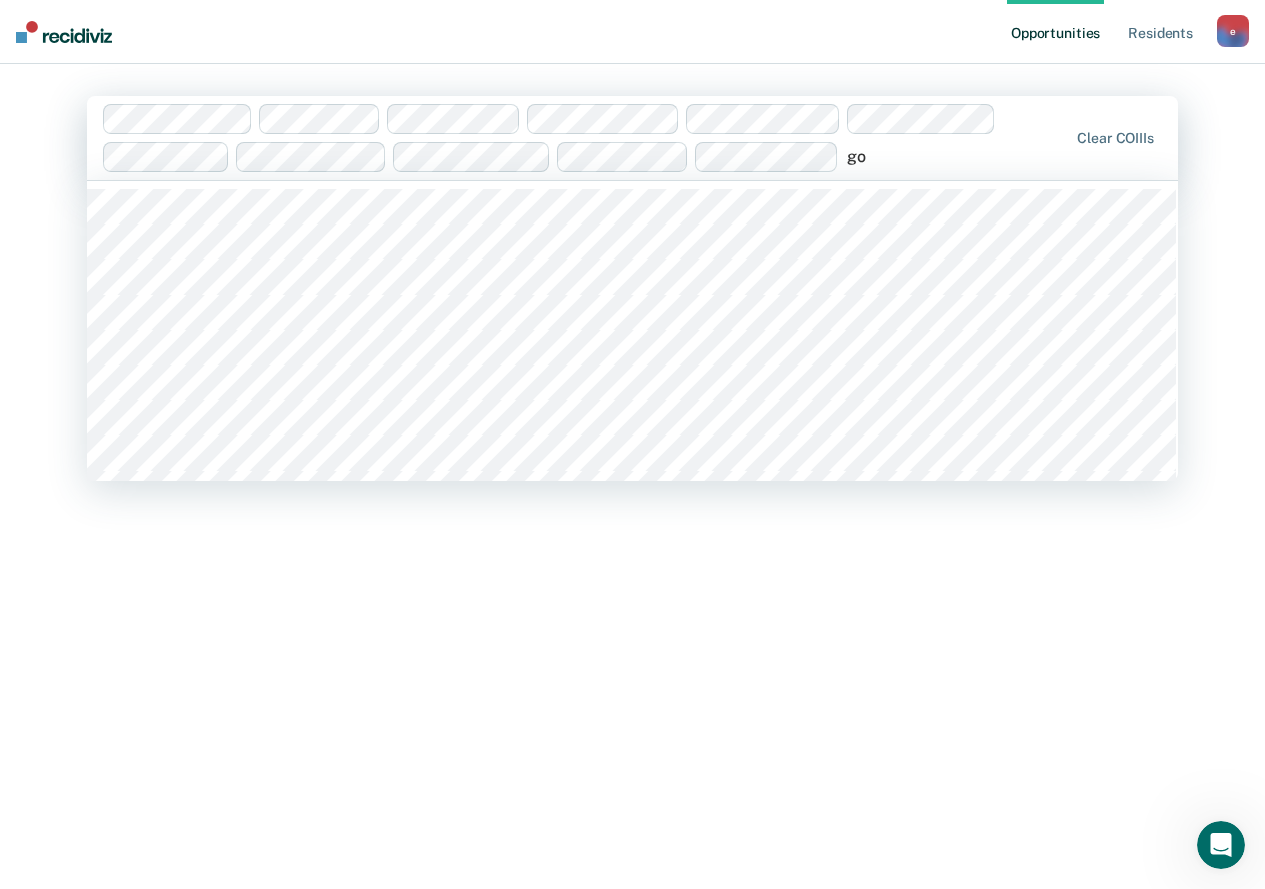 type on "g" 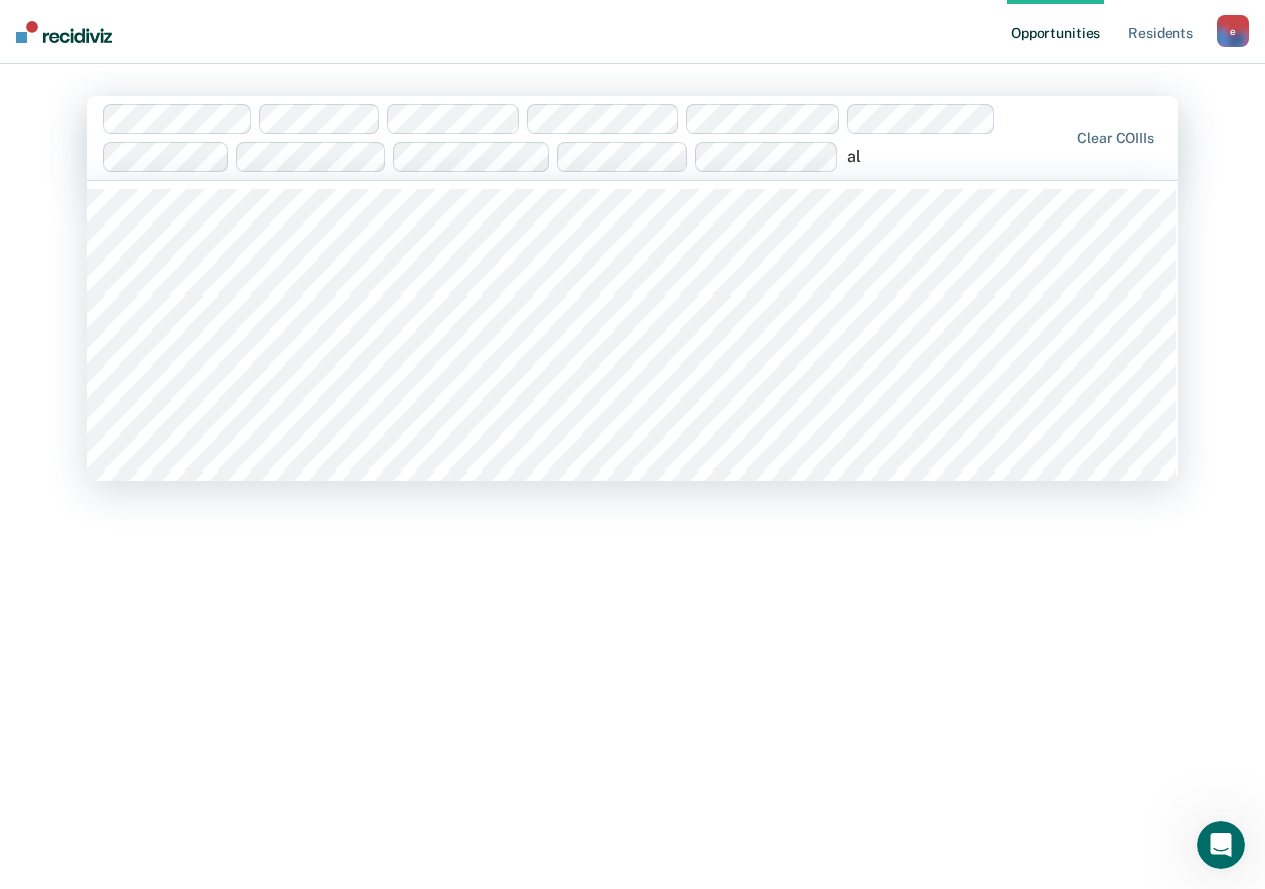 type on "a" 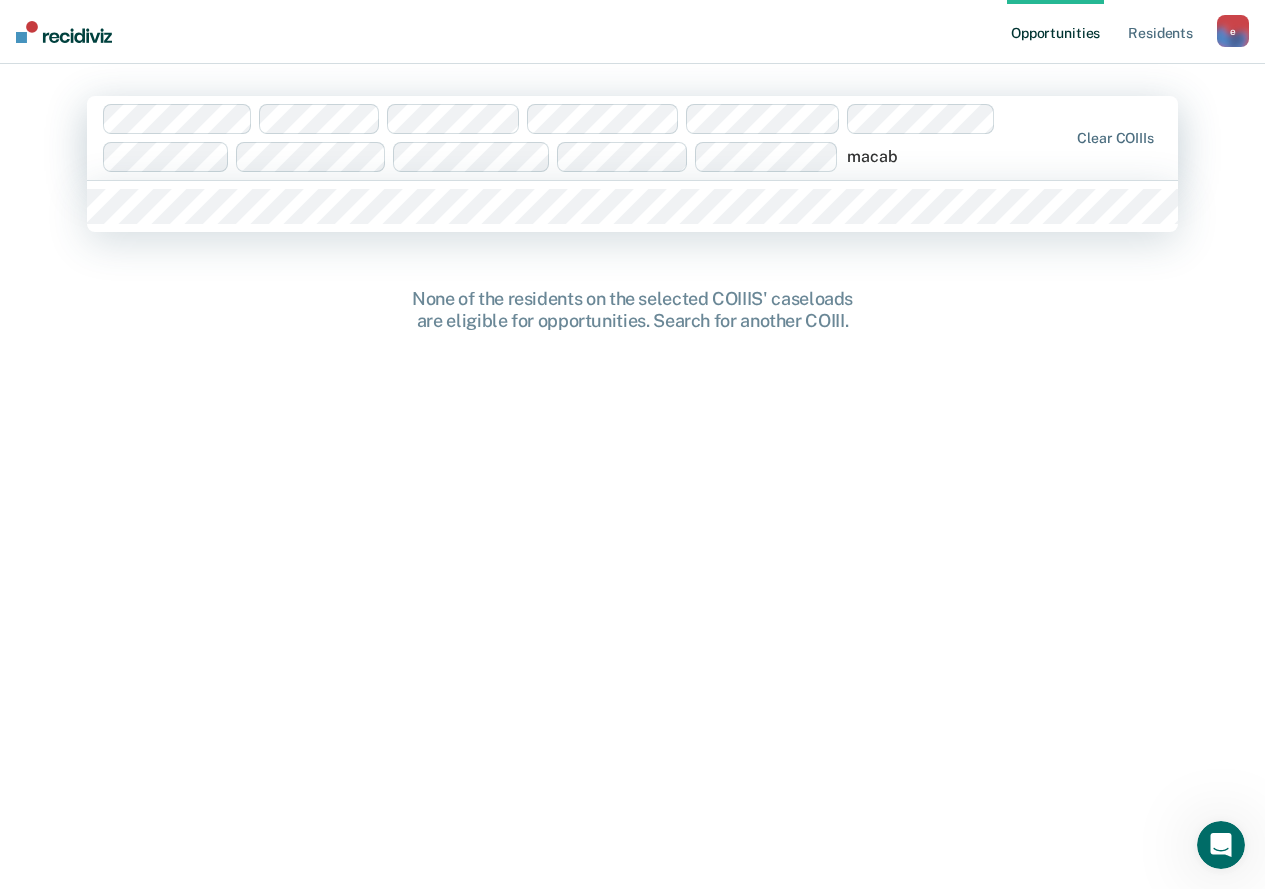 type on "macabe" 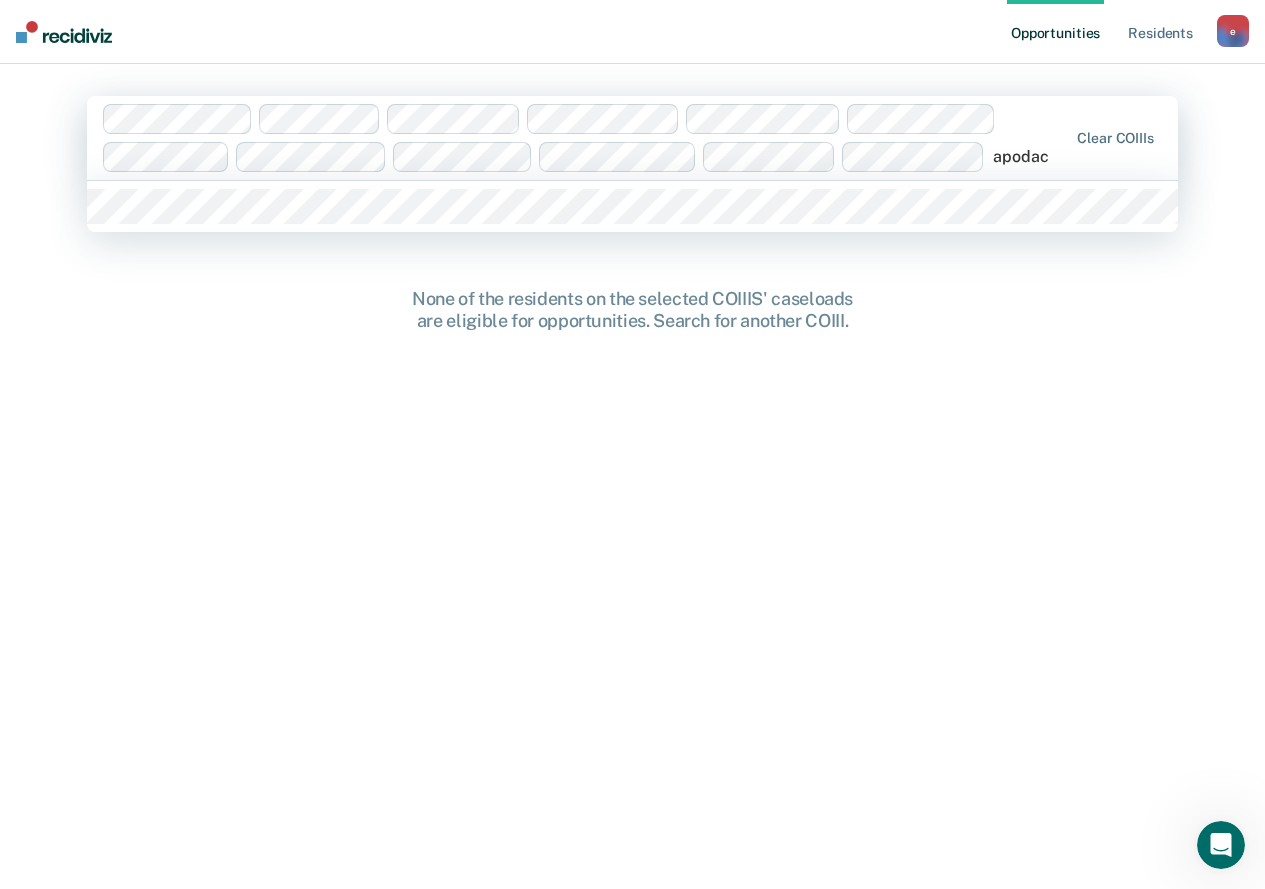 type on "[PERSON_NAME]" 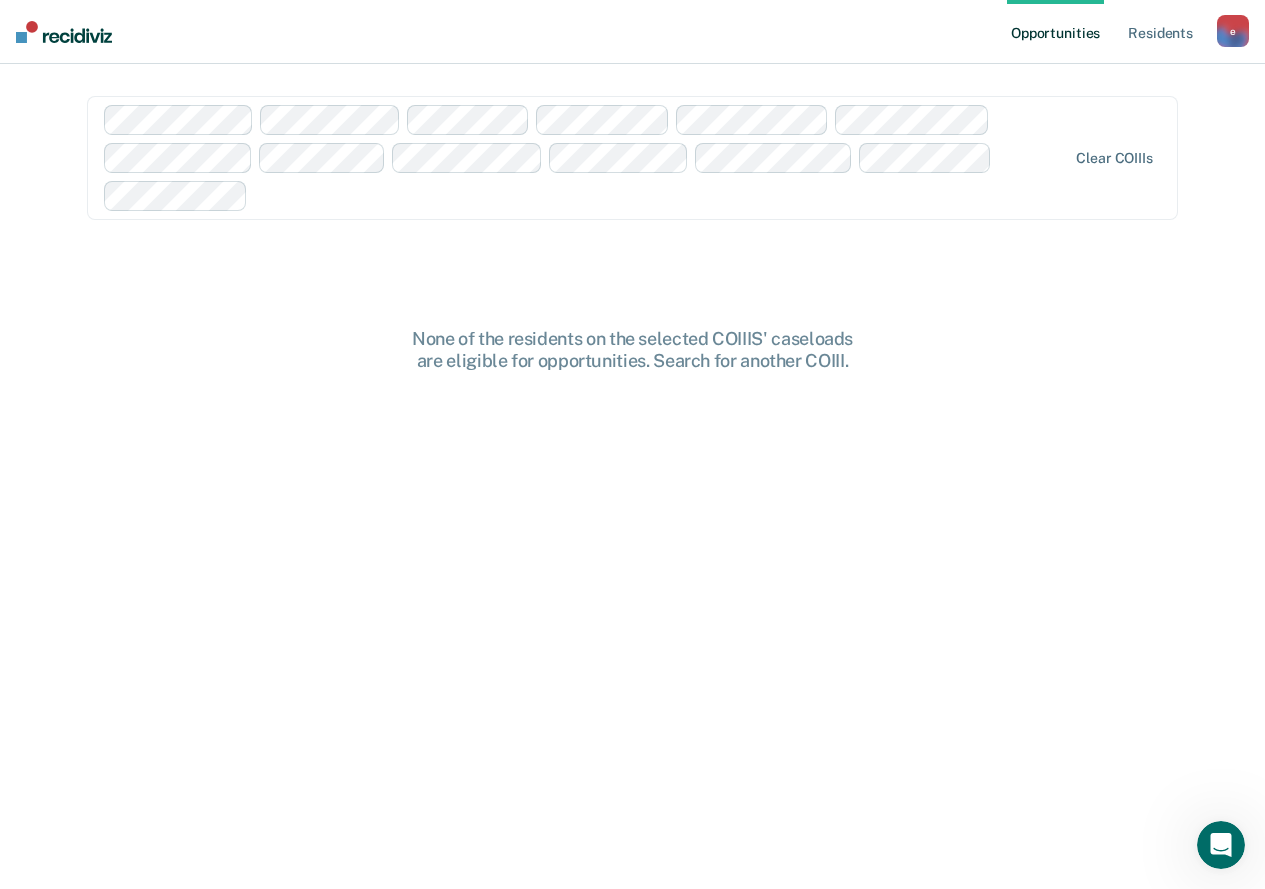 scroll, scrollTop: 108, scrollLeft: 0, axis: vertical 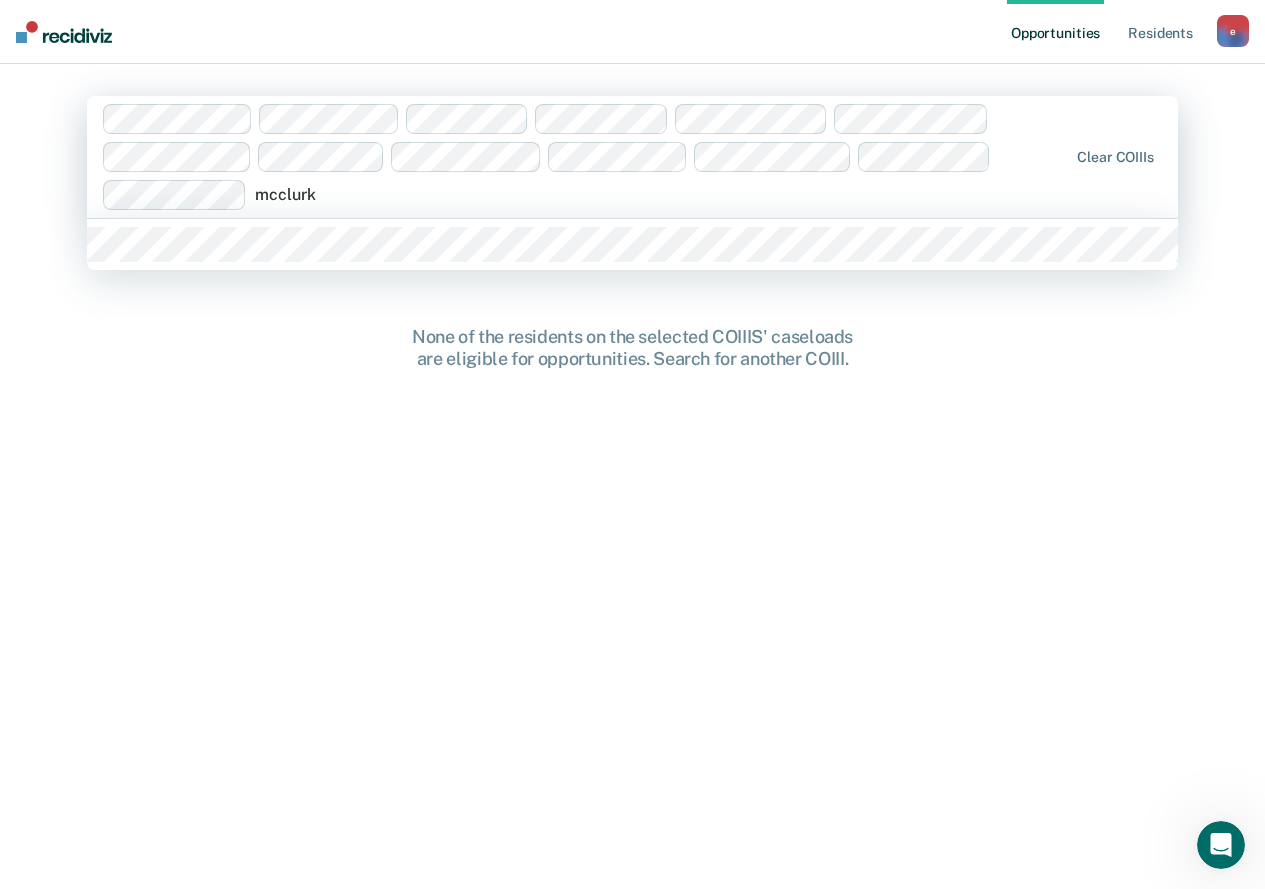 type on "mcclurki" 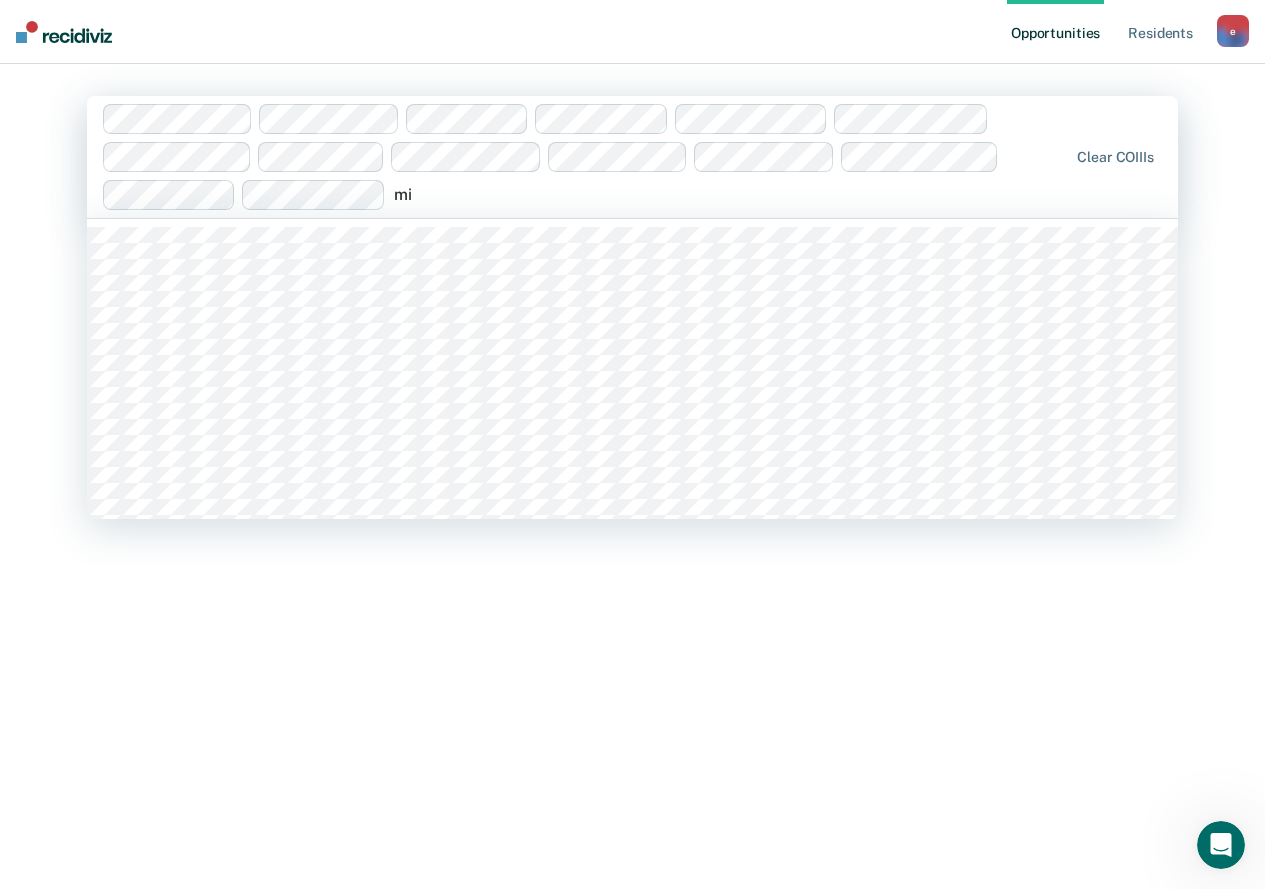 type on "m" 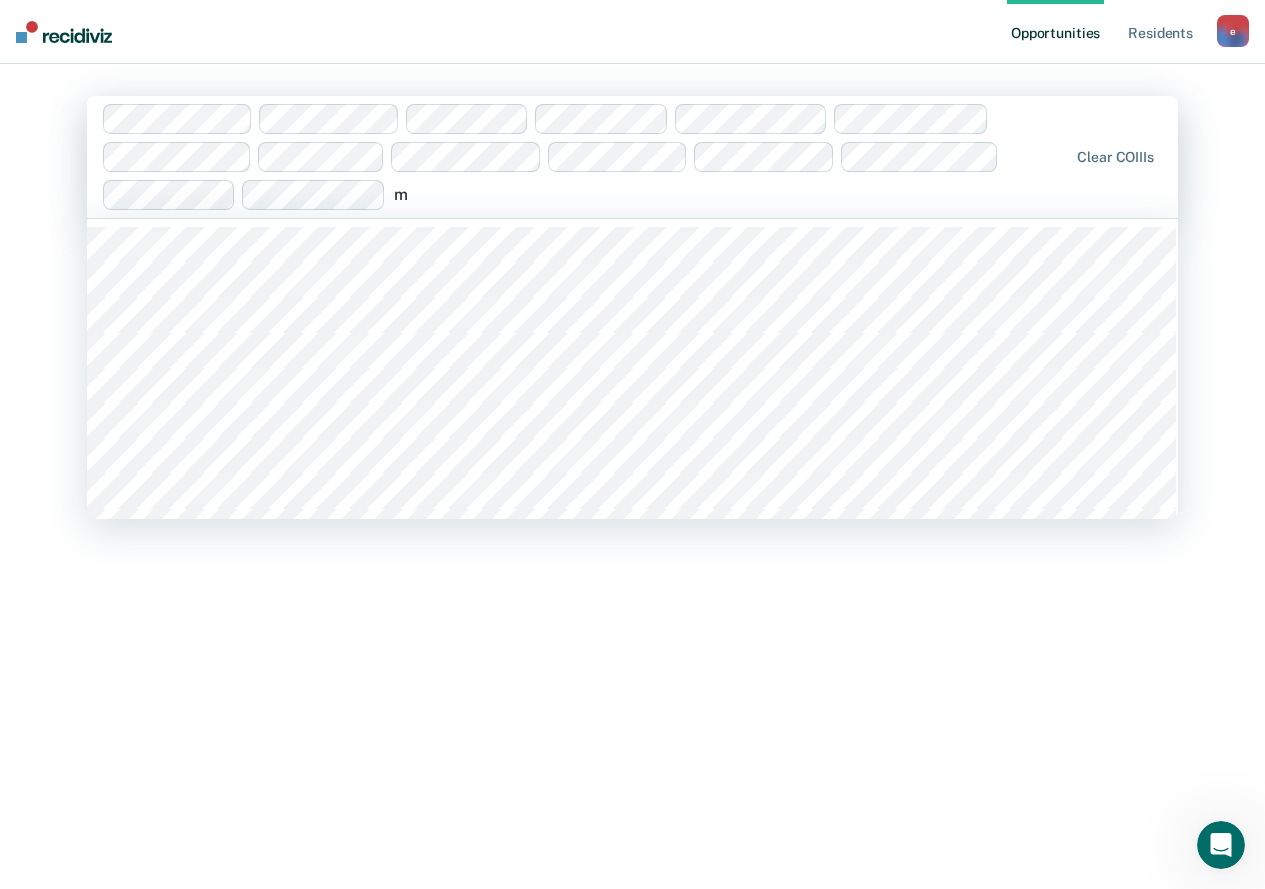 type 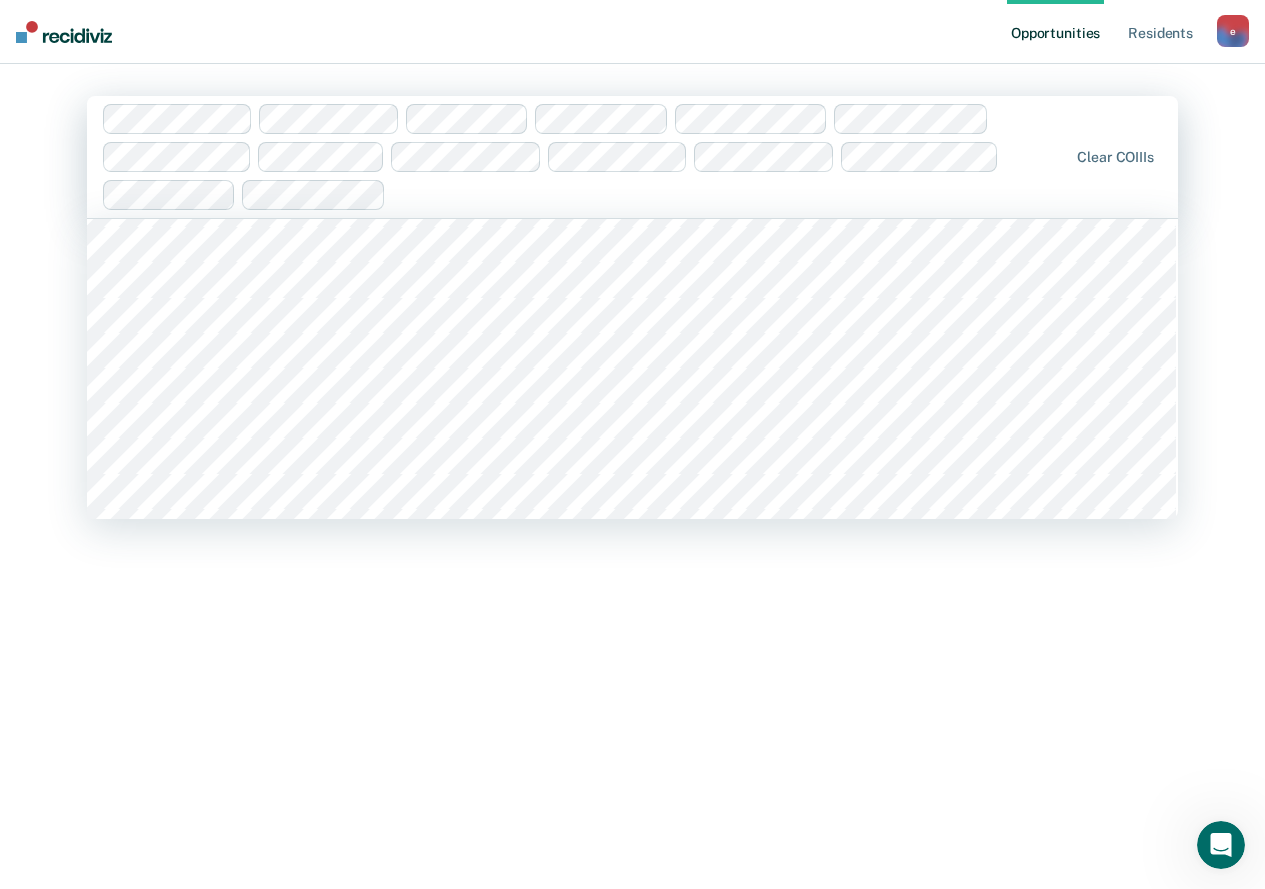 scroll, scrollTop: 4500, scrollLeft: 0, axis: vertical 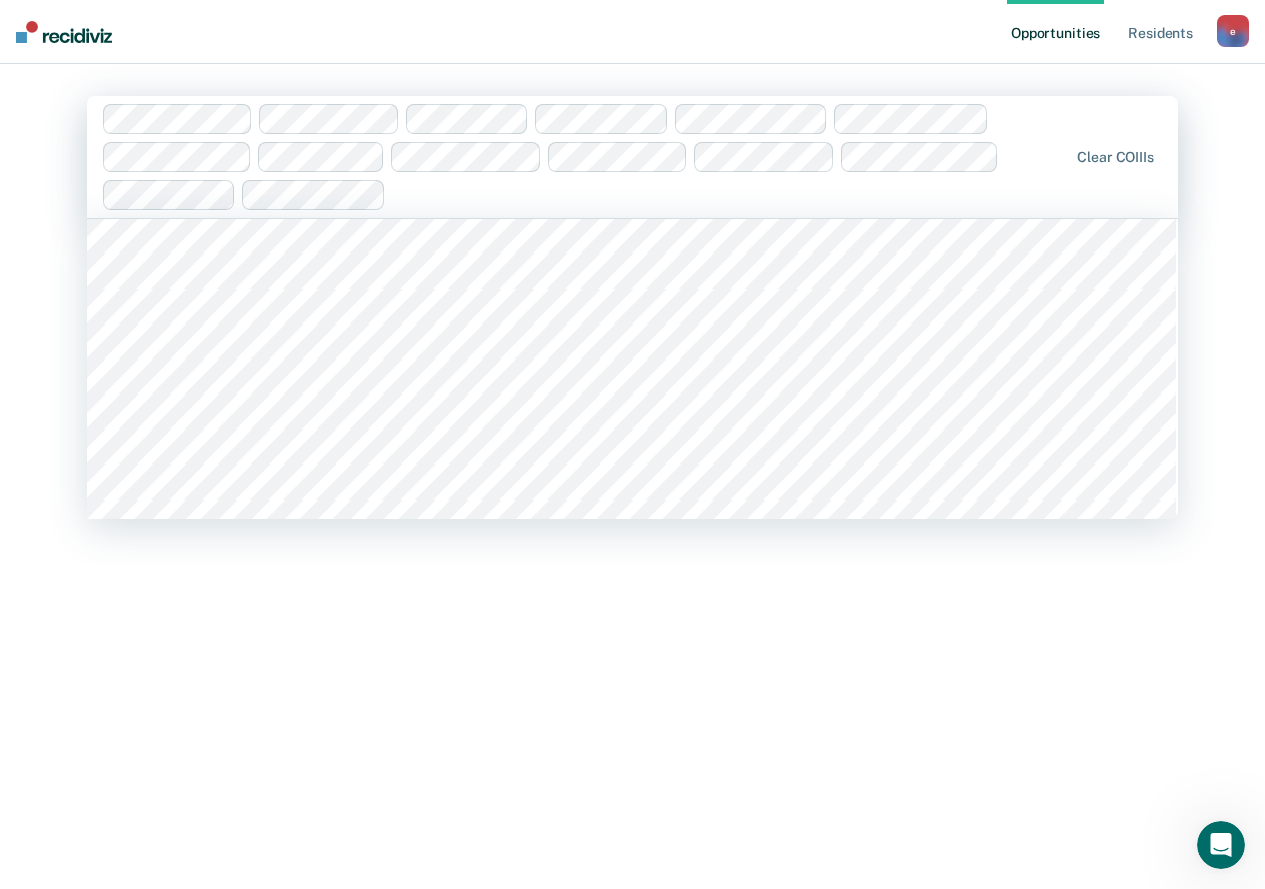 click at bounding box center (731, 194) 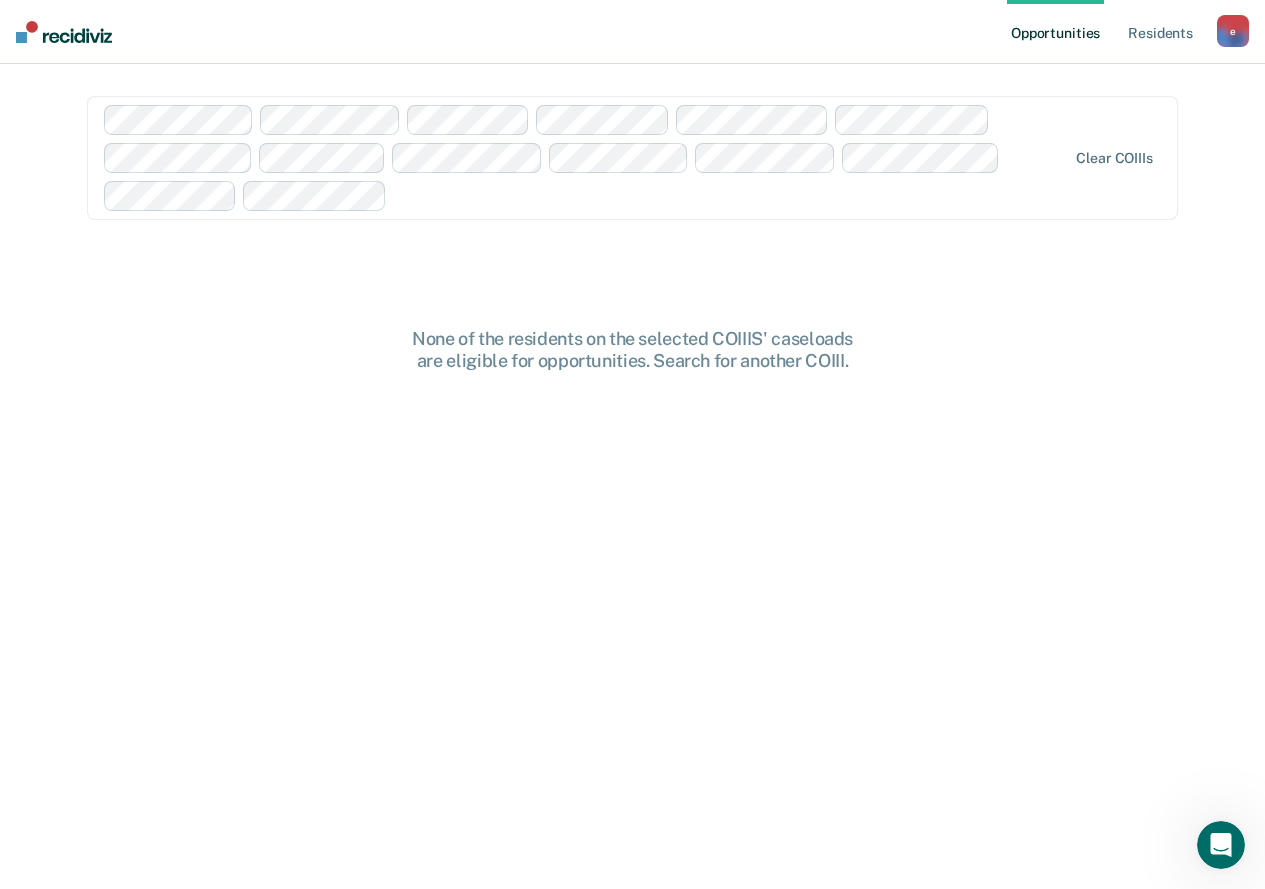 scroll, scrollTop: 108, scrollLeft: 0, axis: vertical 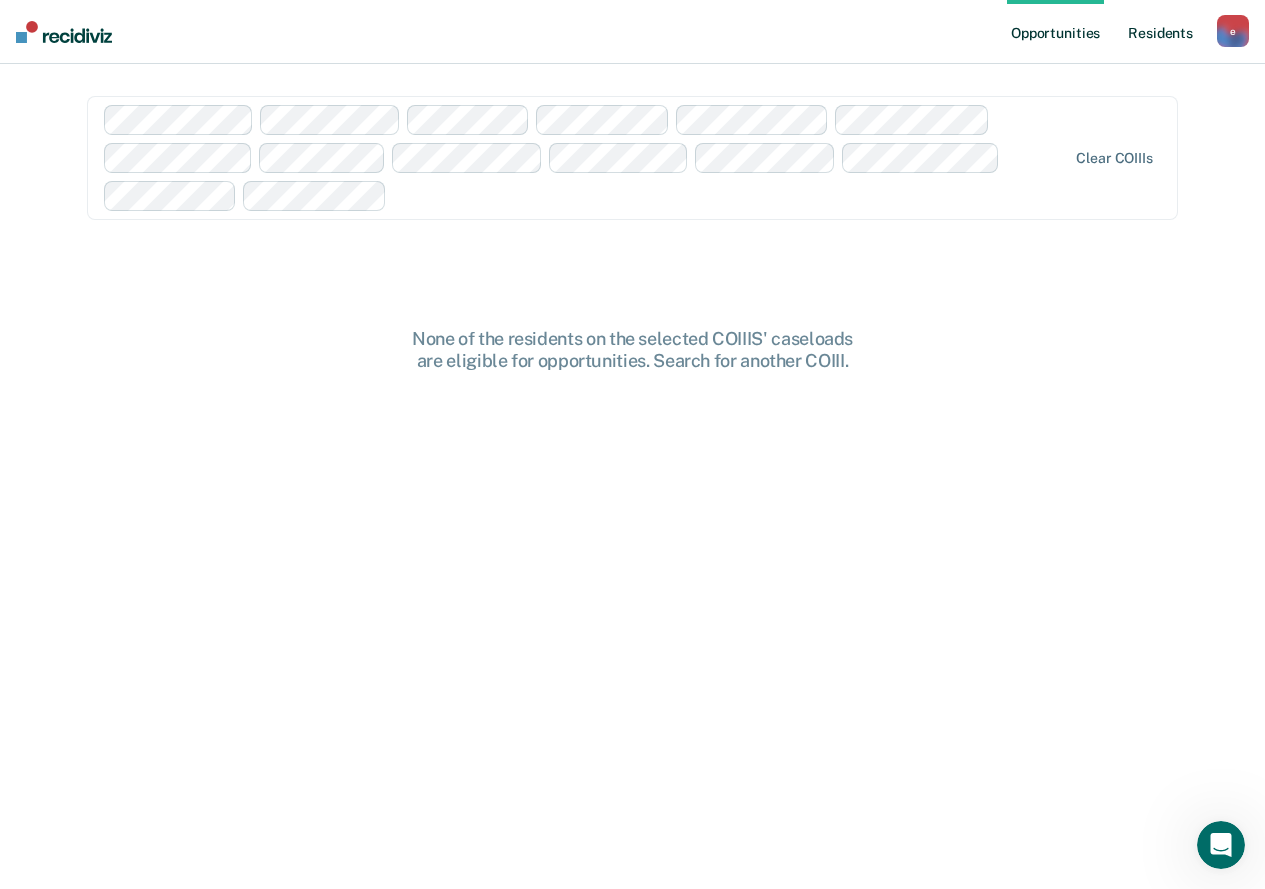 click on "Resident s" at bounding box center [1160, 32] 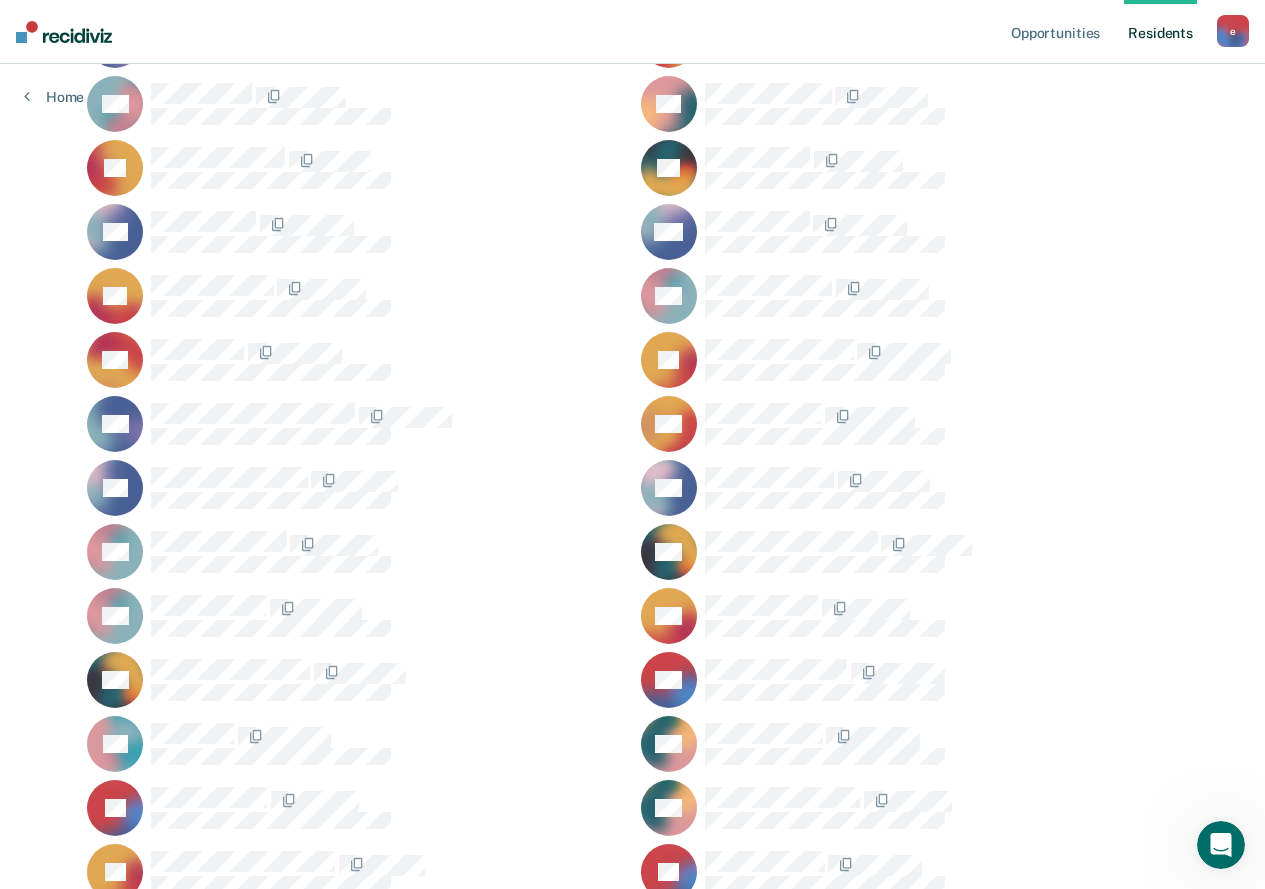 scroll, scrollTop: 9509, scrollLeft: 0, axis: vertical 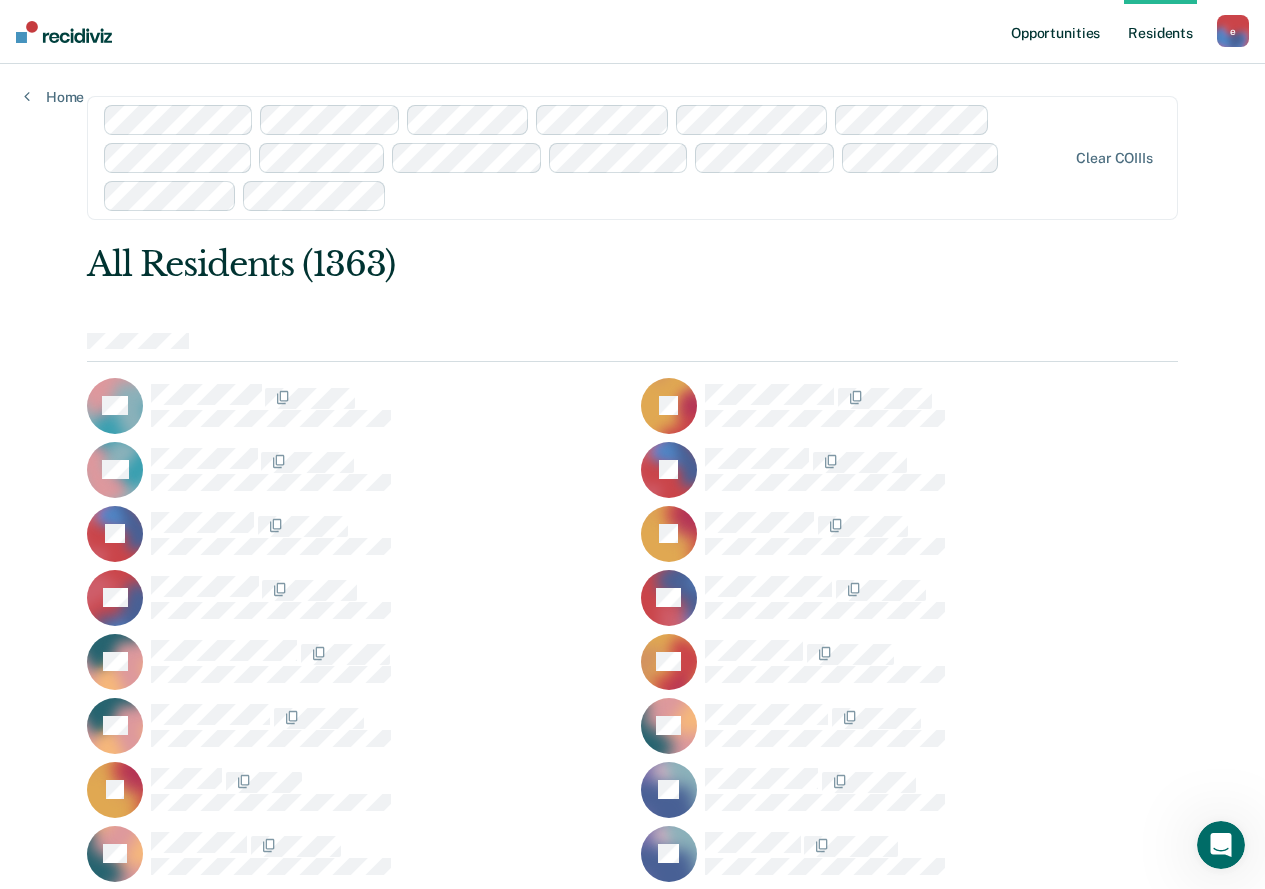 click on "Opportunities" at bounding box center (1055, 32) 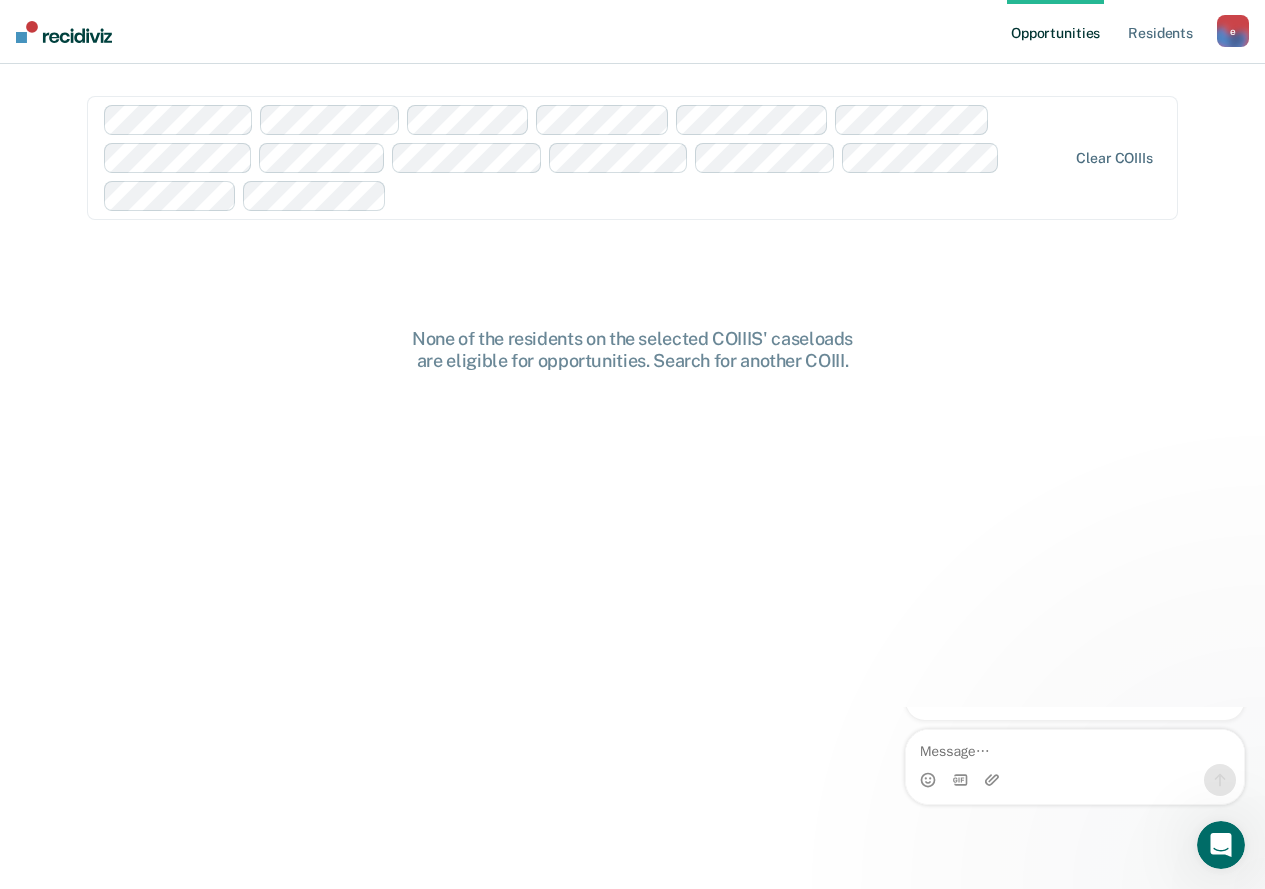 scroll, scrollTop: 0, scrollLeft: 0, axis: both 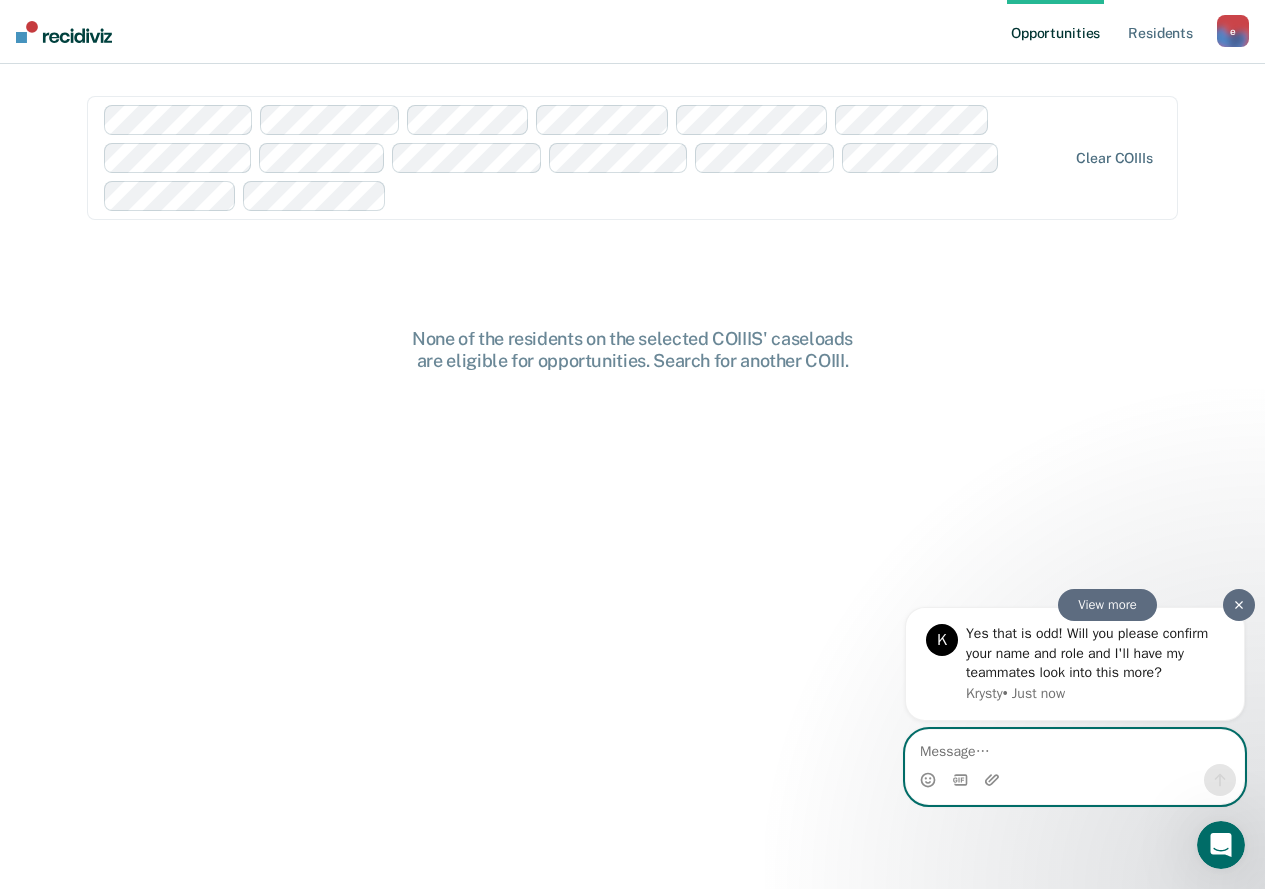 click at bounding box center [1075, 747] 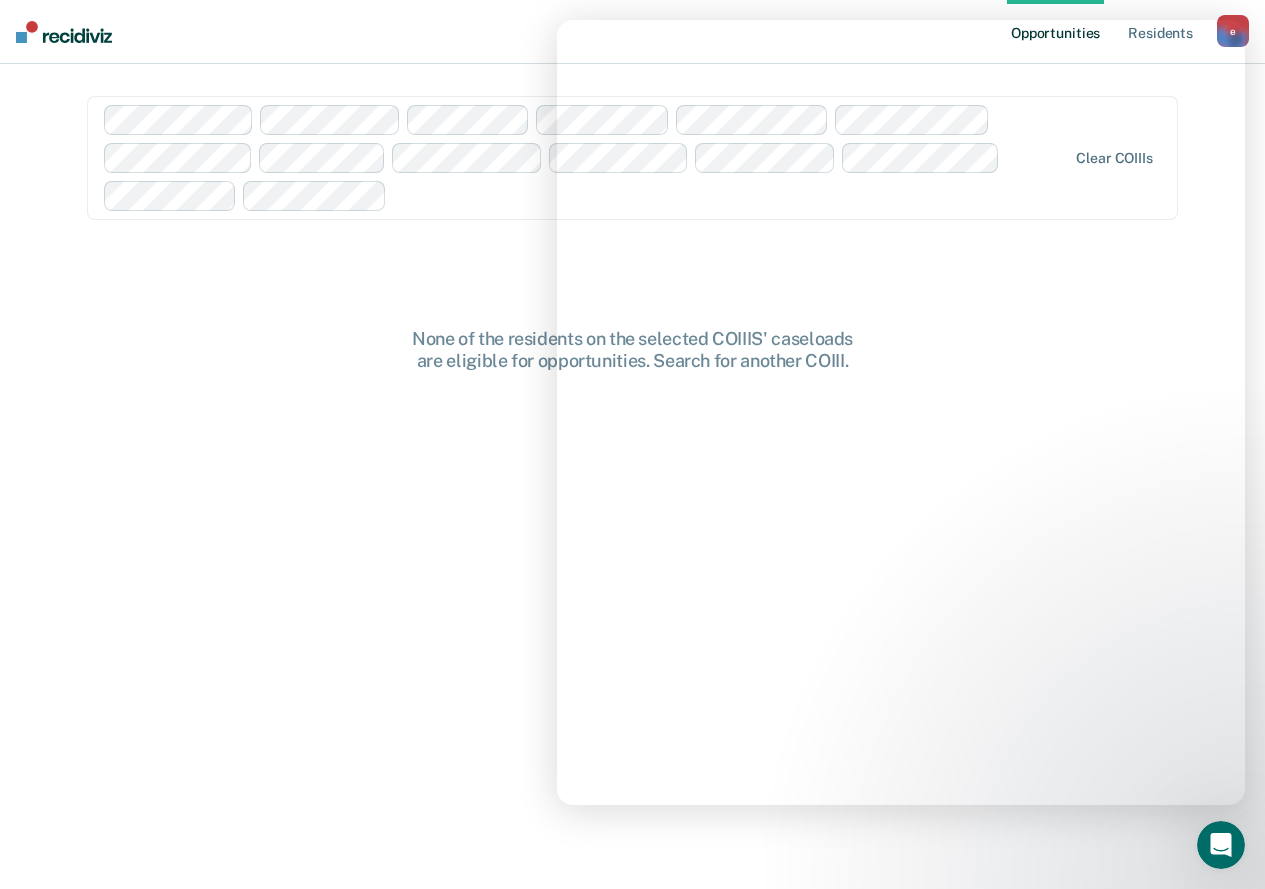 scroll, scrollTop: 0, scrollLeft: 0, axis: both 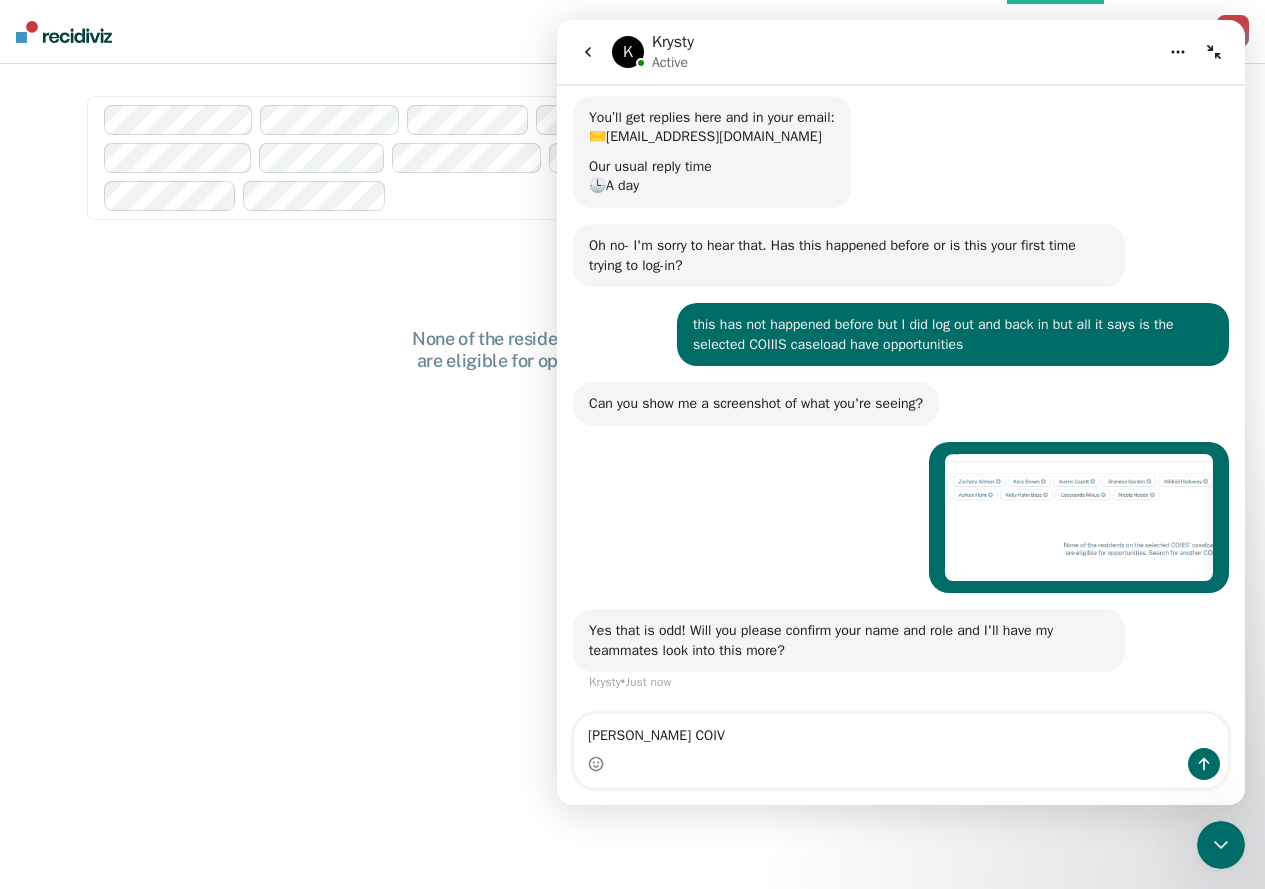 type on "[PERSON_NAME] COIV" 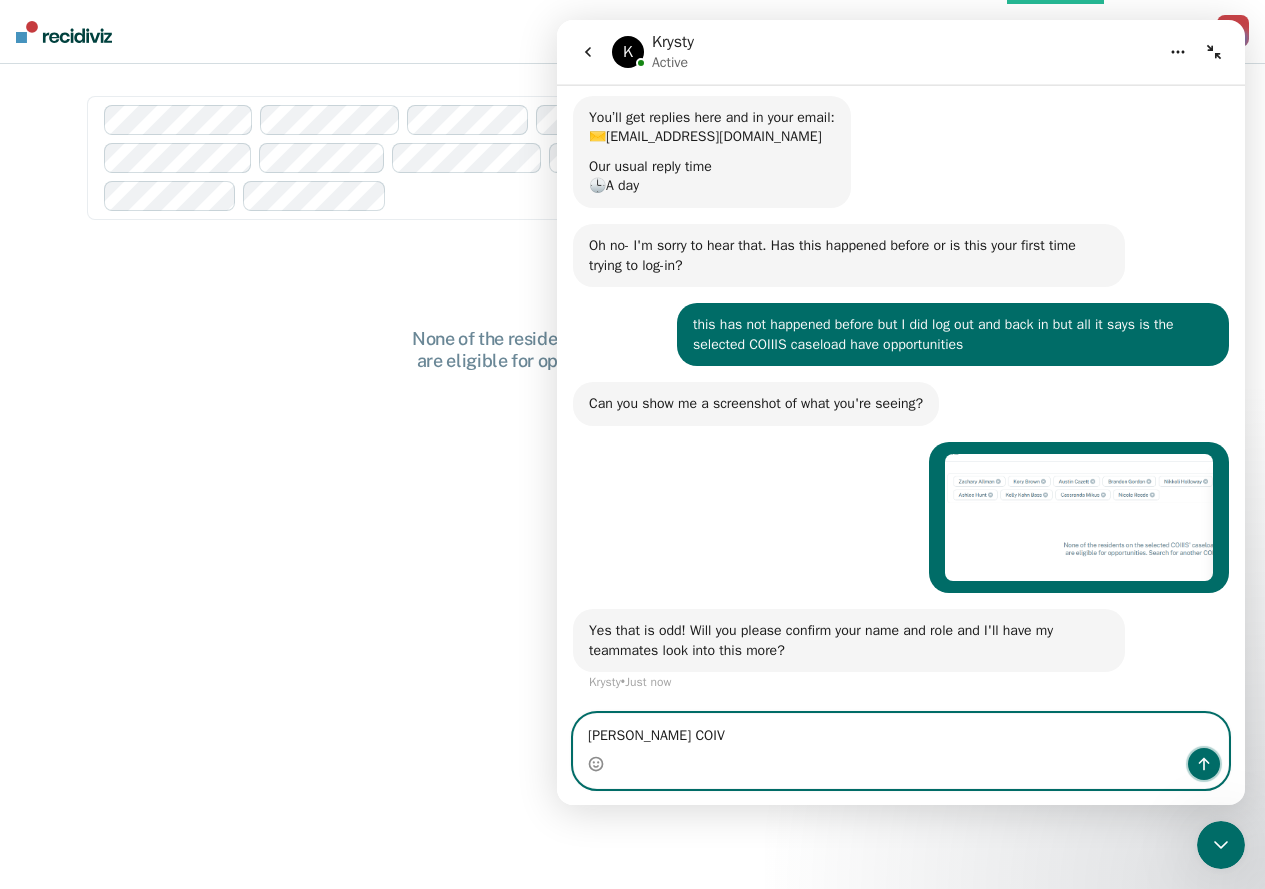 click 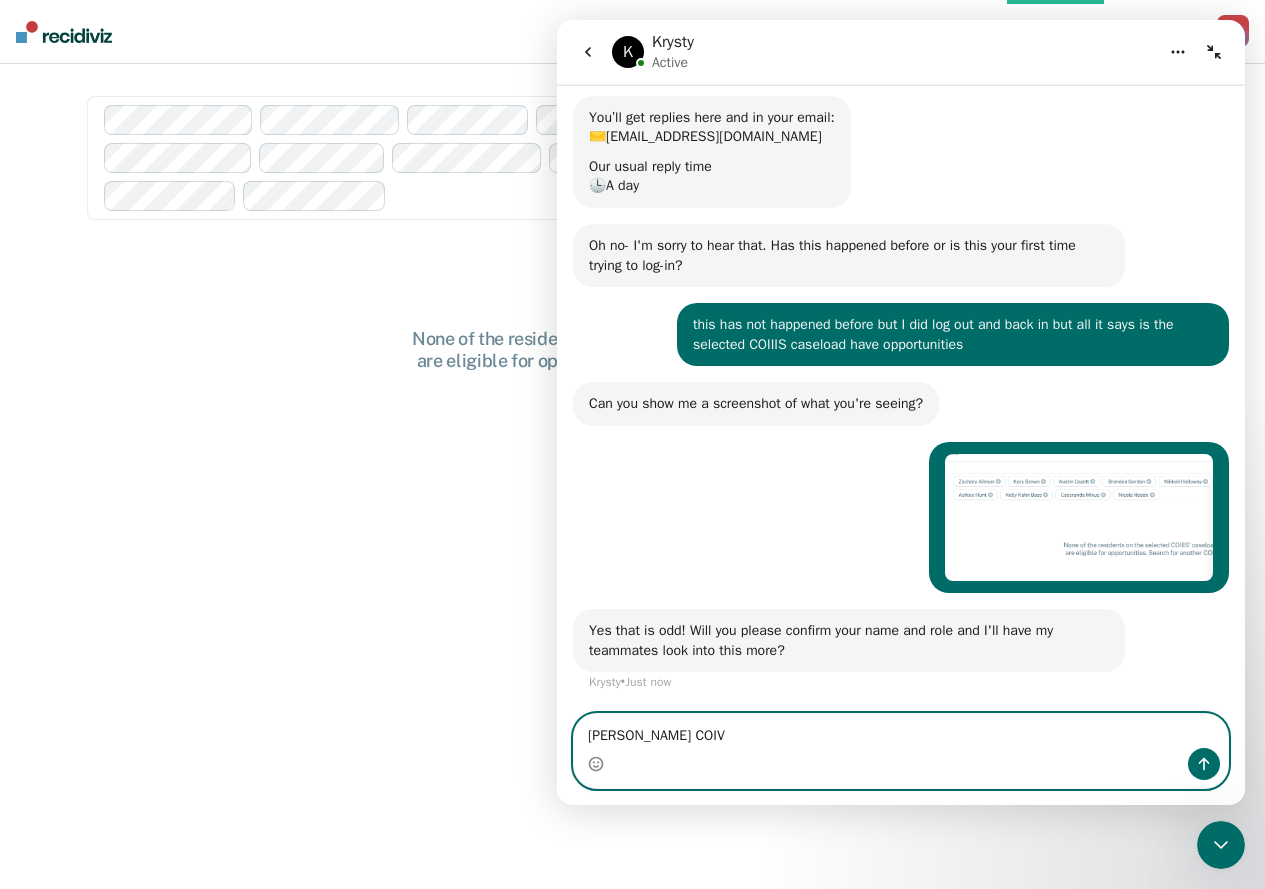 type 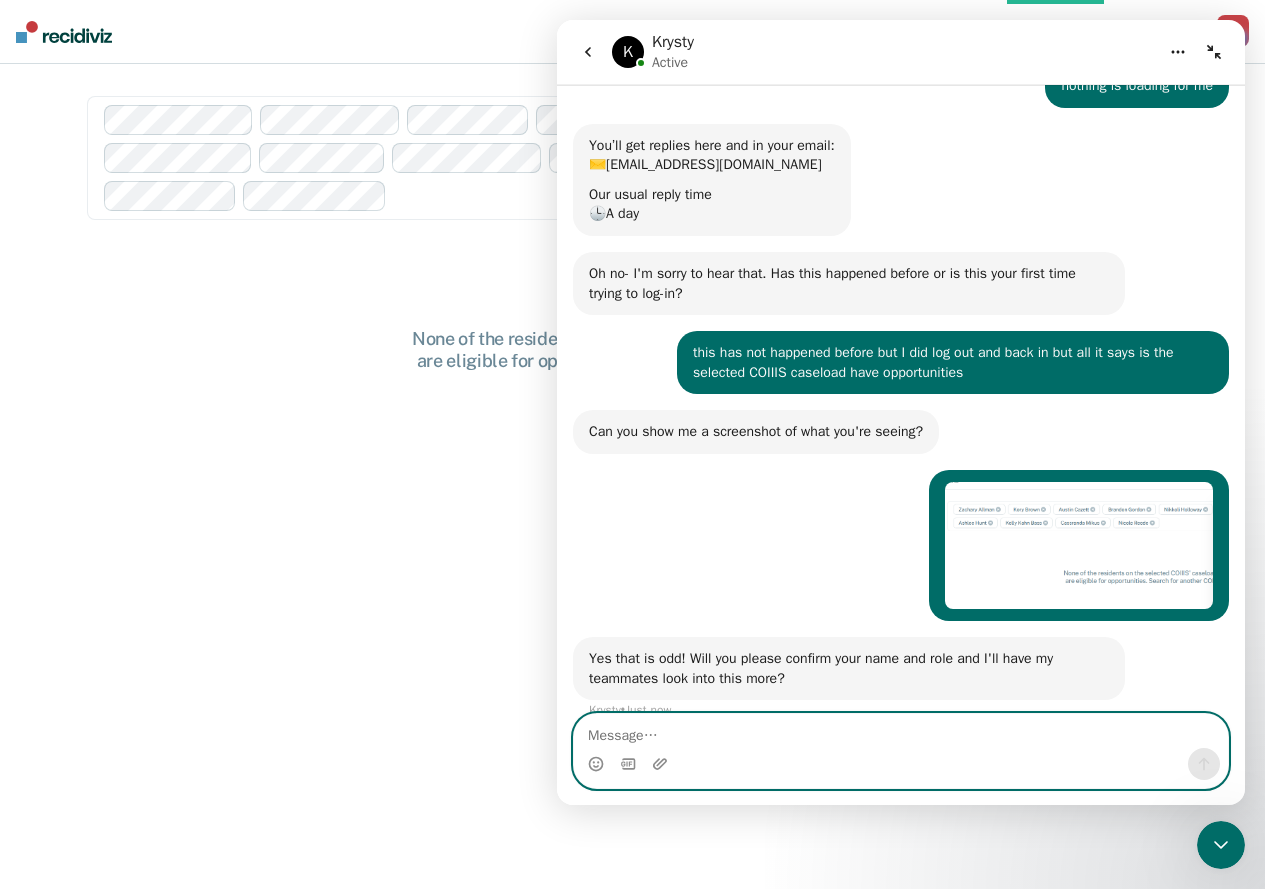 scroll, scrollTop: 0, scrollLeft: 0, axis: both 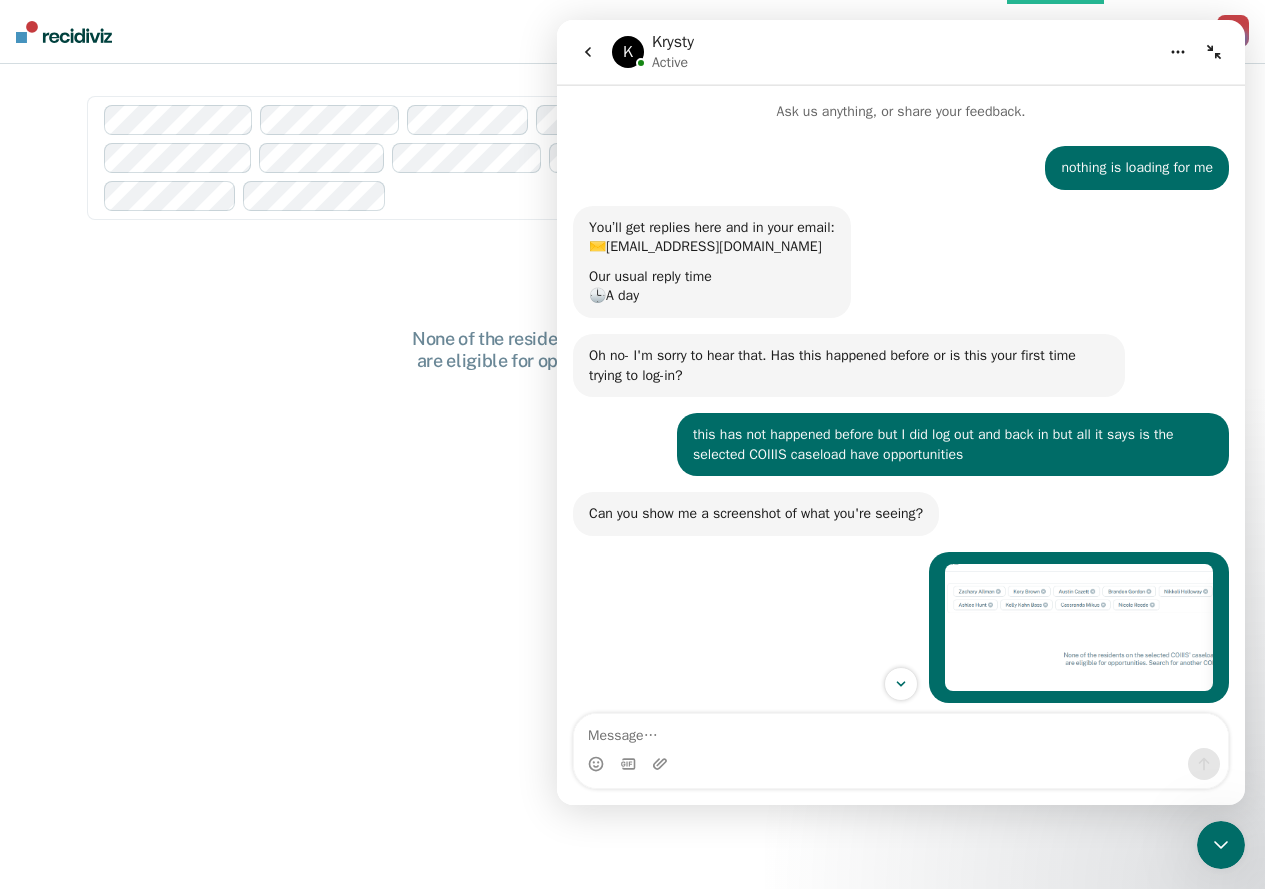 click 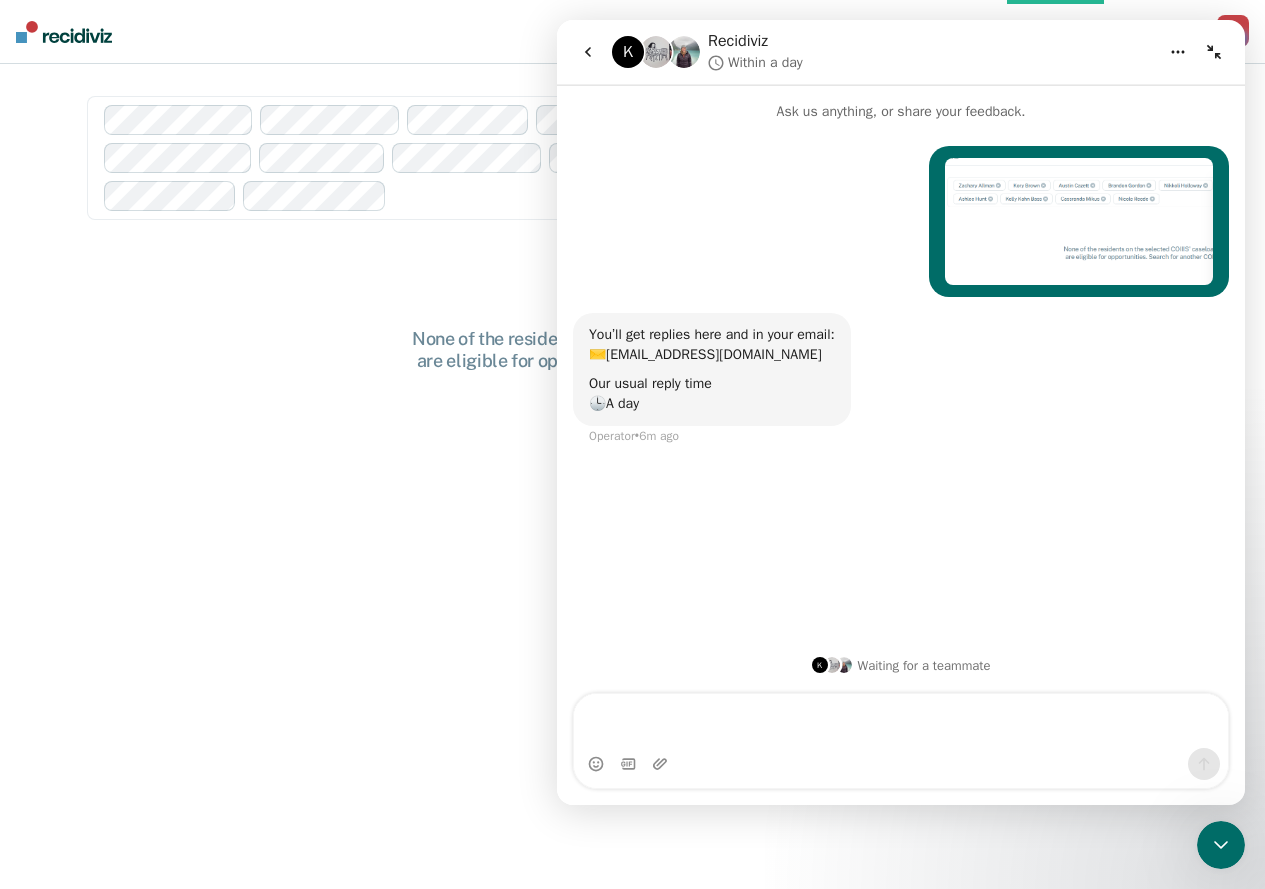 click 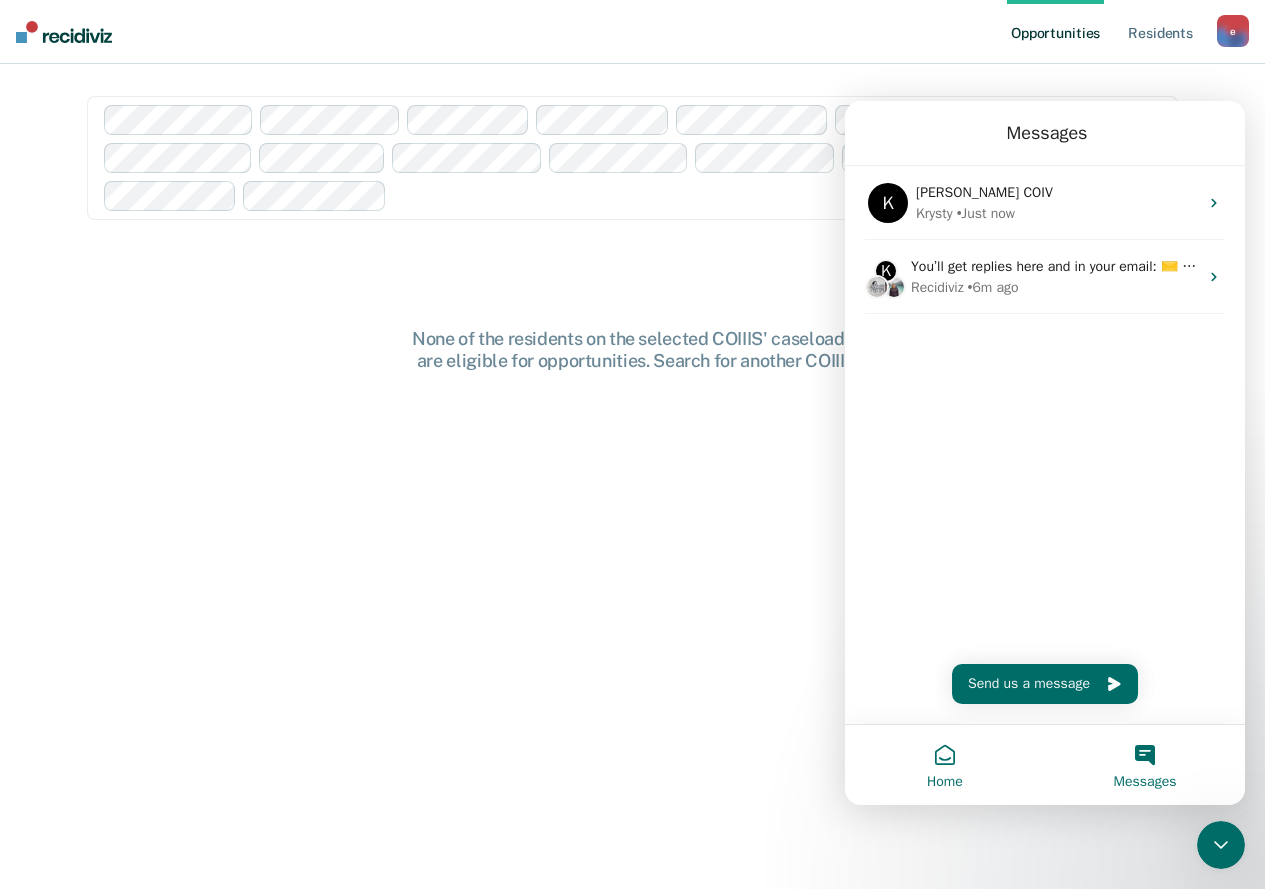 click on "Home" at bounding box center [945, 765] 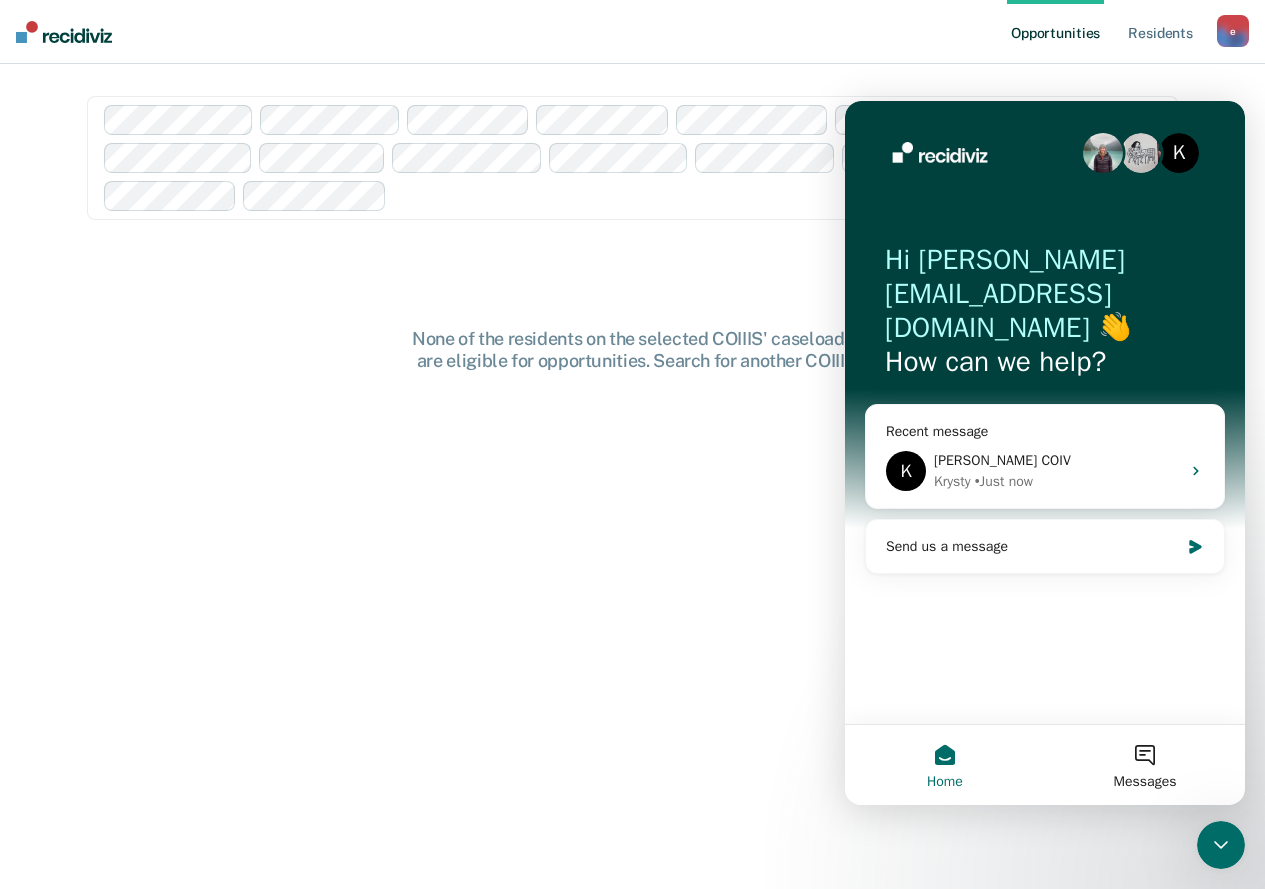 click at bounding box center (1221, 845) 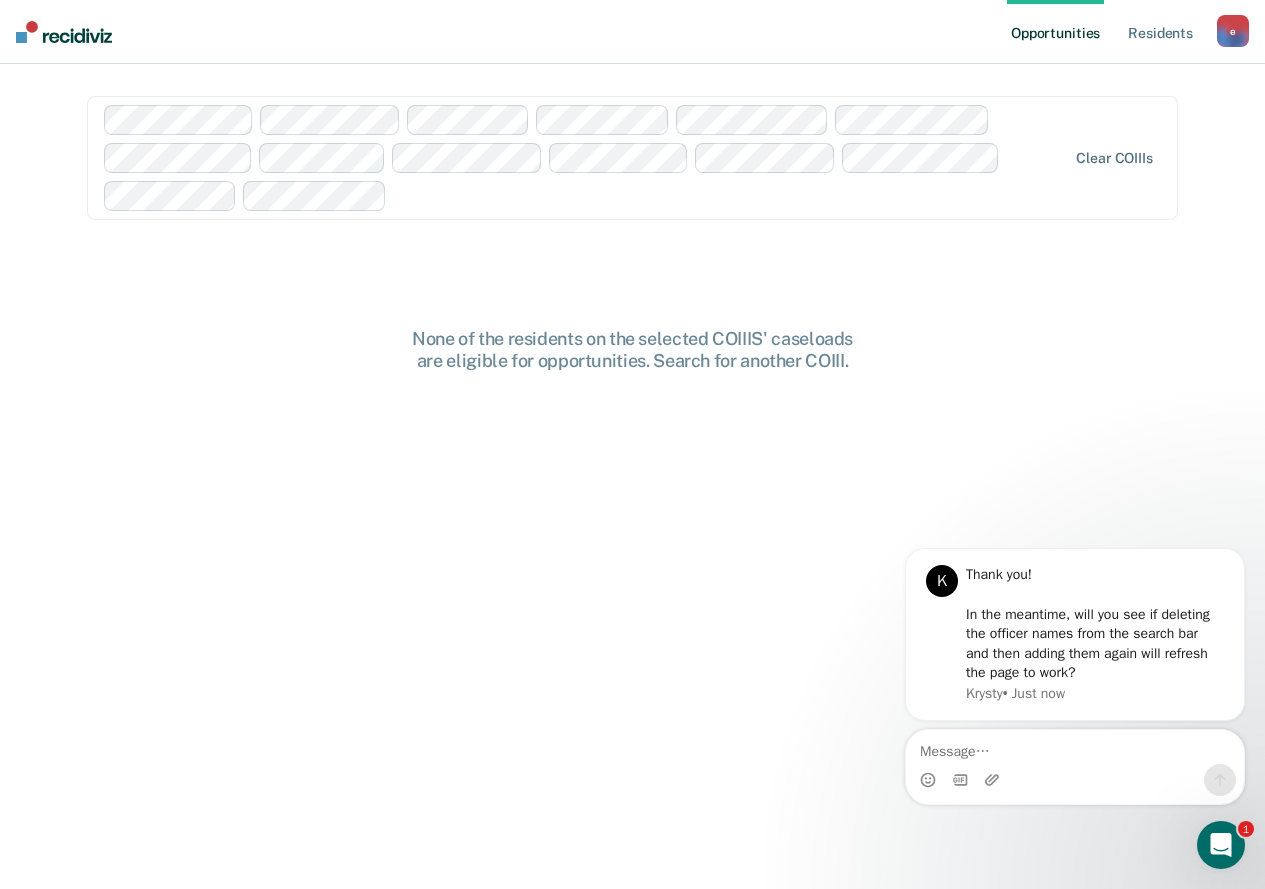 scroll, scrollTop: 0, scrollLeft: 0, axis: both 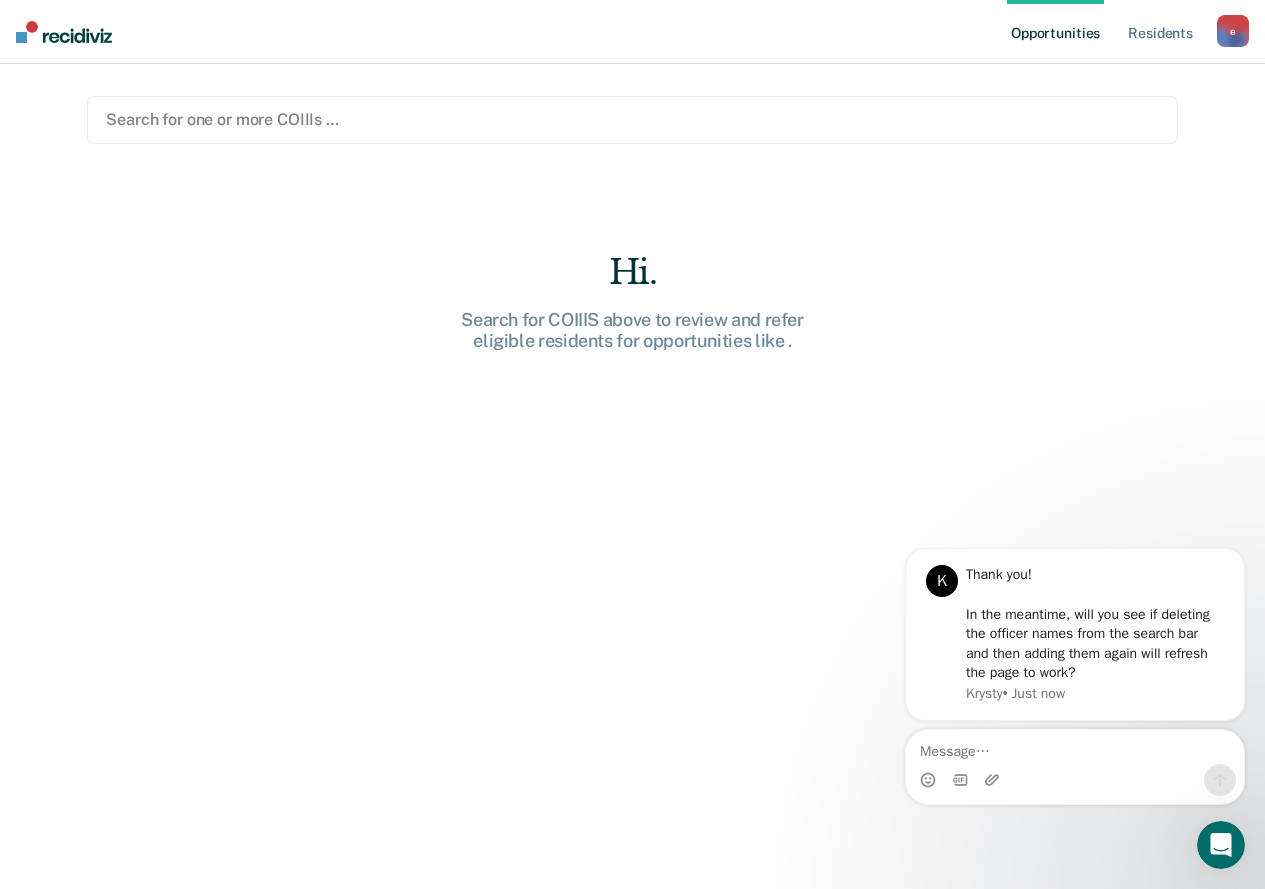 click at bounding box center (632, 119) 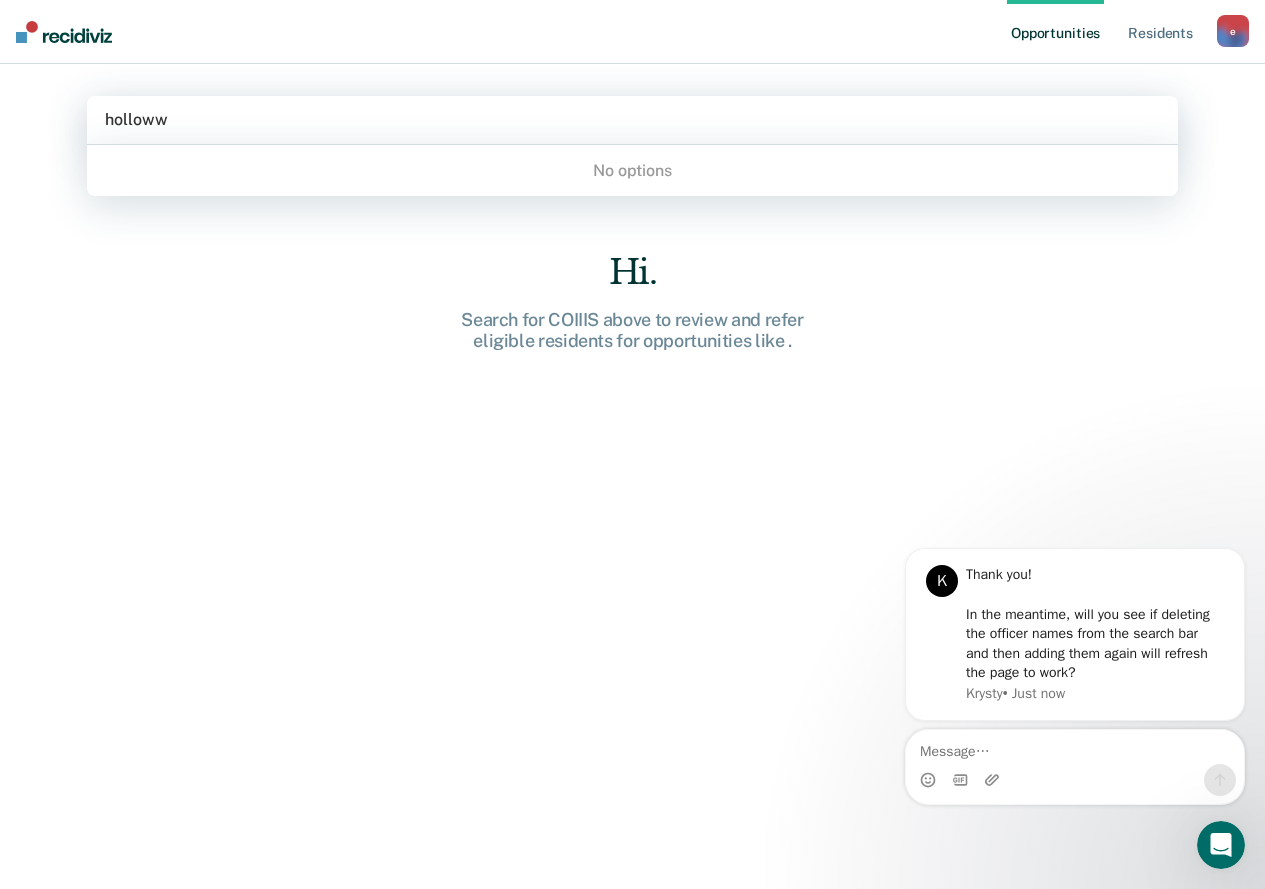 type on "hollow" 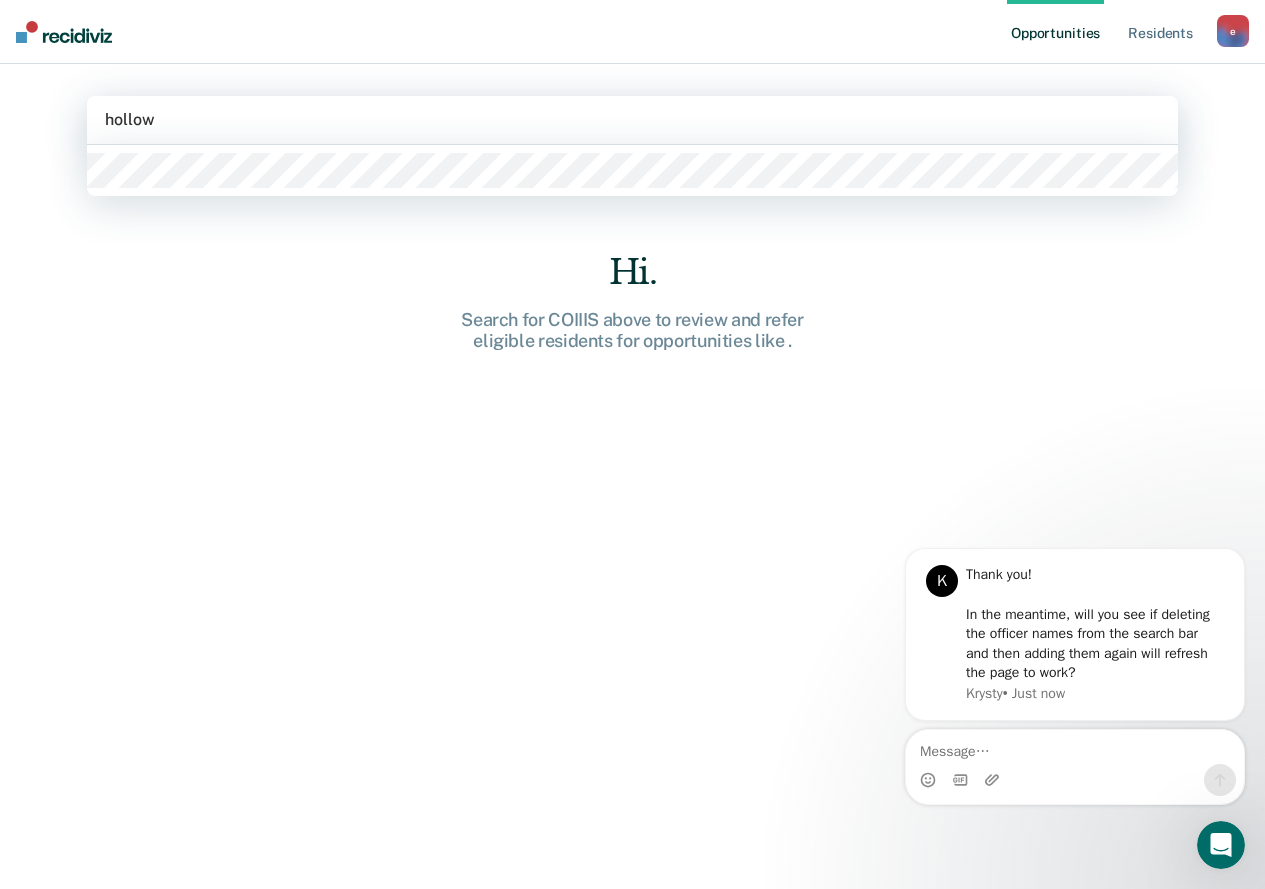 type 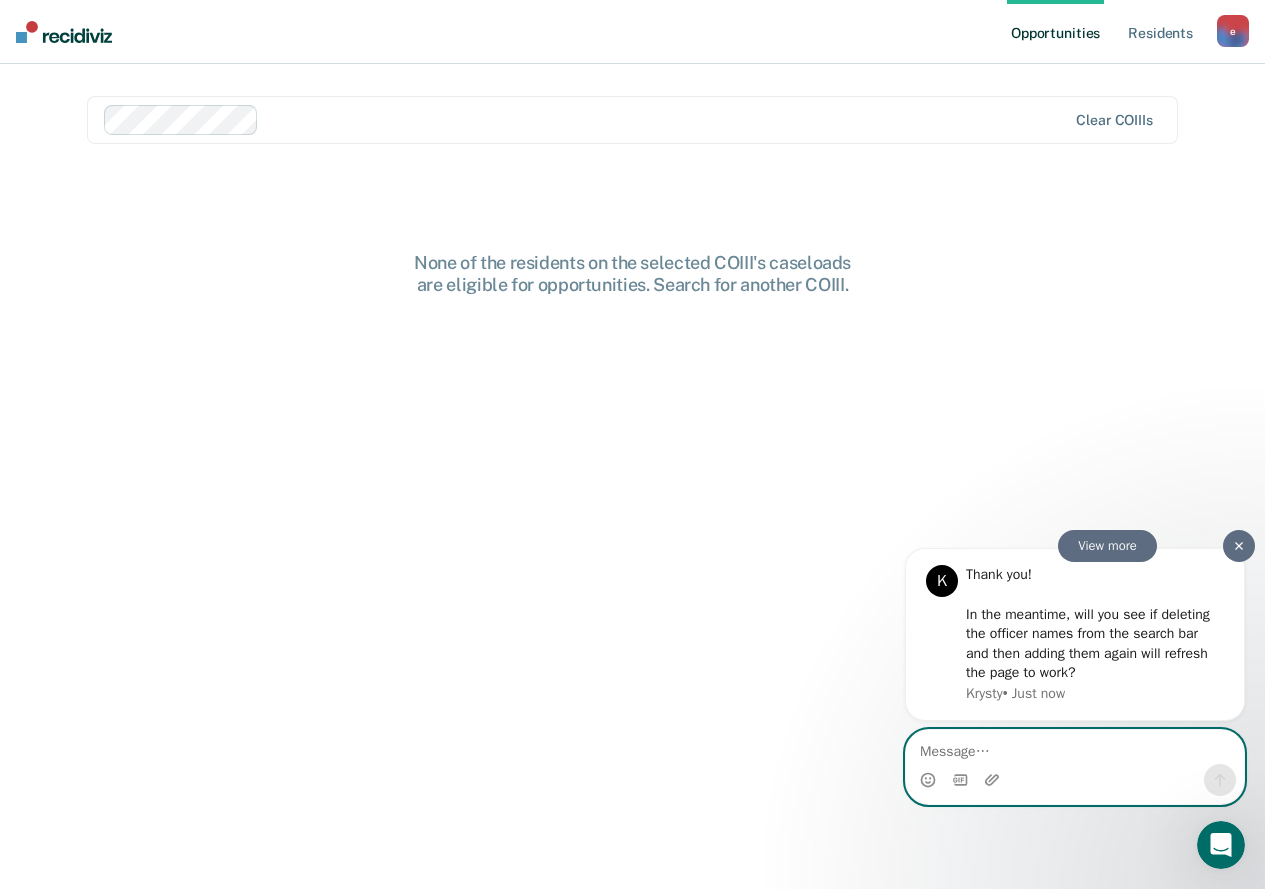 click at bounding box center (1075, 747) 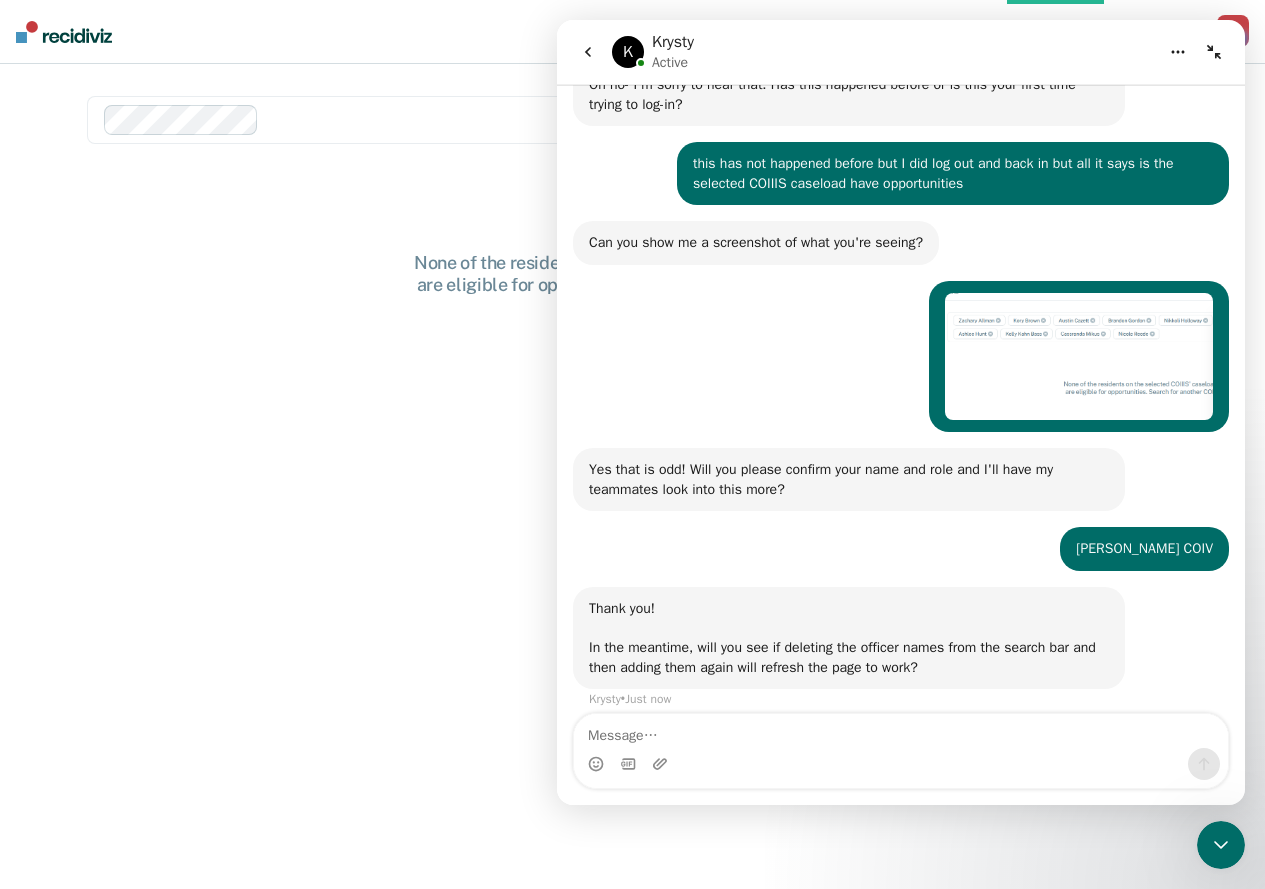 scroll, scrollTop: 288, scrollLeft: 0, axis: vertical 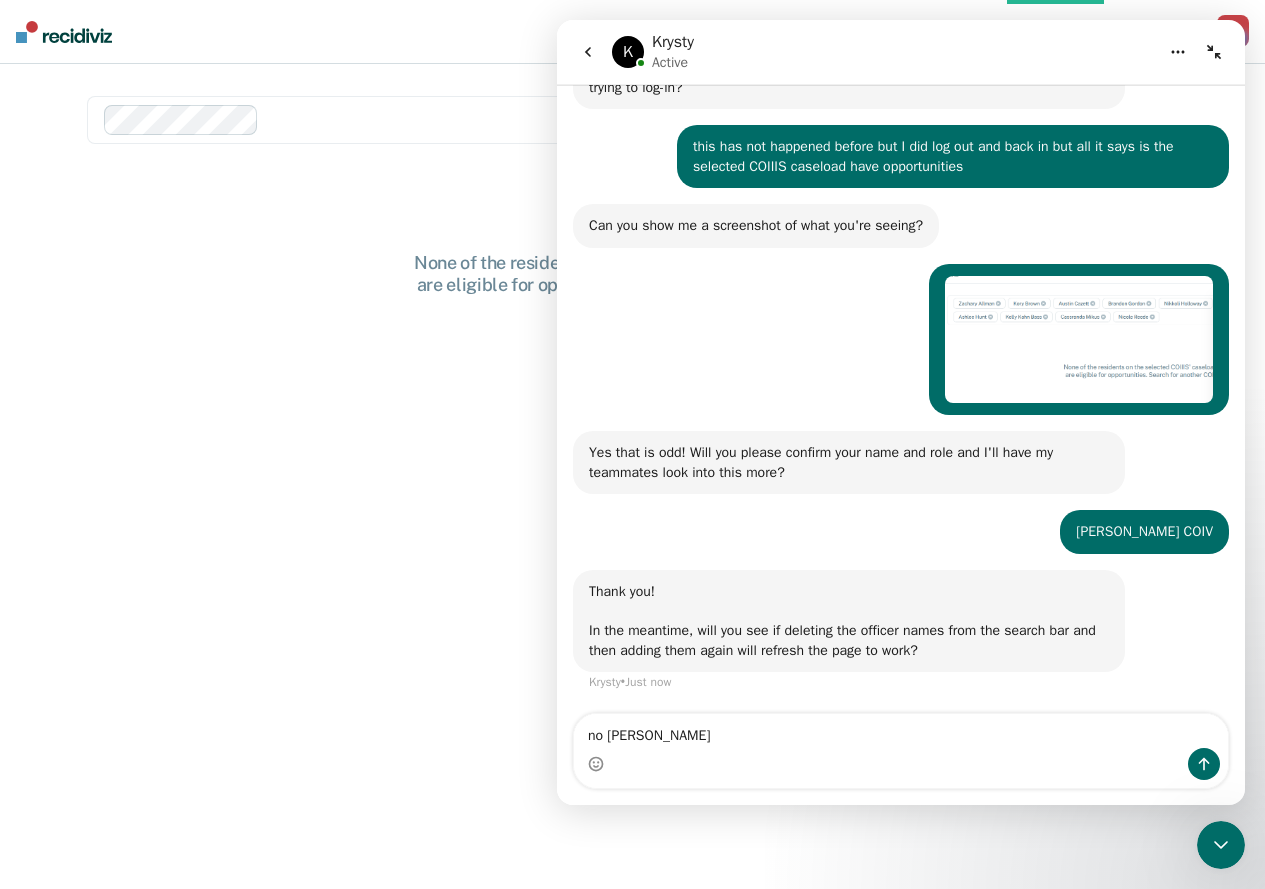 type on "no change" 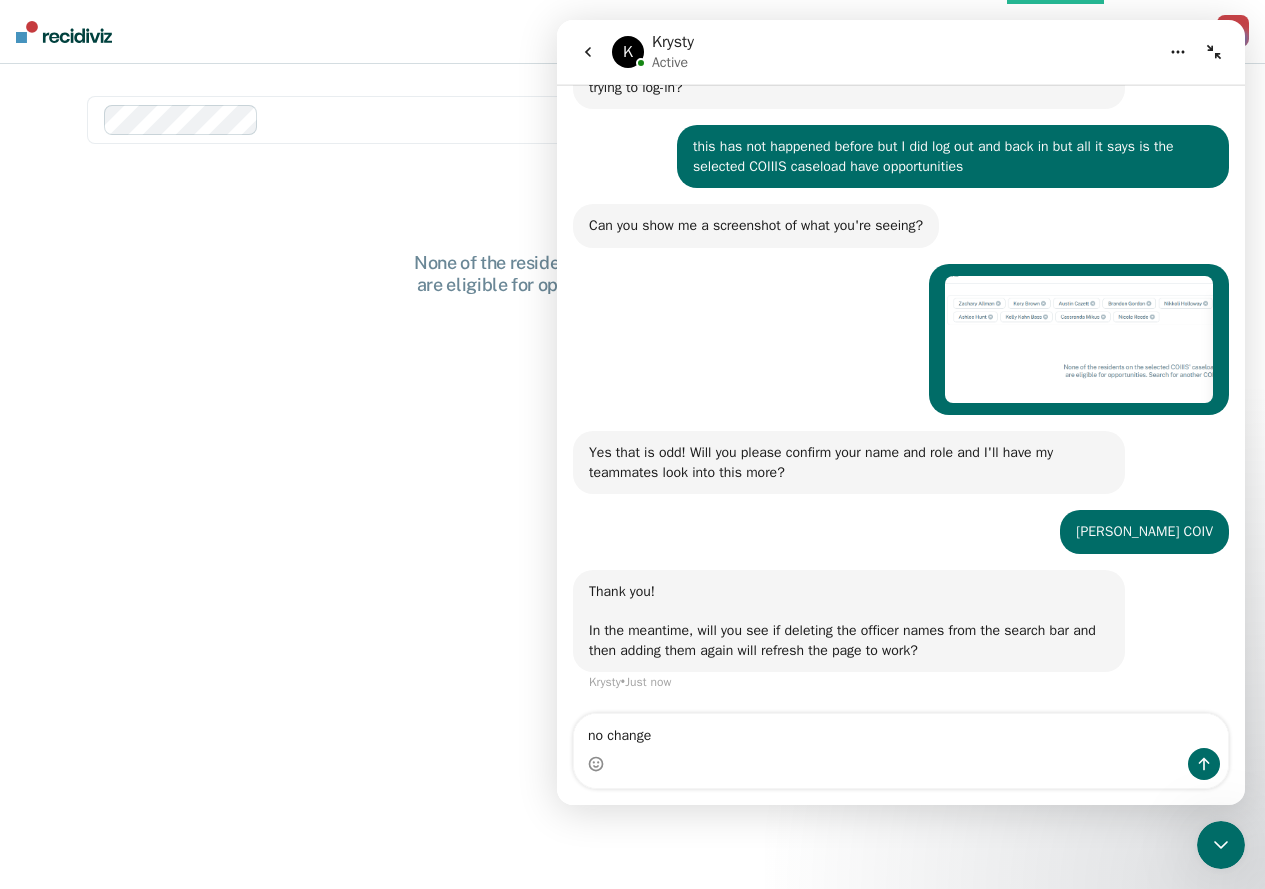 type 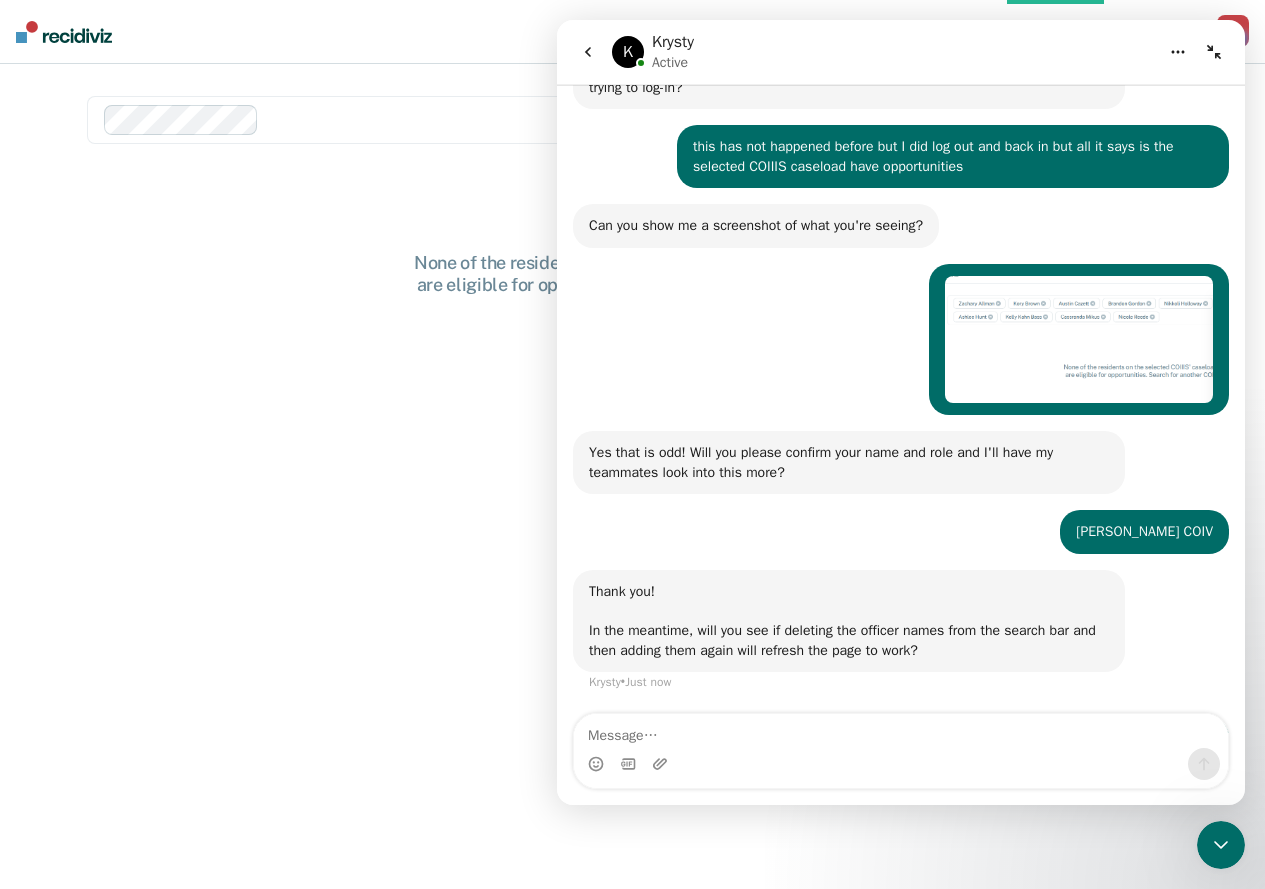 scroll, scrollTop: 348, scrollLeft: 0, axis: vertical 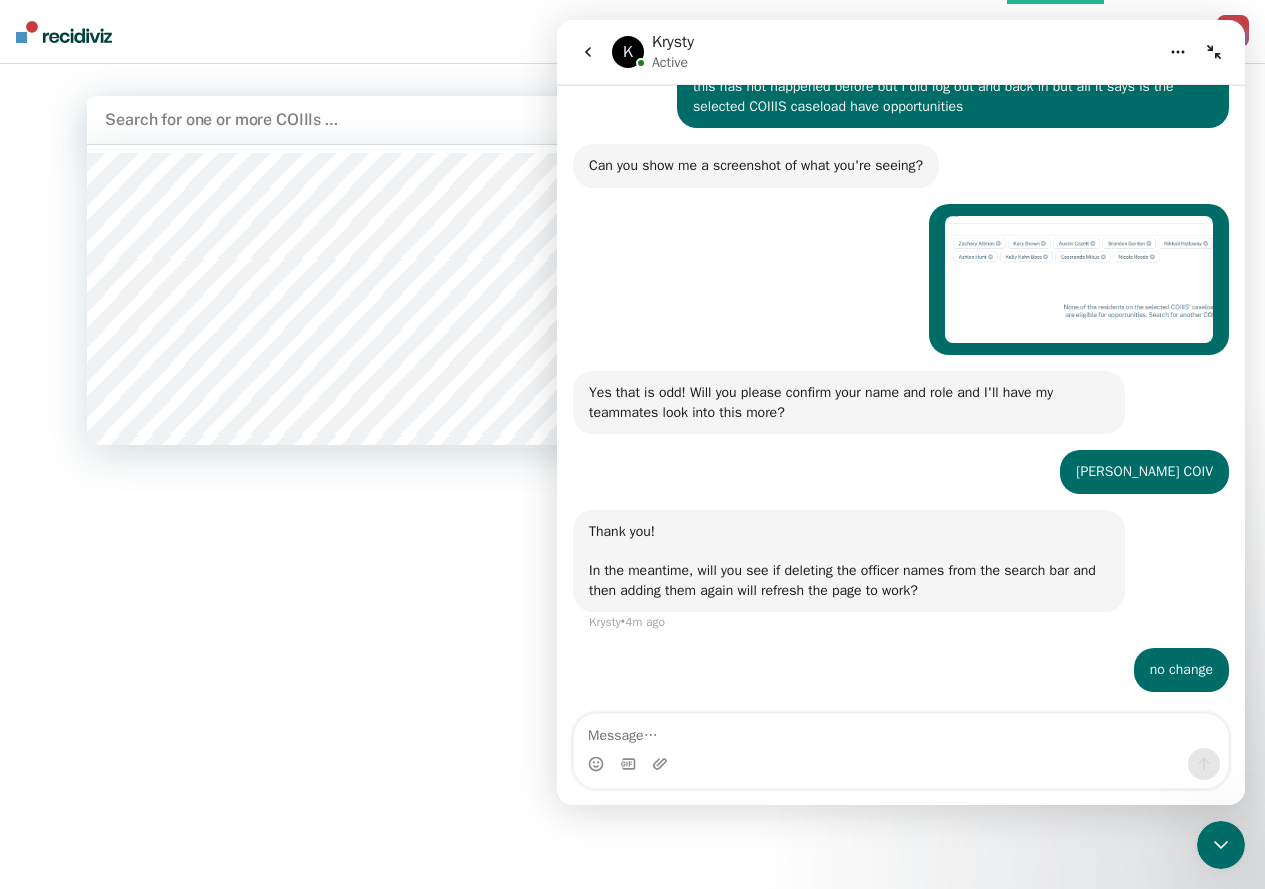 click at bounding box center (632, 119) 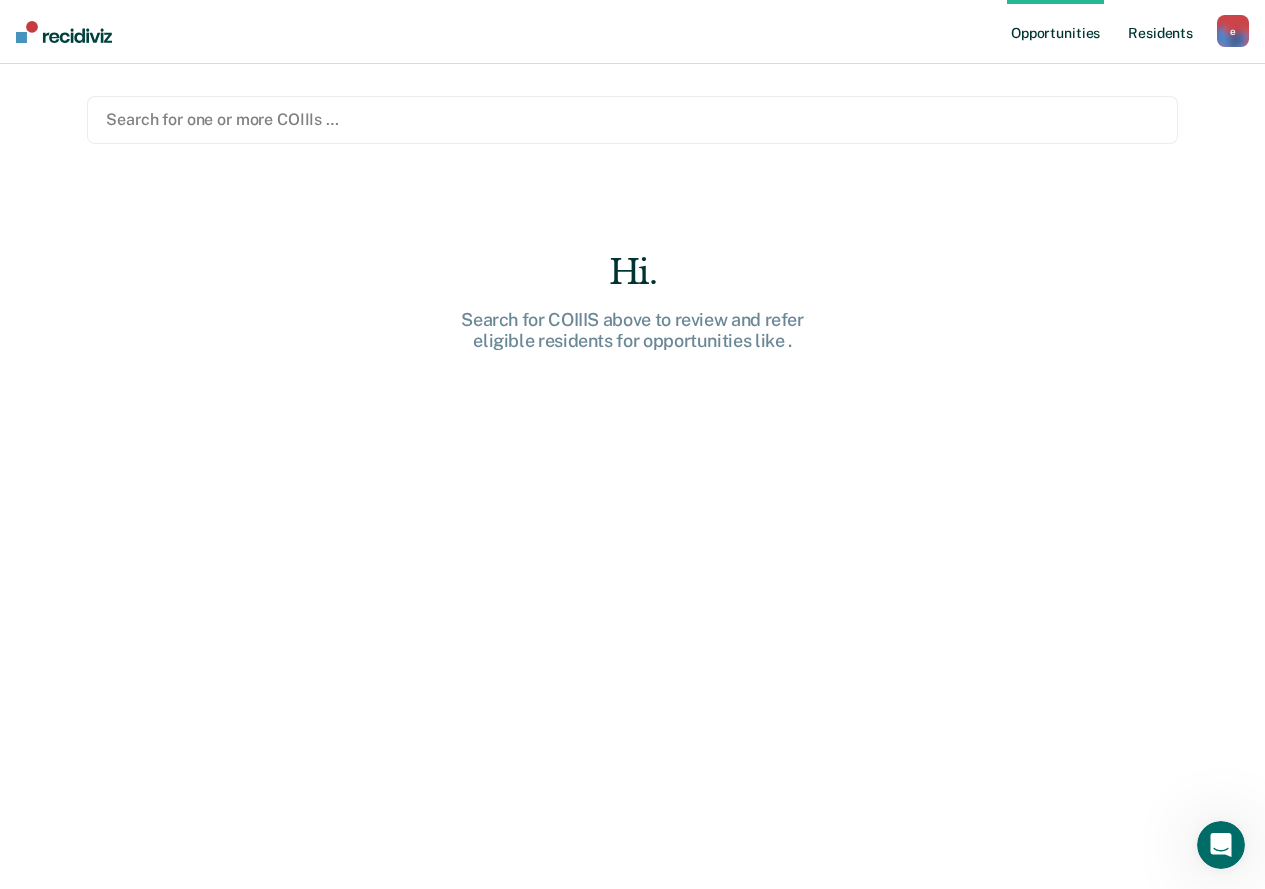 click on "Resident s" at bounding box center (1160, 32) 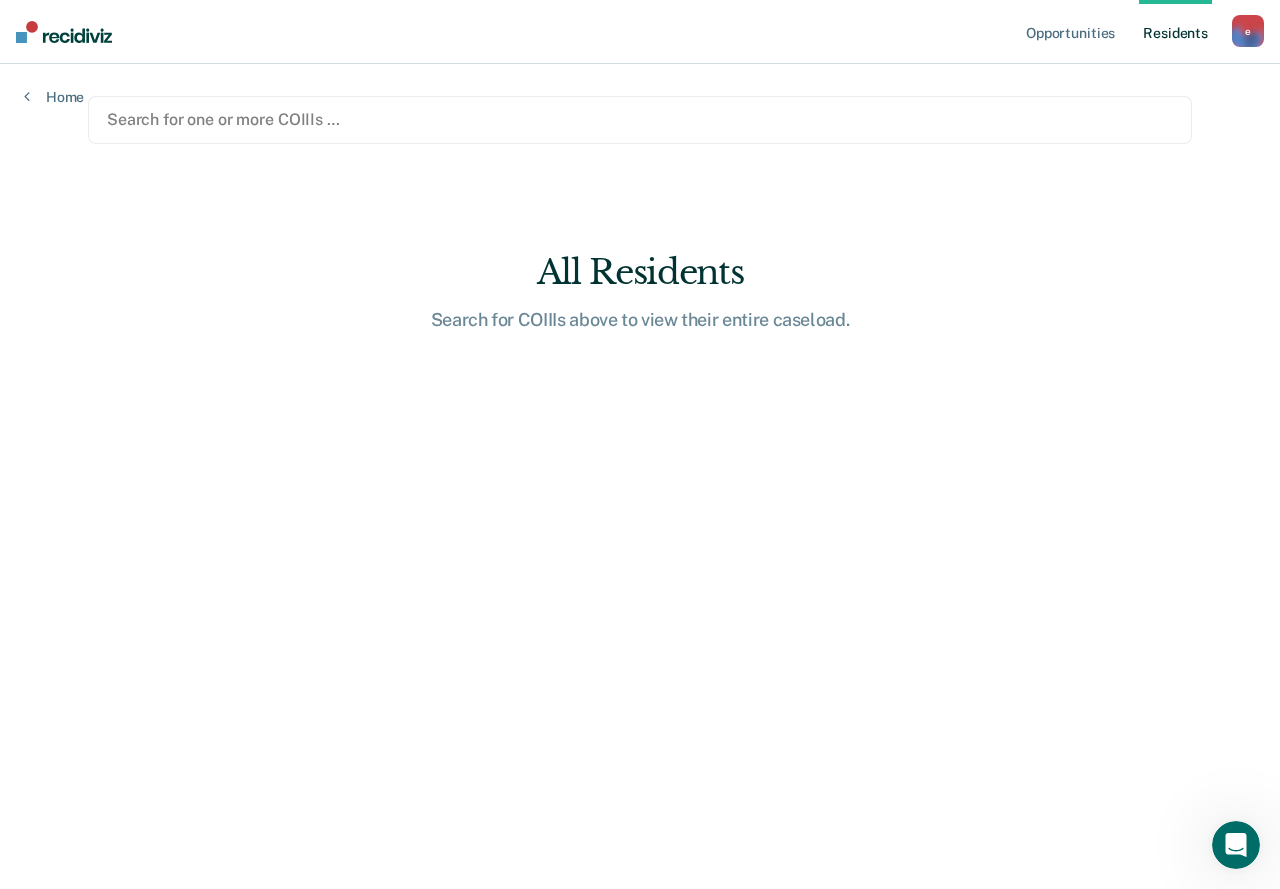 click at bounding box center (640, 119) 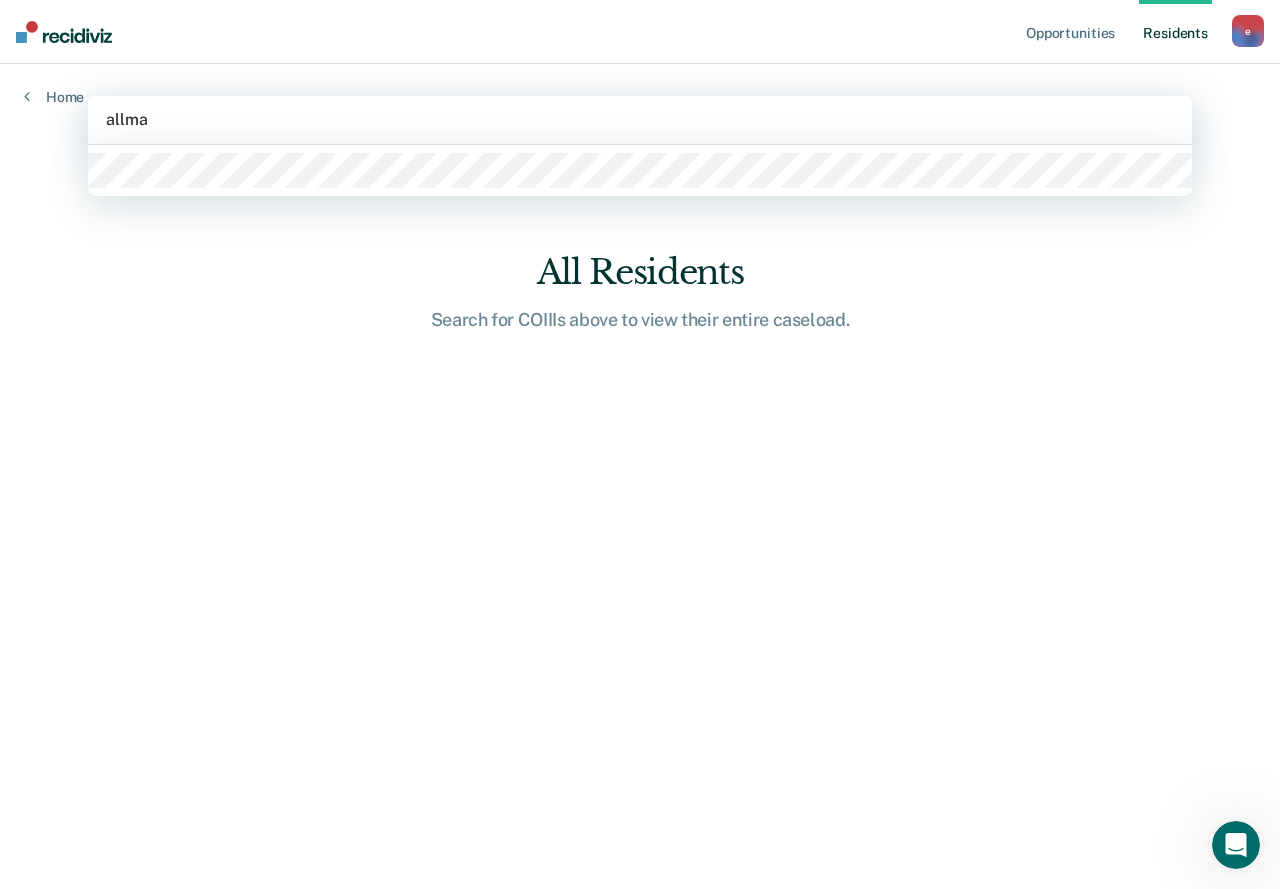 type on "[PERSON_NAME]" 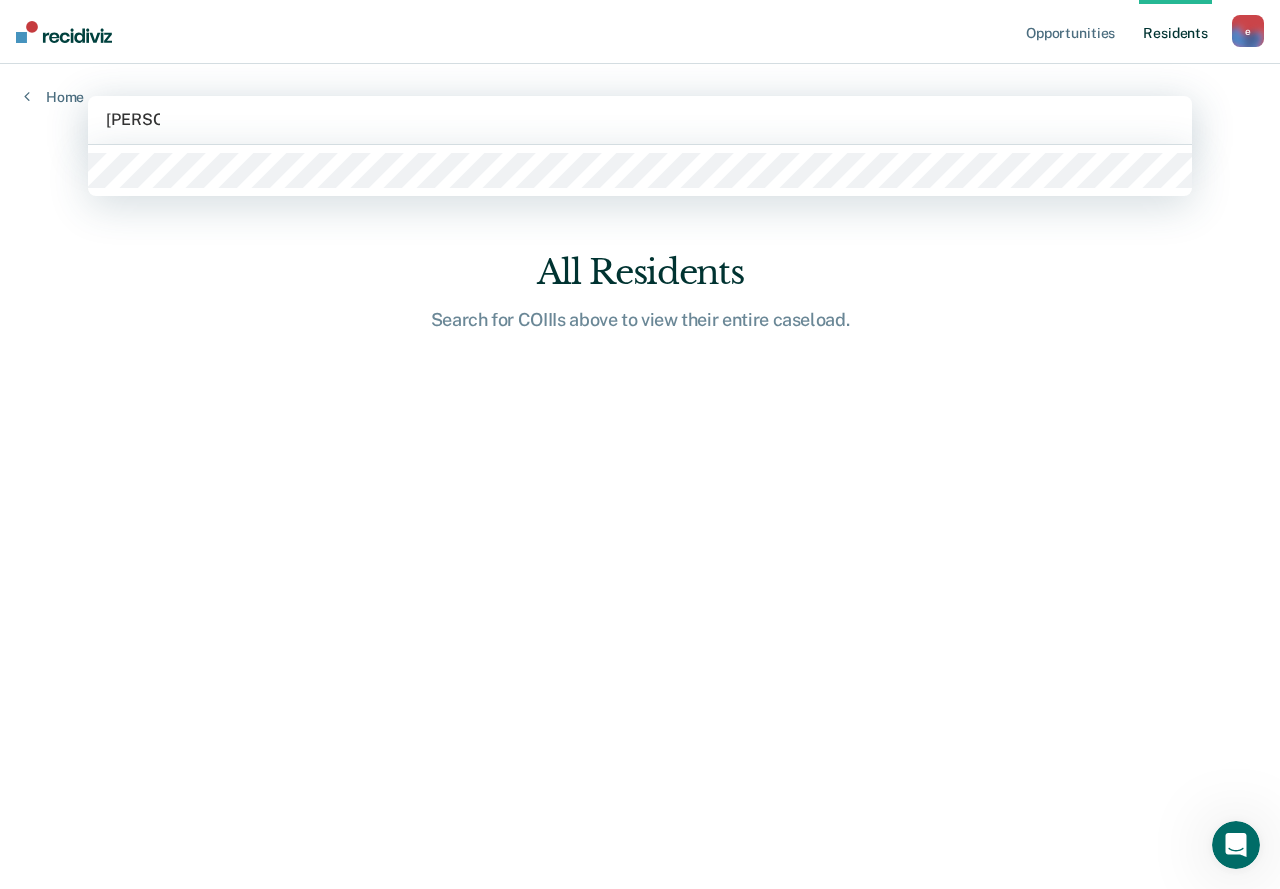 type 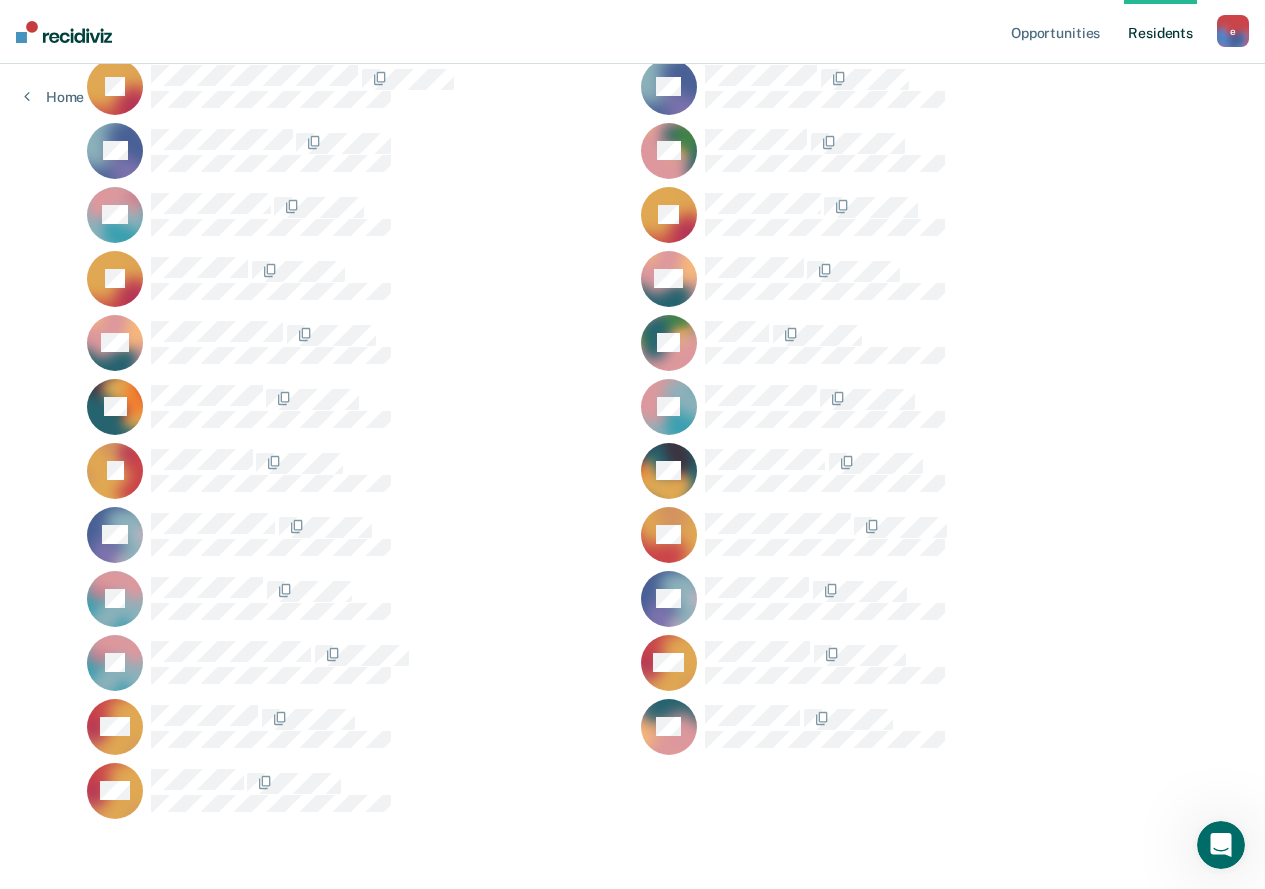 scroll, scrollTop: 2362, scrollLeft: 0, axis: vertical 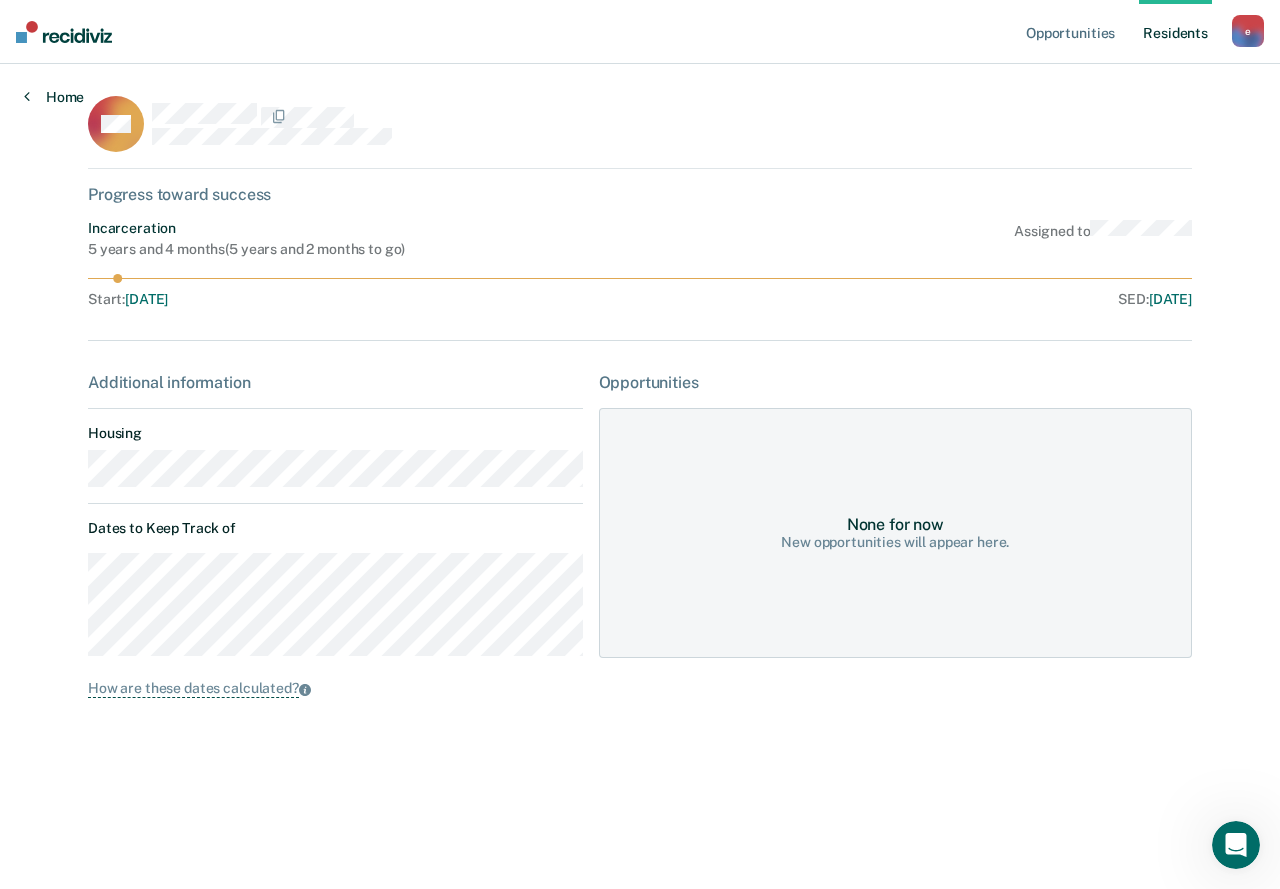 click at bounding box center (27, 96) 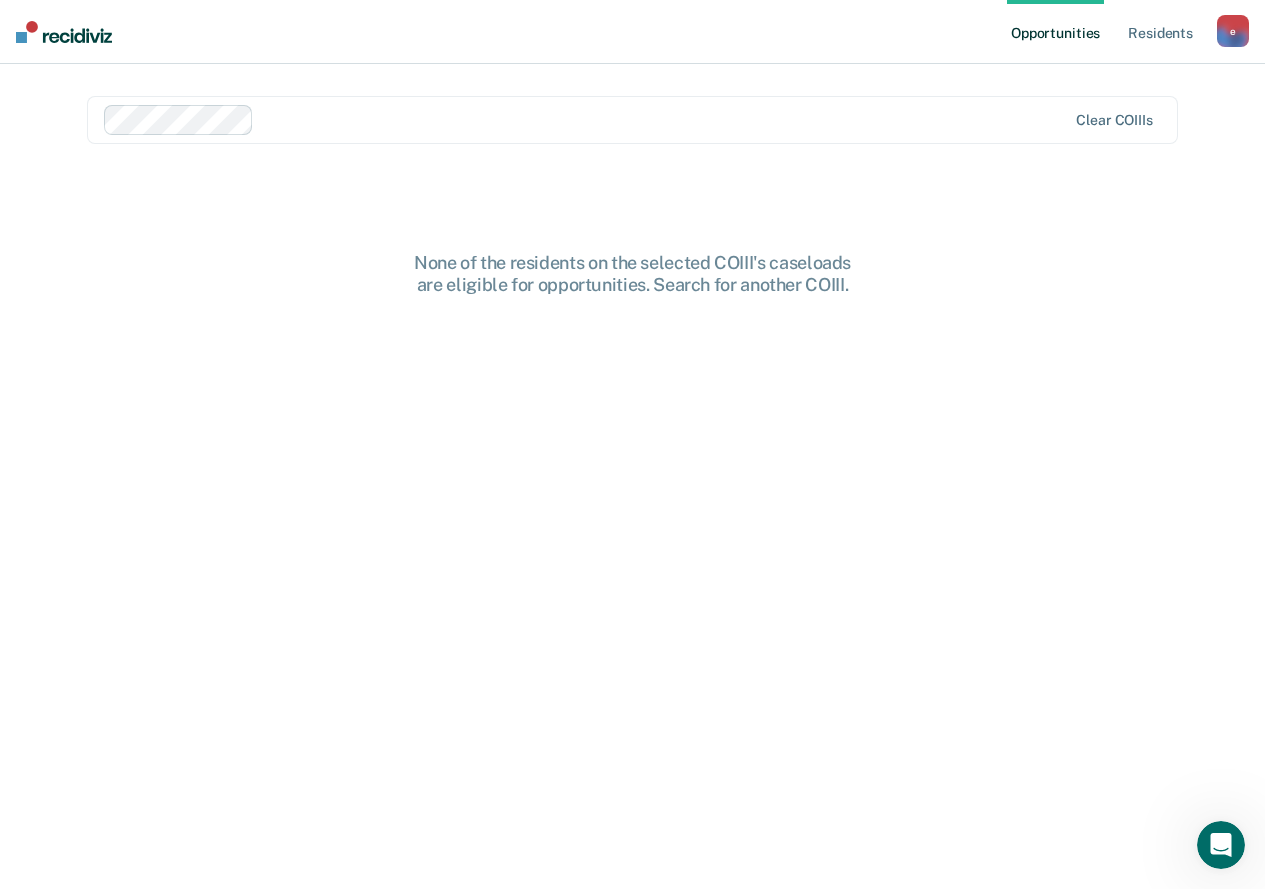 click at bounding box center (664, 119) 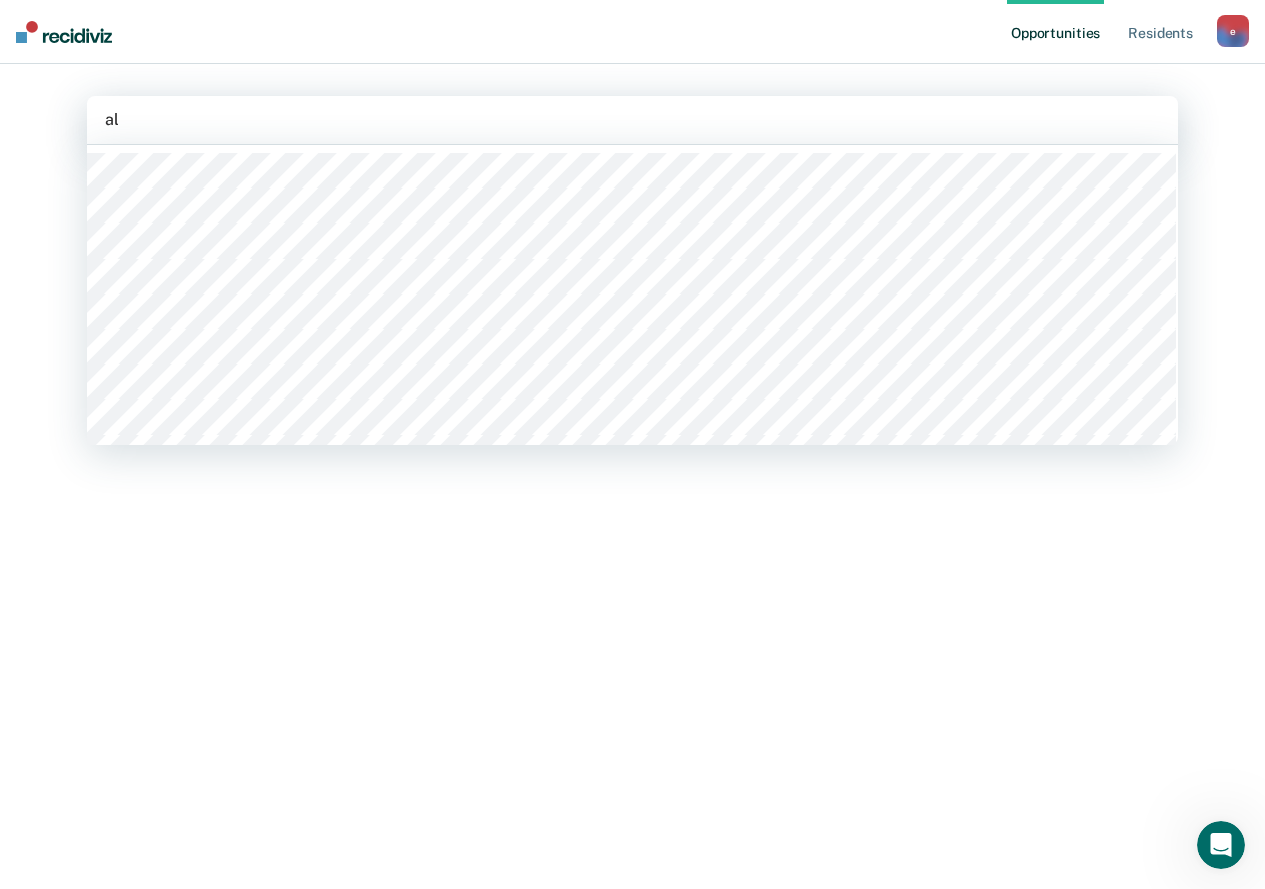 type on "all" 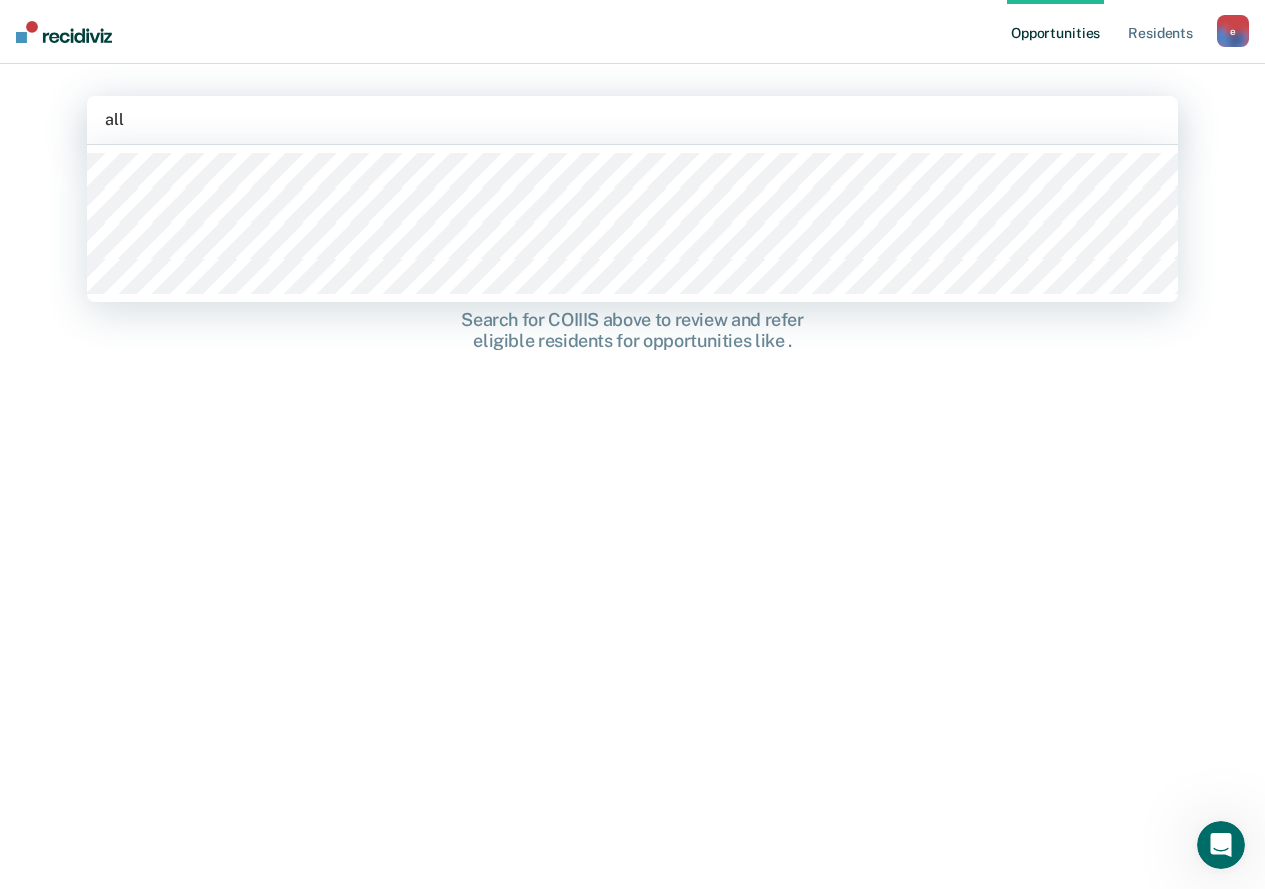type on "allm" 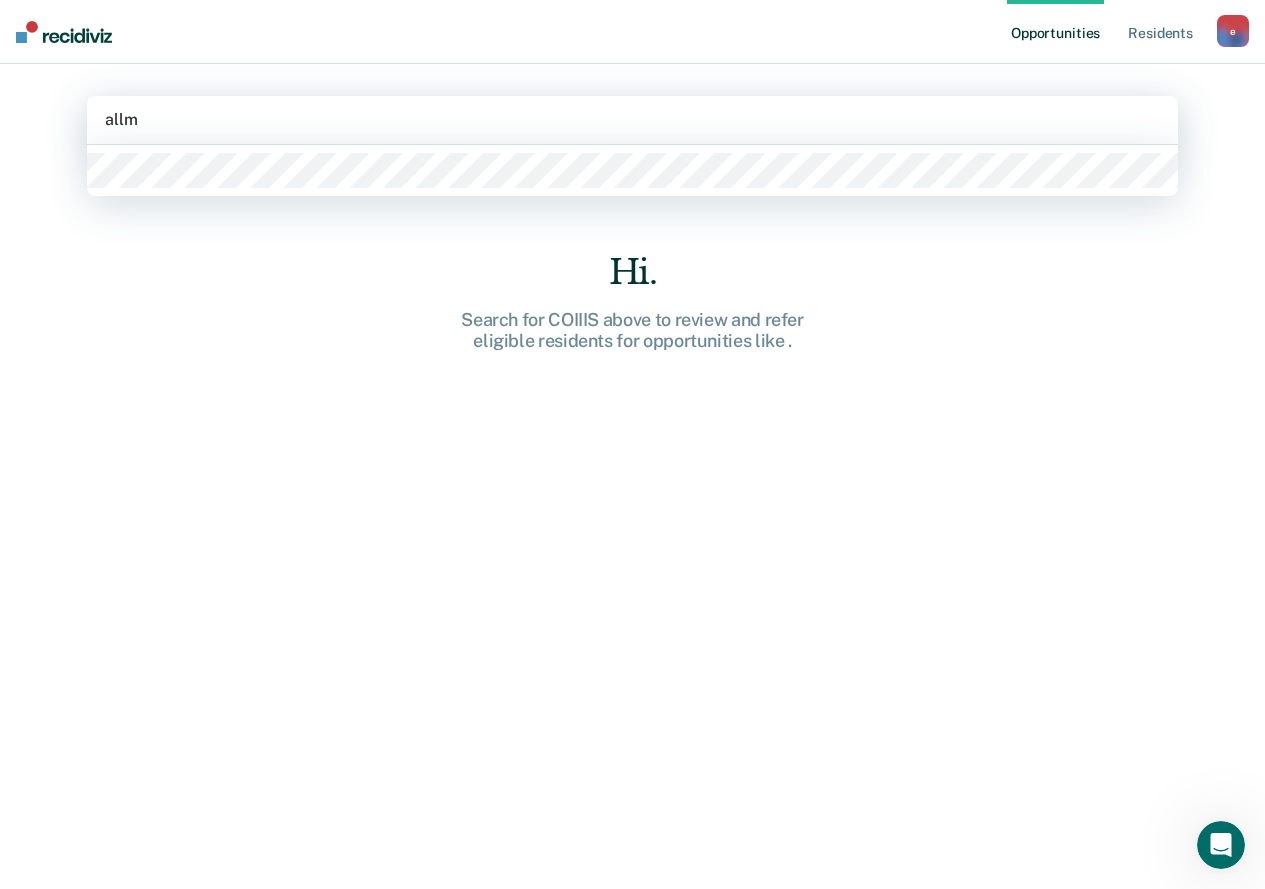 type 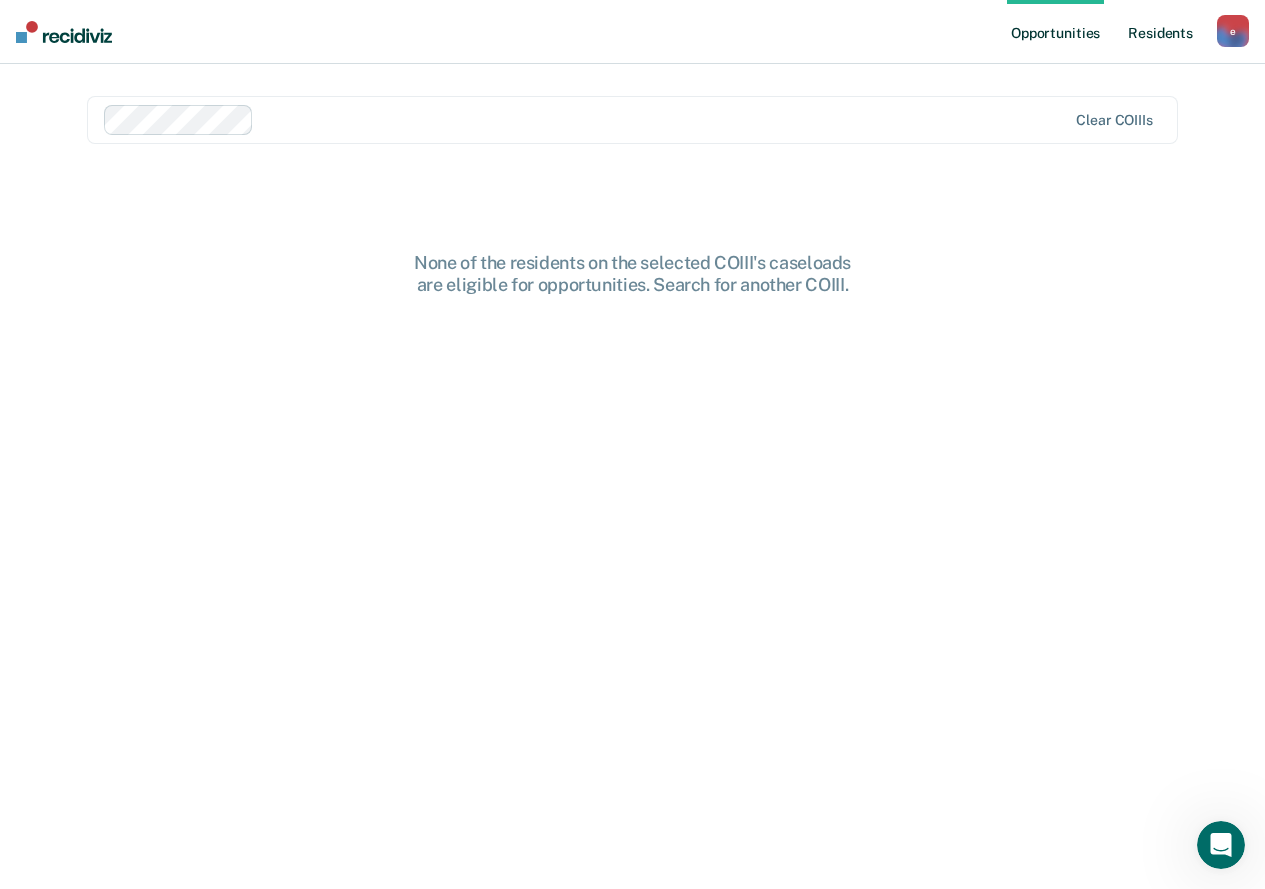 click on "Resident s" at bounding box center [1160, 32] 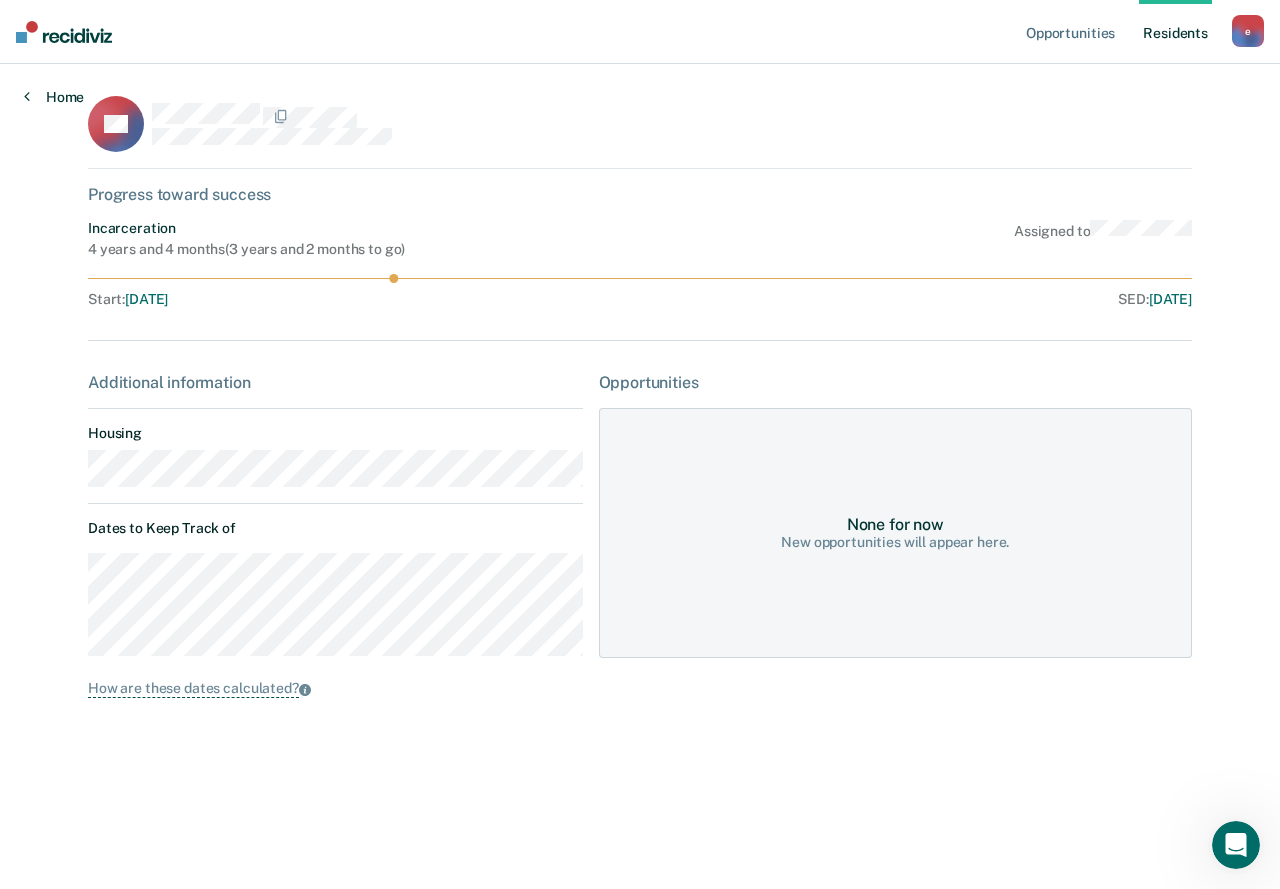 click on "Home" at bounding box center (54, 97) 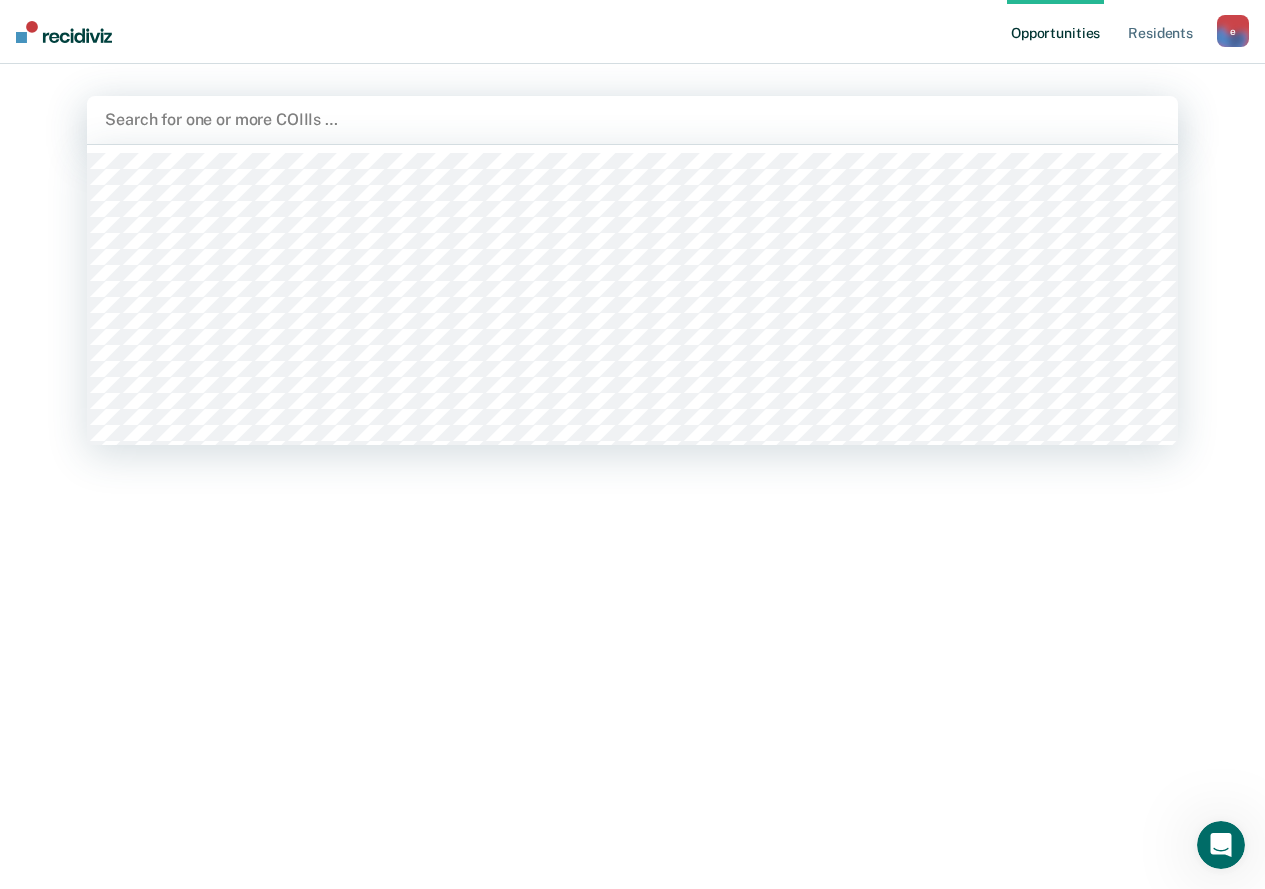 click at bounding box center [632, 119] 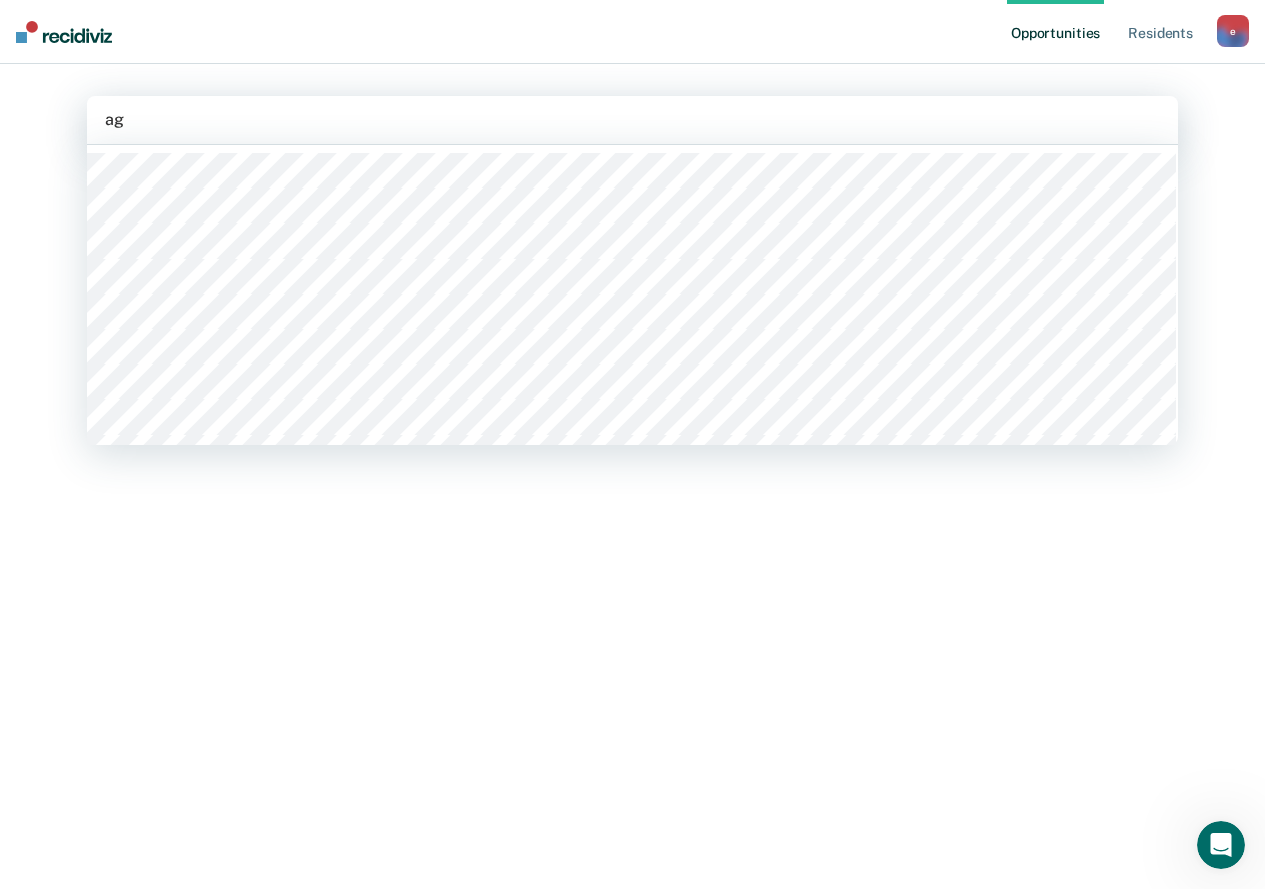 type on "a" 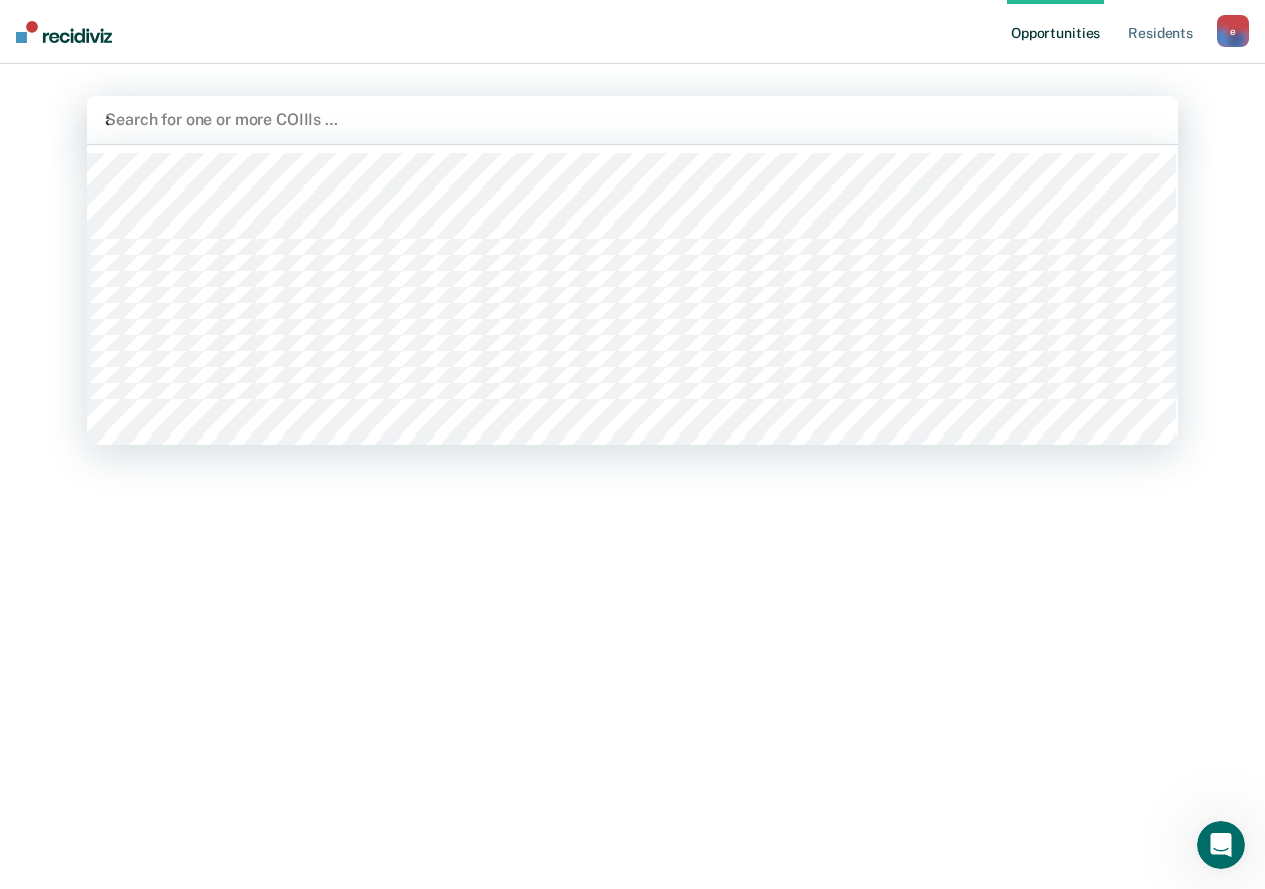 type 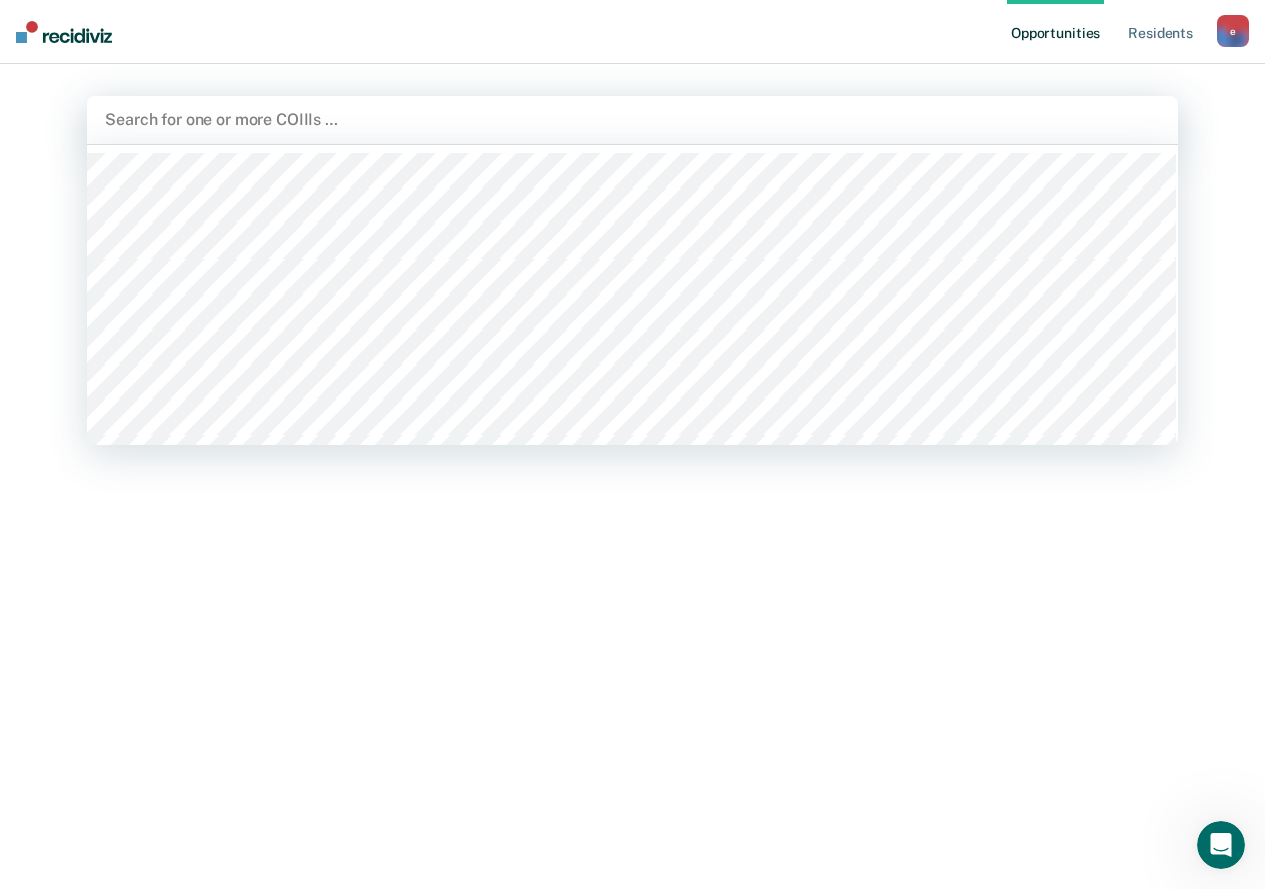 click 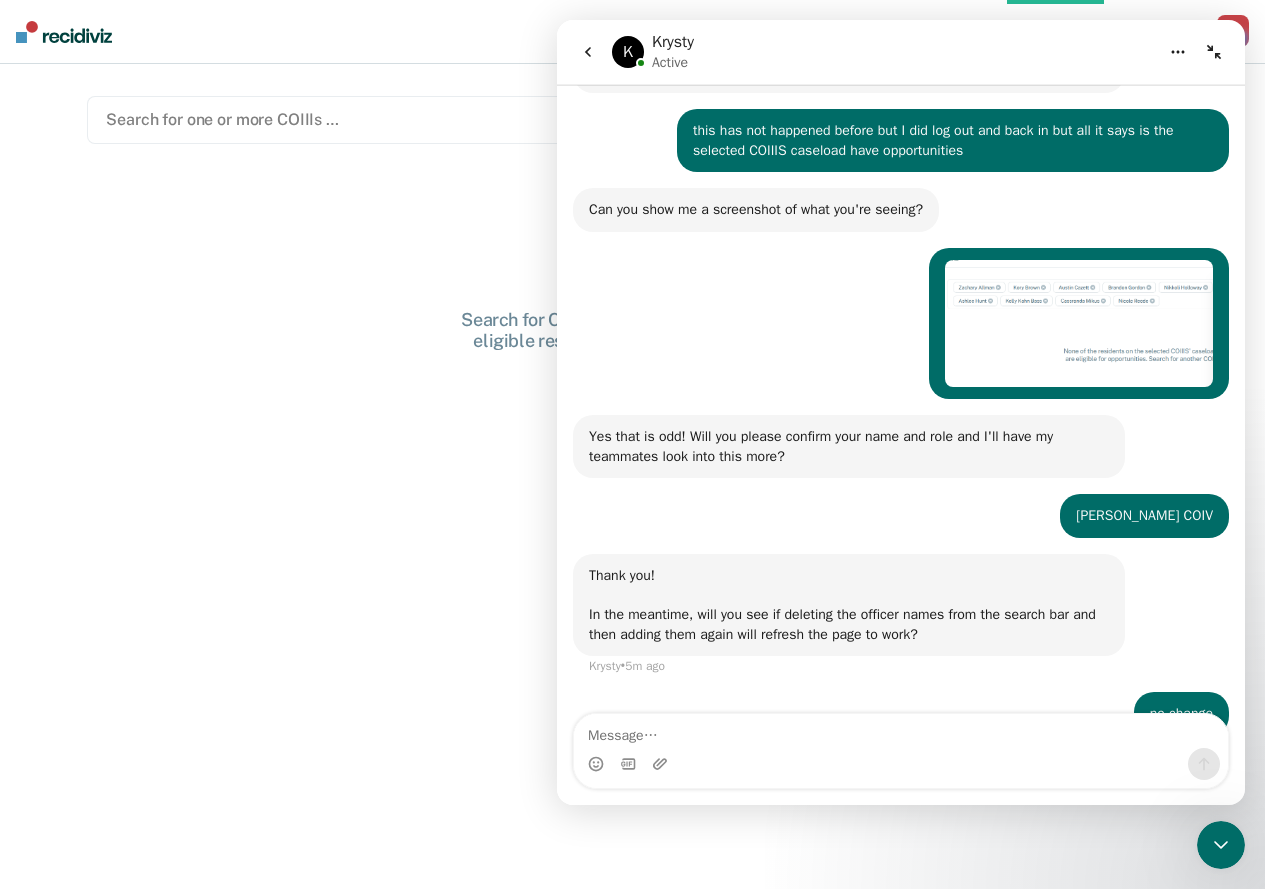 scroll, scrollTop: 348, scrollLeft: 0, axis: vertical 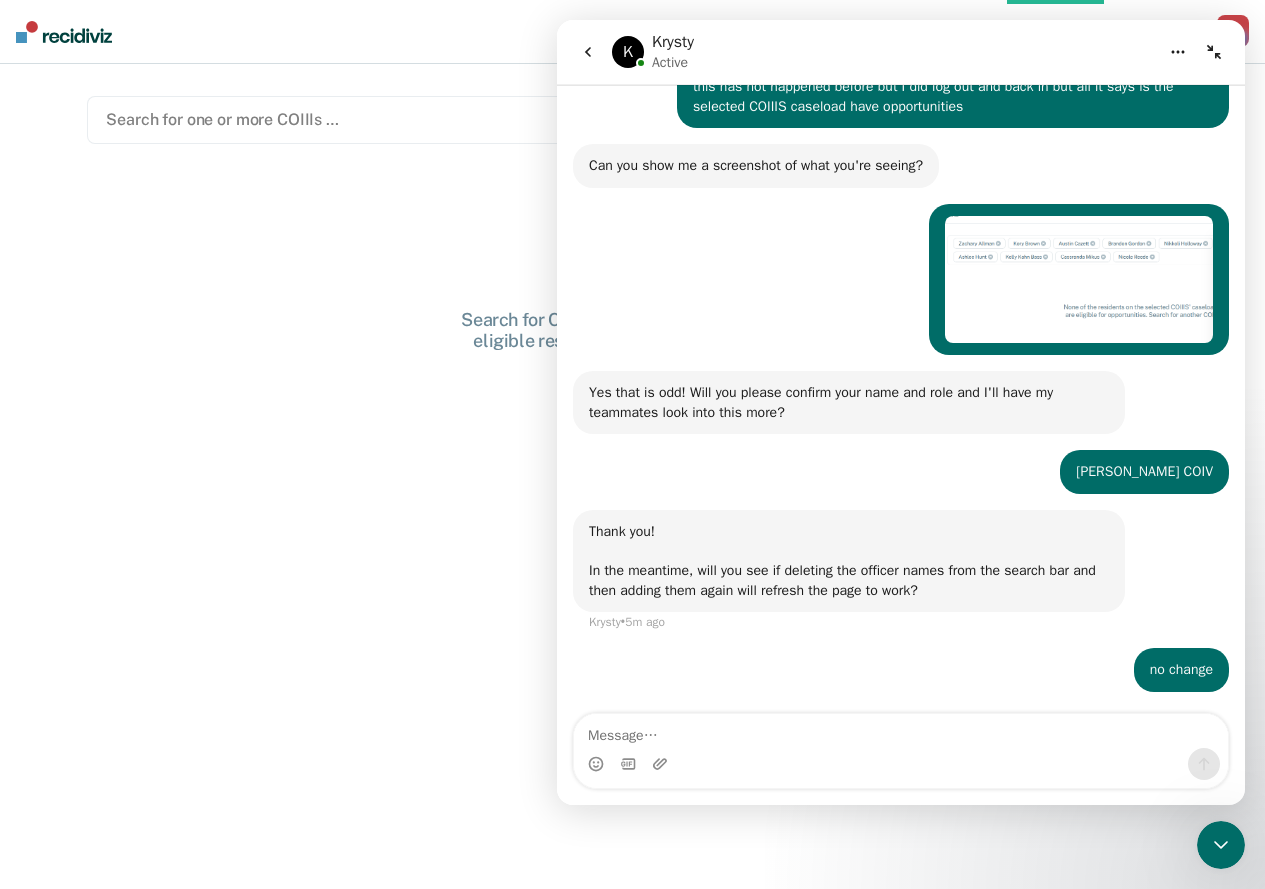 click at bounding box center (901, 731) 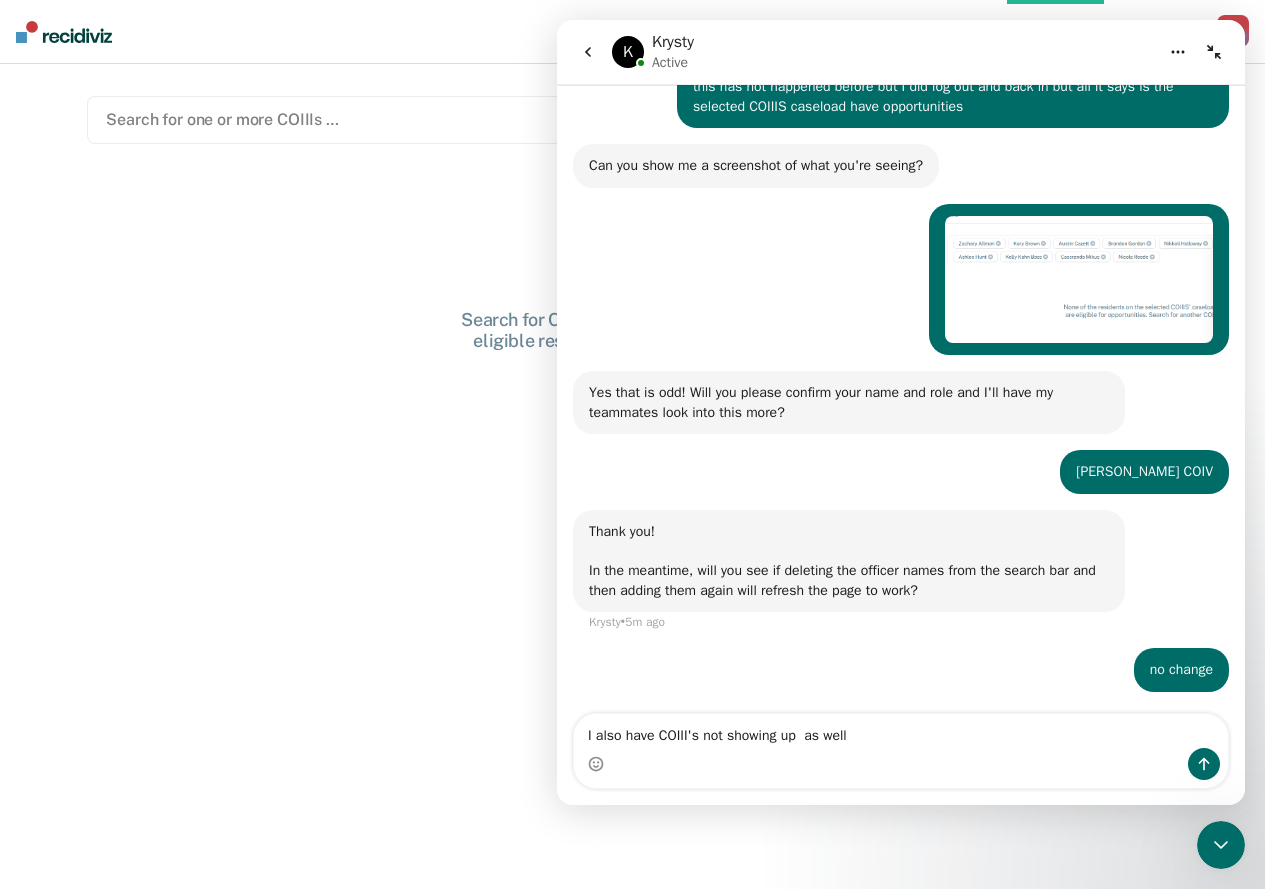 type on "I also have COIII's not showing up  as well" 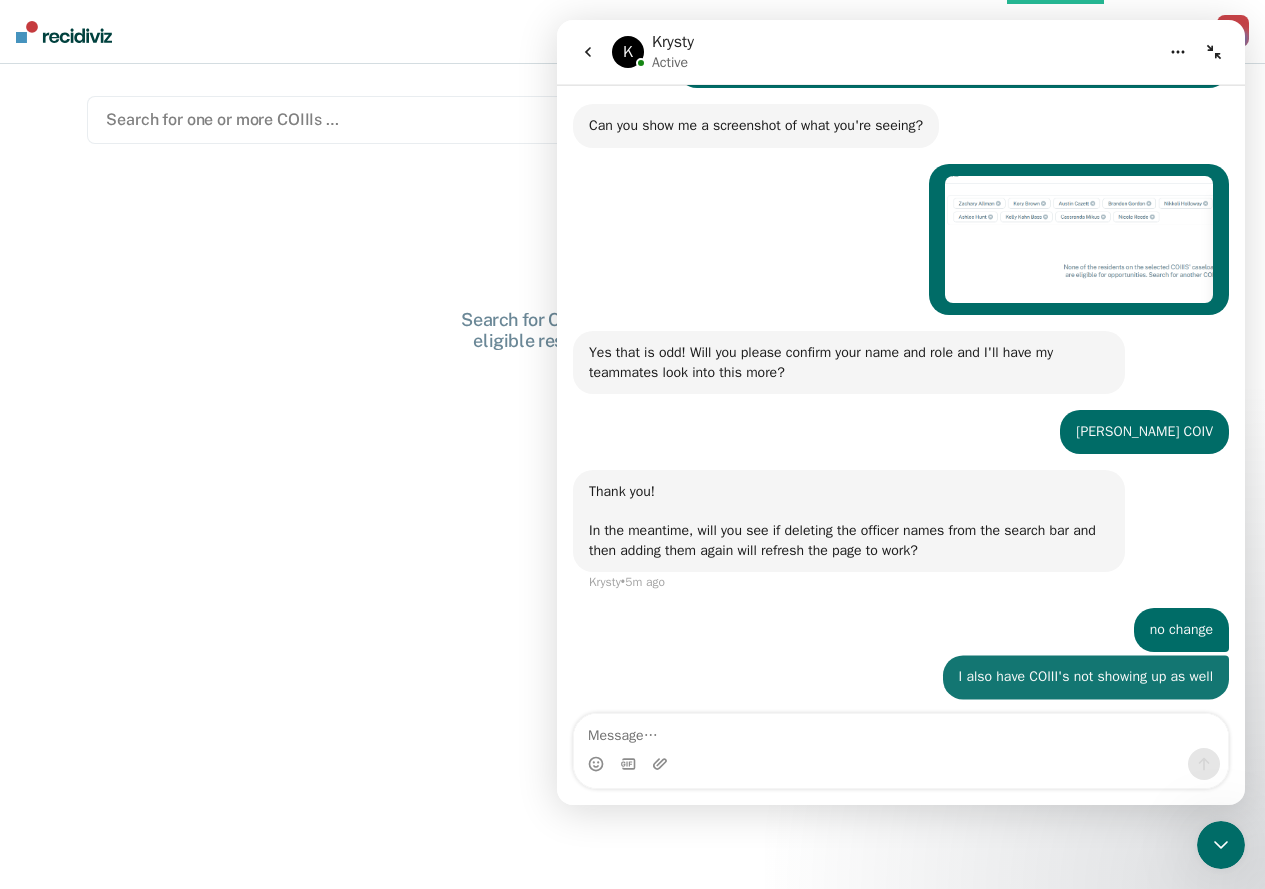 scroll, scrollTop: 394, scrollLeft: 0, axis: vertical 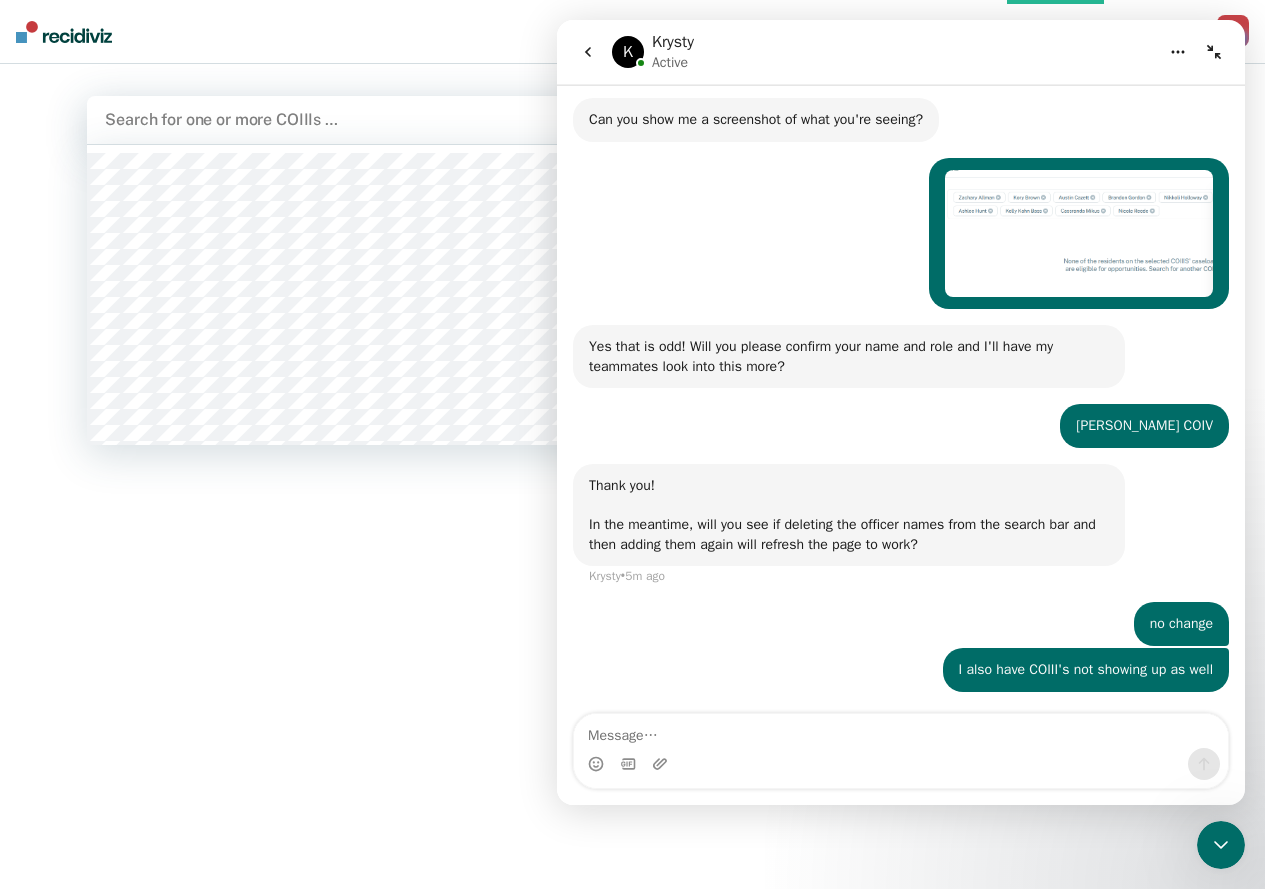 click at bounding box center [632, 119] 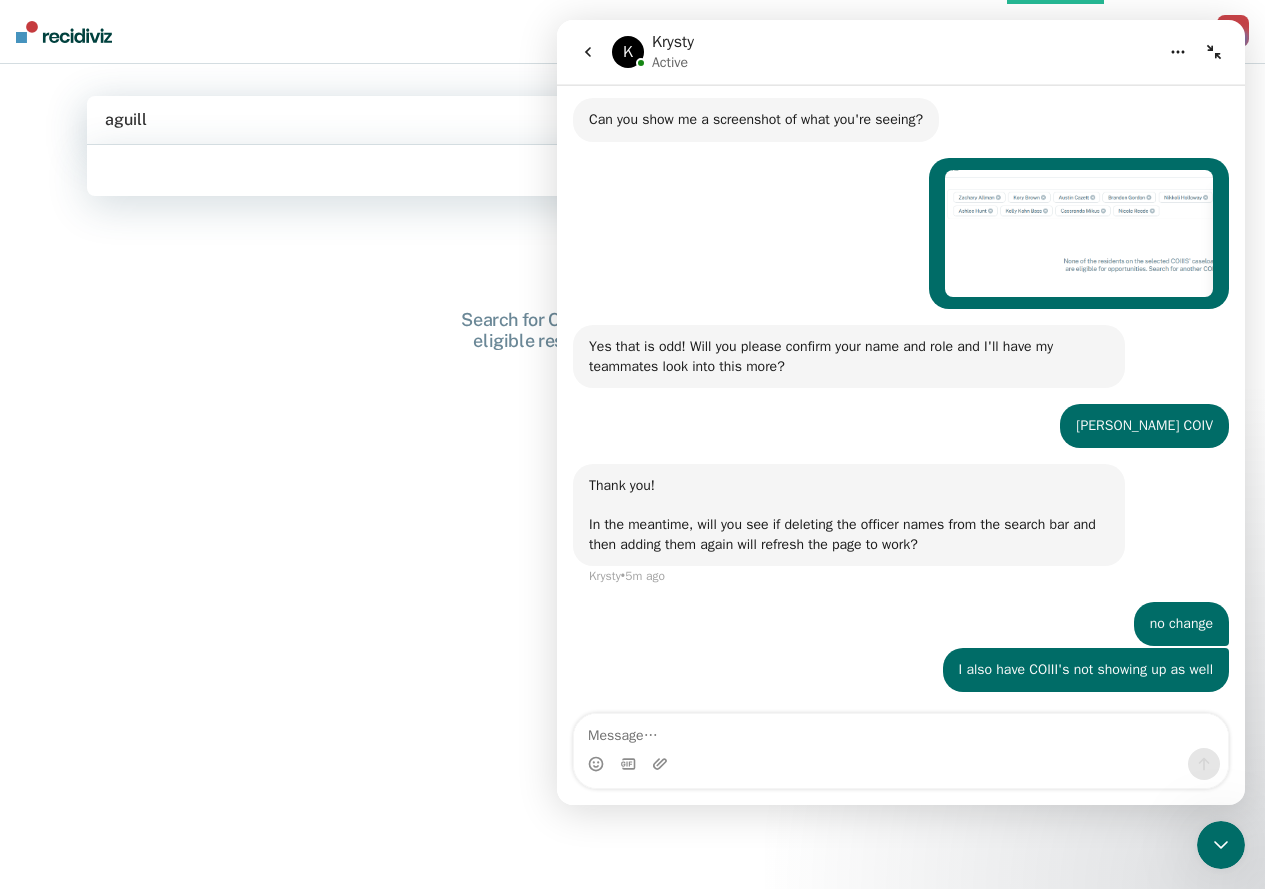 type on "aguill" 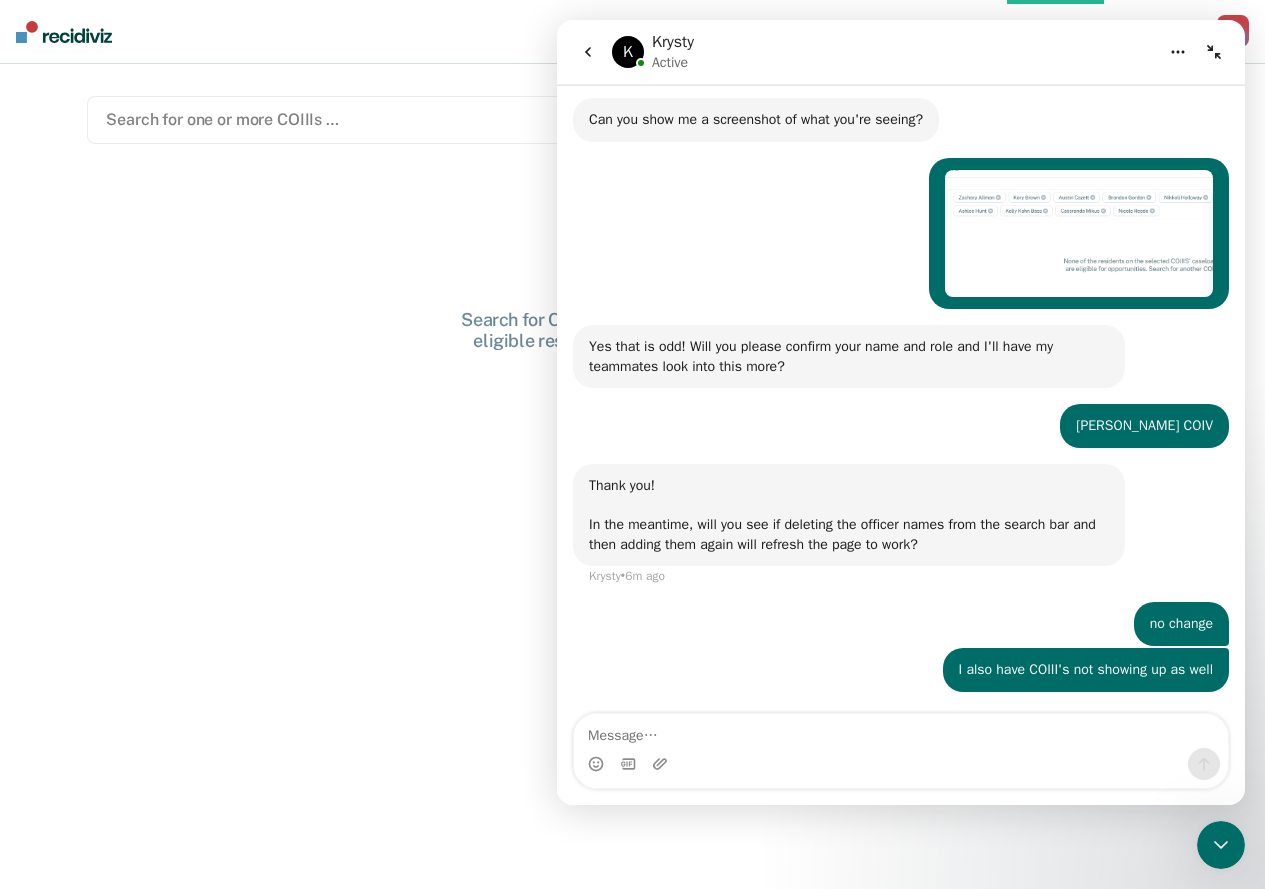 click at bounding box center [632, 119] 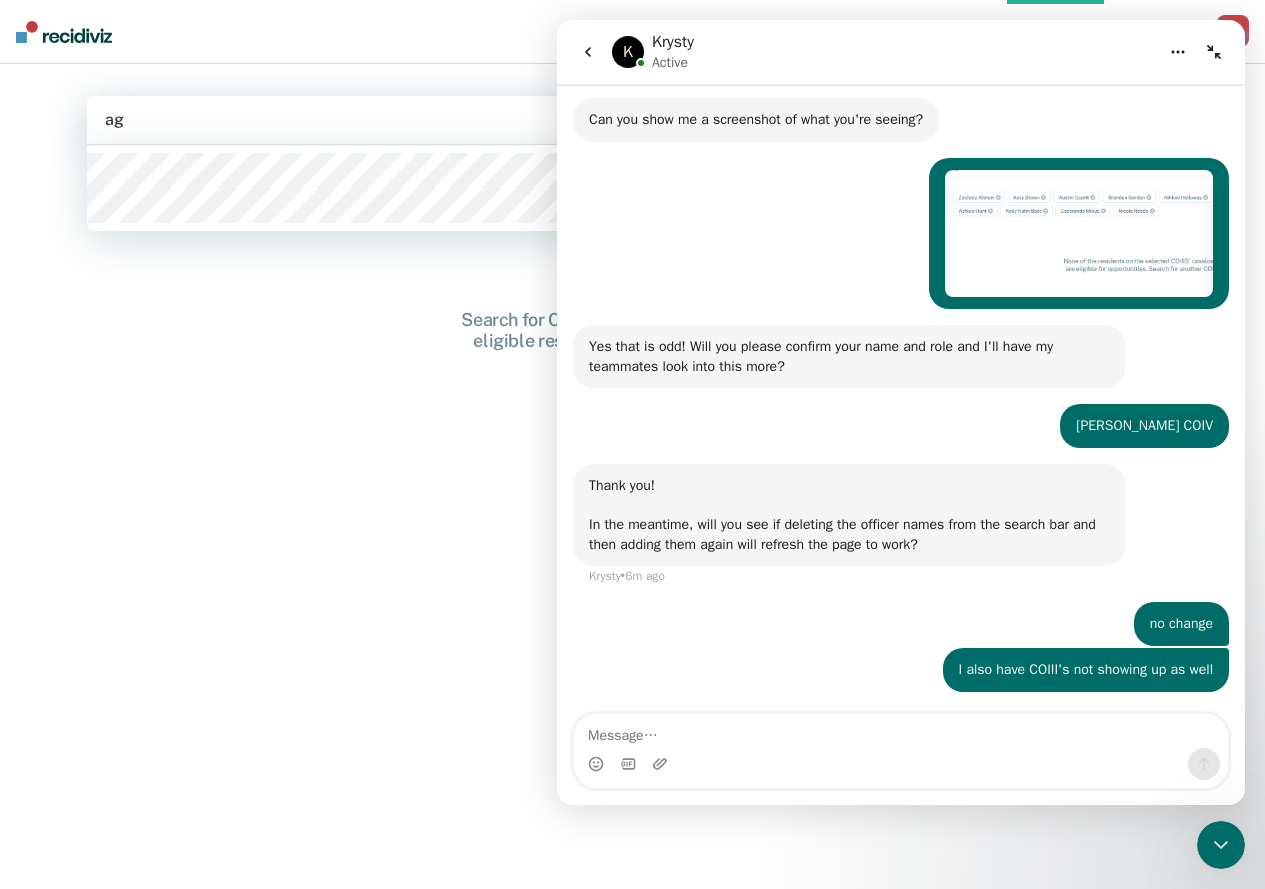 type on "a" 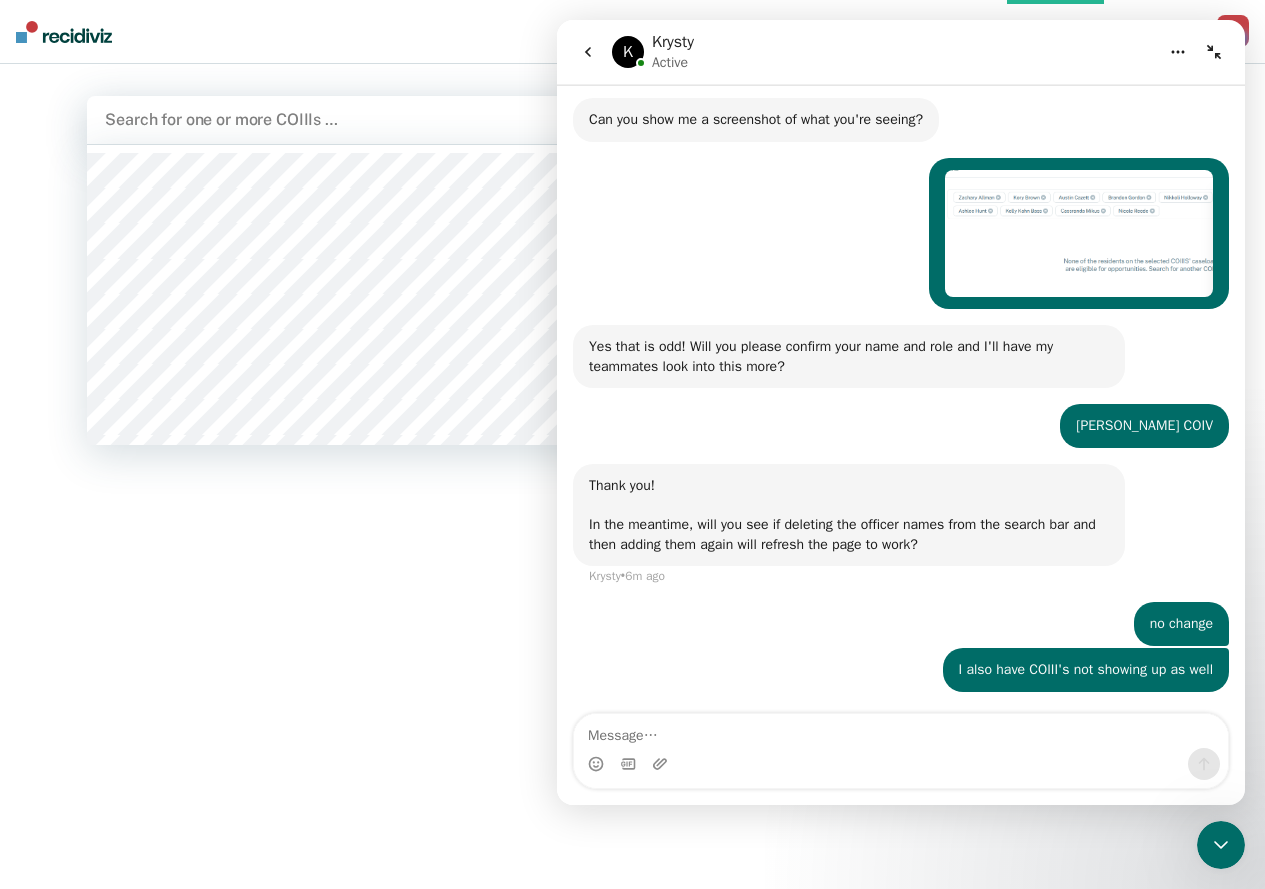 click on "Hi. Search for COIIIS above to review and refer eligible residents for
opportunities like ." at bounding box center [632, 584] 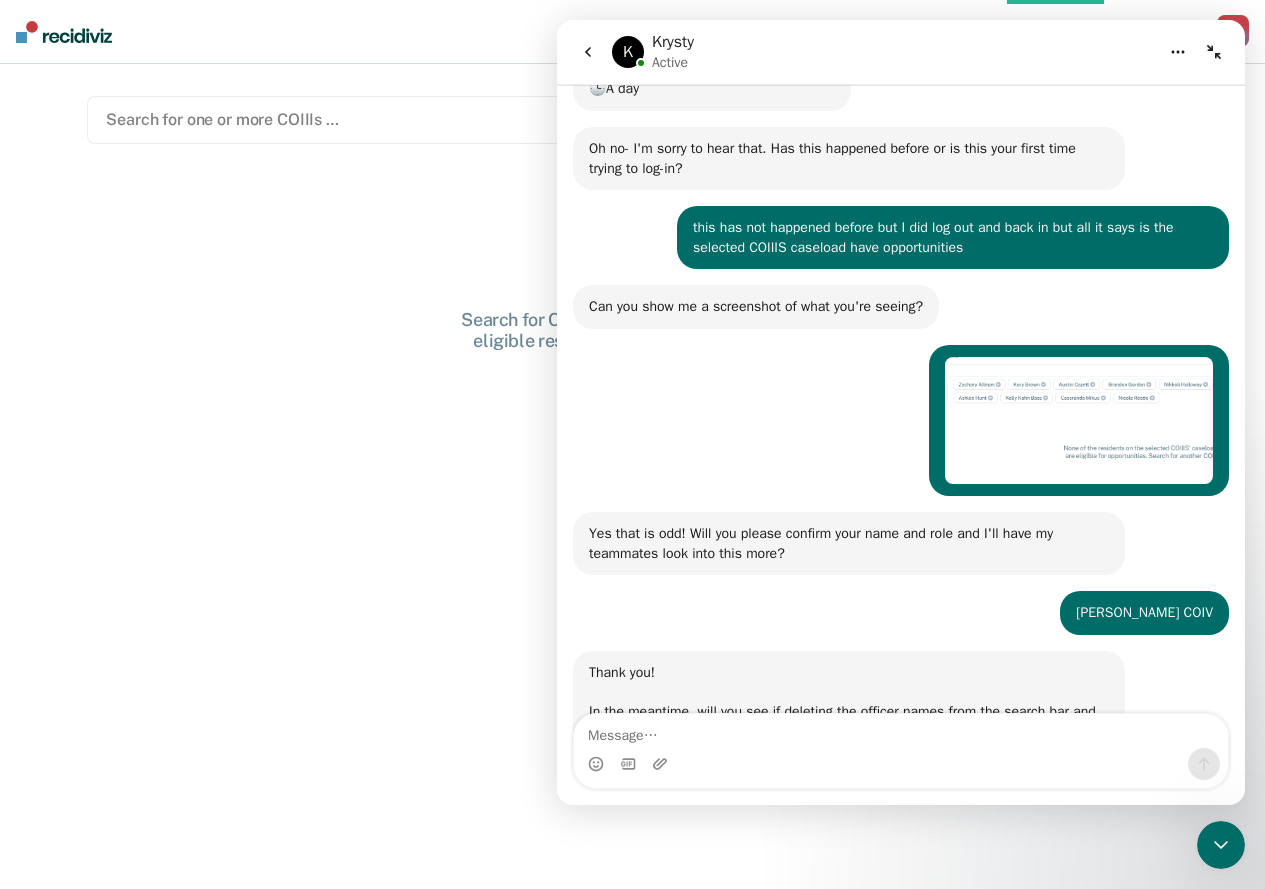 scroll, scrollTop: 0, scrollLeft: 0, axis: both 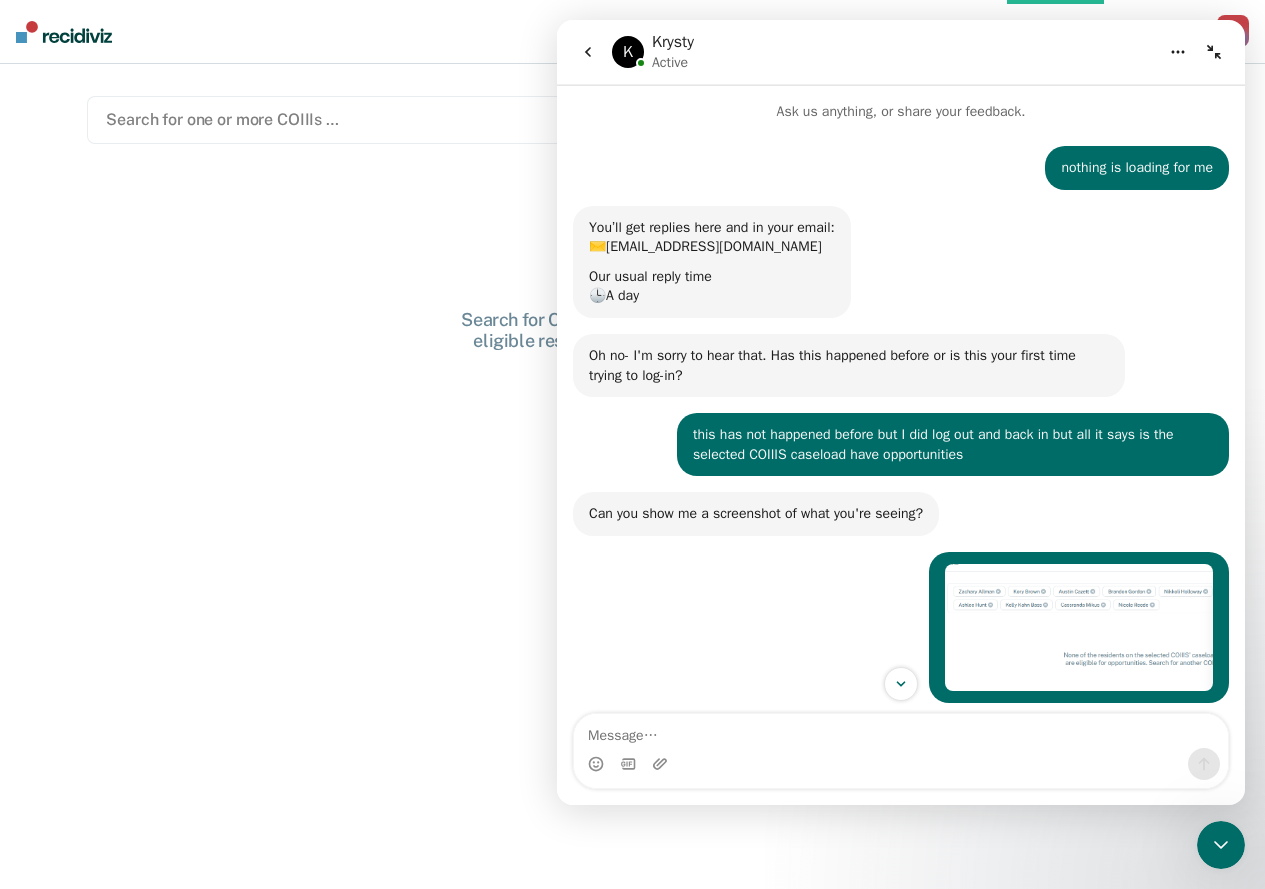 drag, startPoint x: 1228, startPoint y: 844, endPoint x: 1211, endPoint y: 837, distance: 18.384777 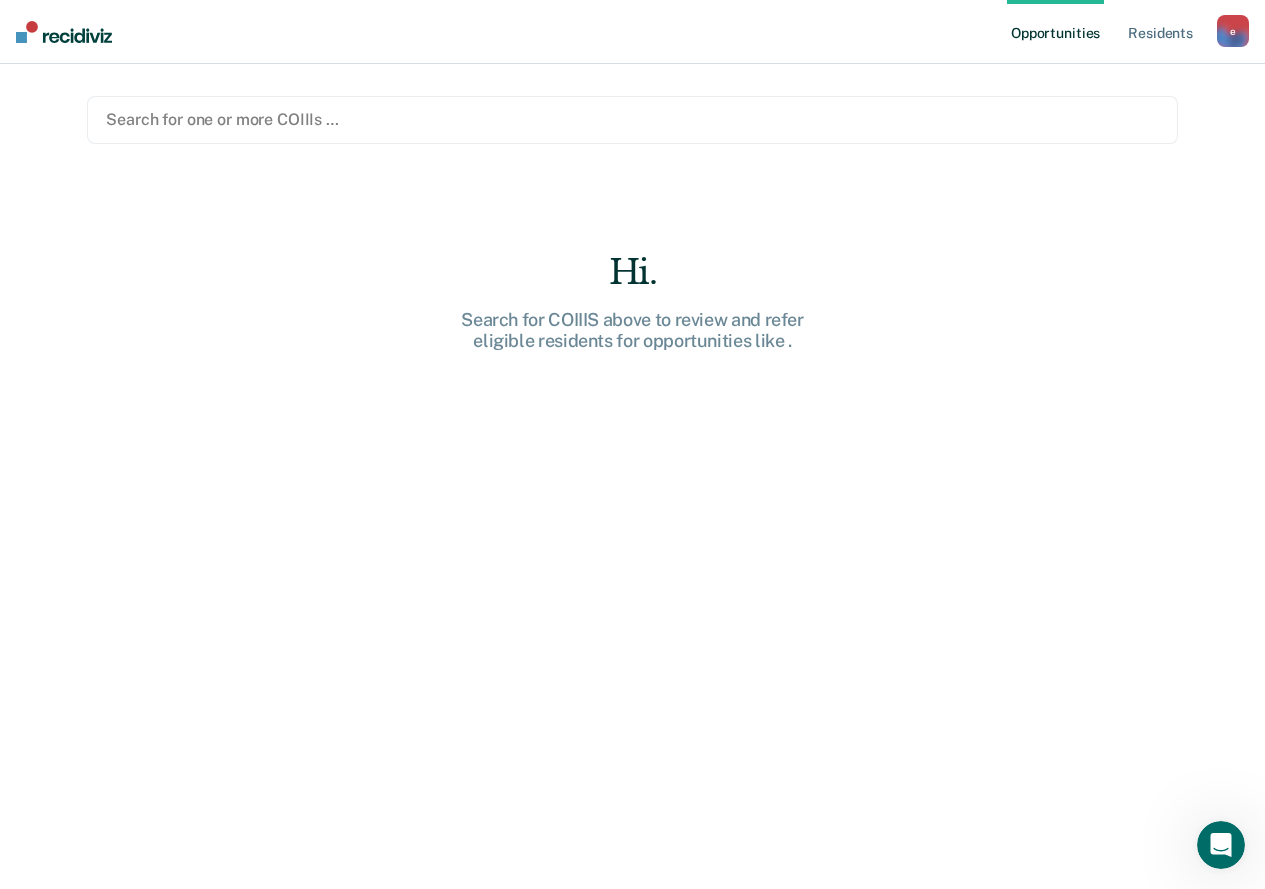 click at bounding box center [632, 119] 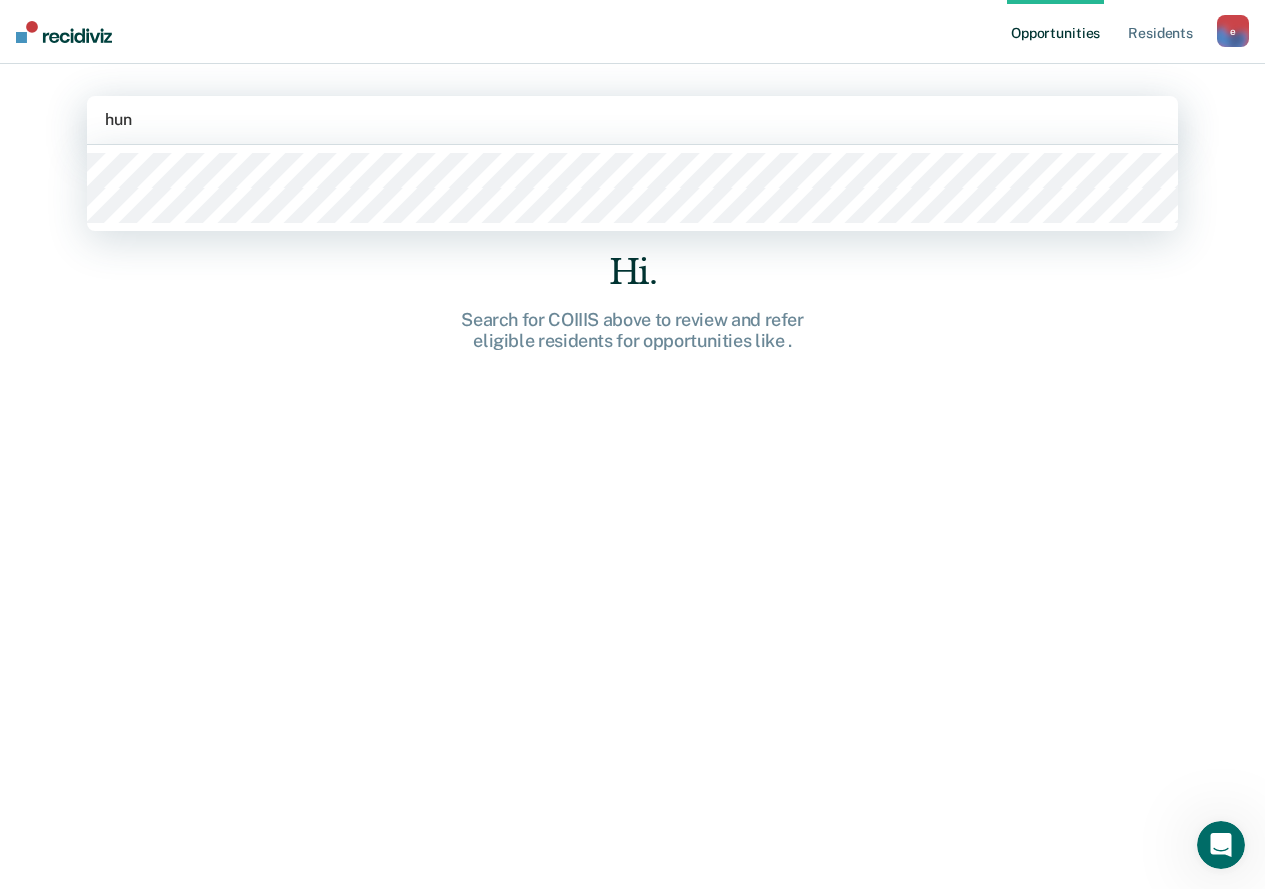 type on "[PERSON_NAME]" 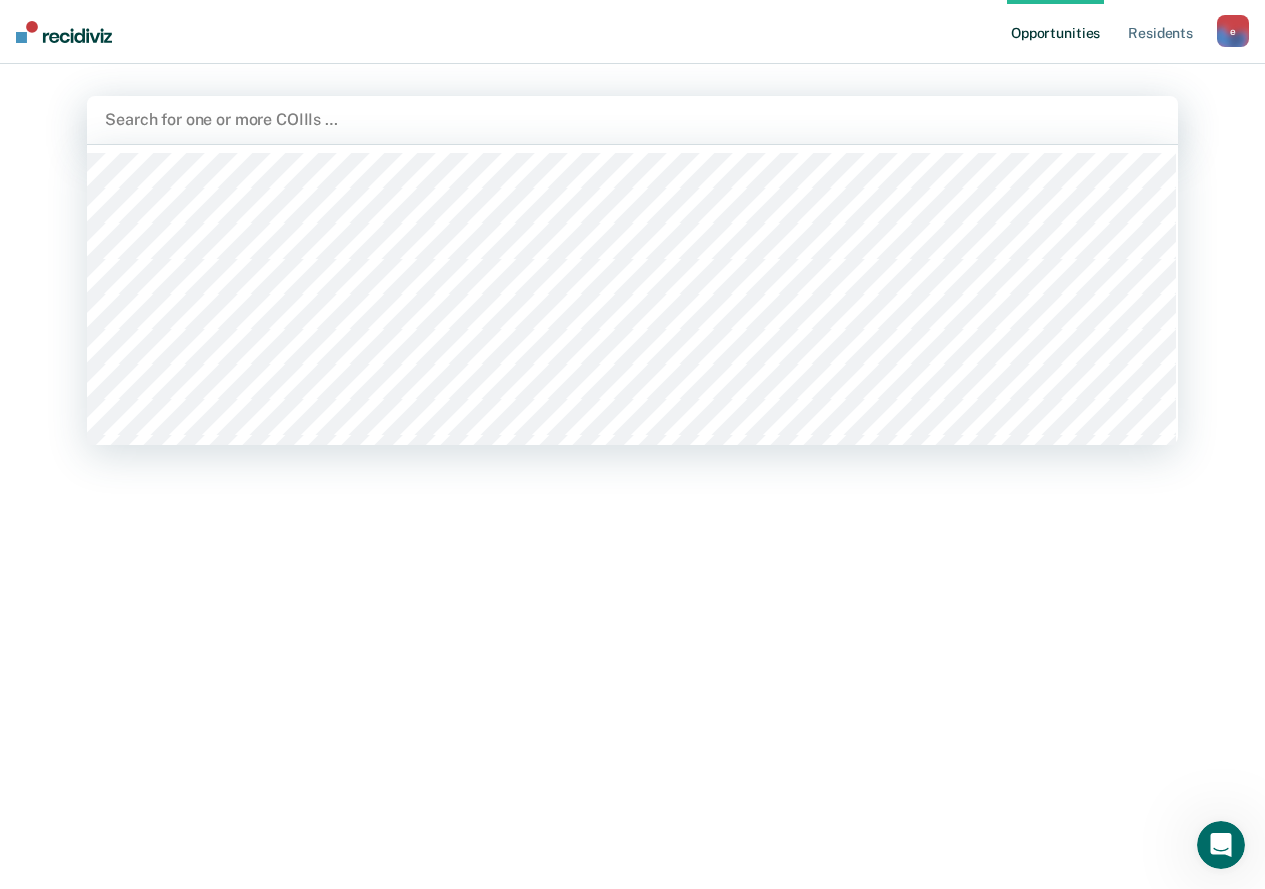 click at bounding box center (632, 119) 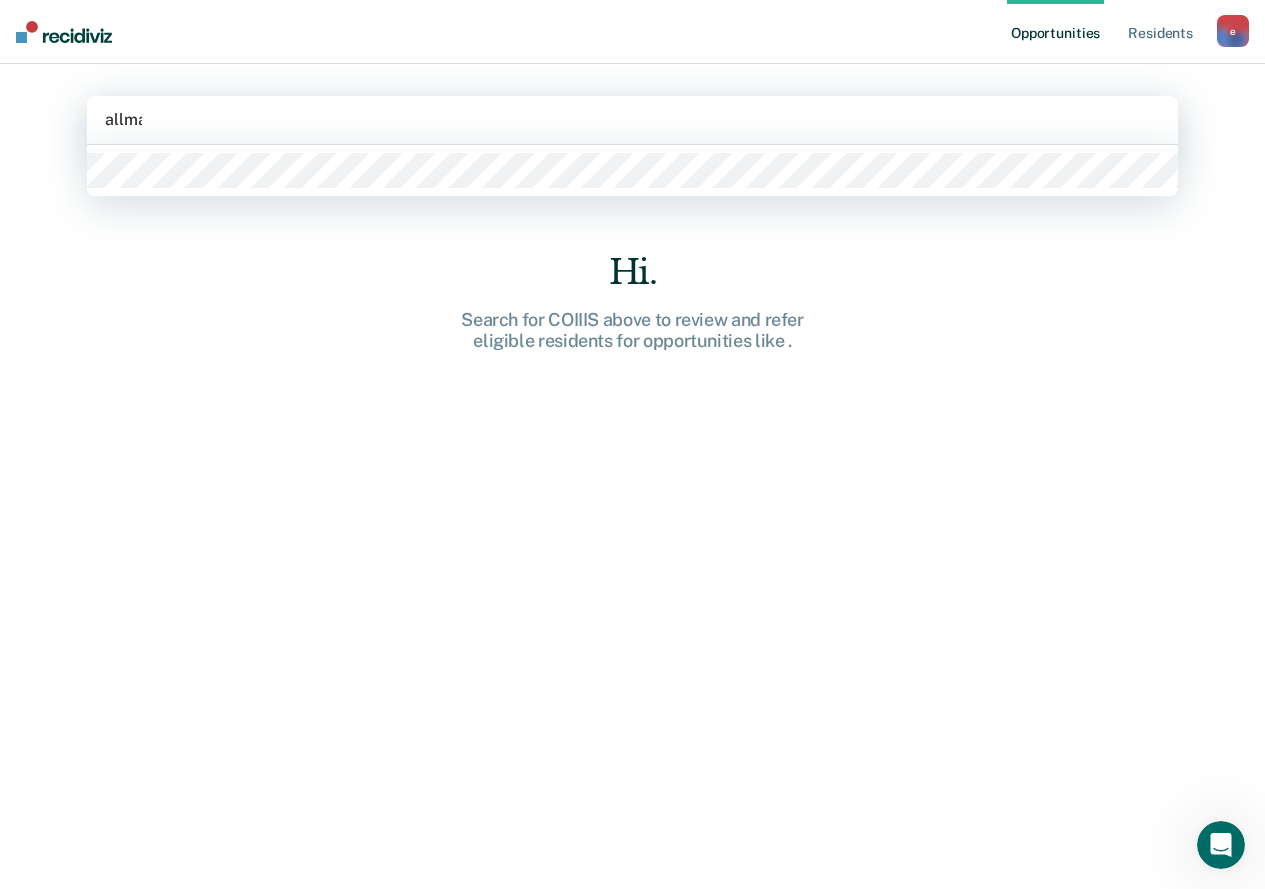 type on "[PERSON_NAME]" 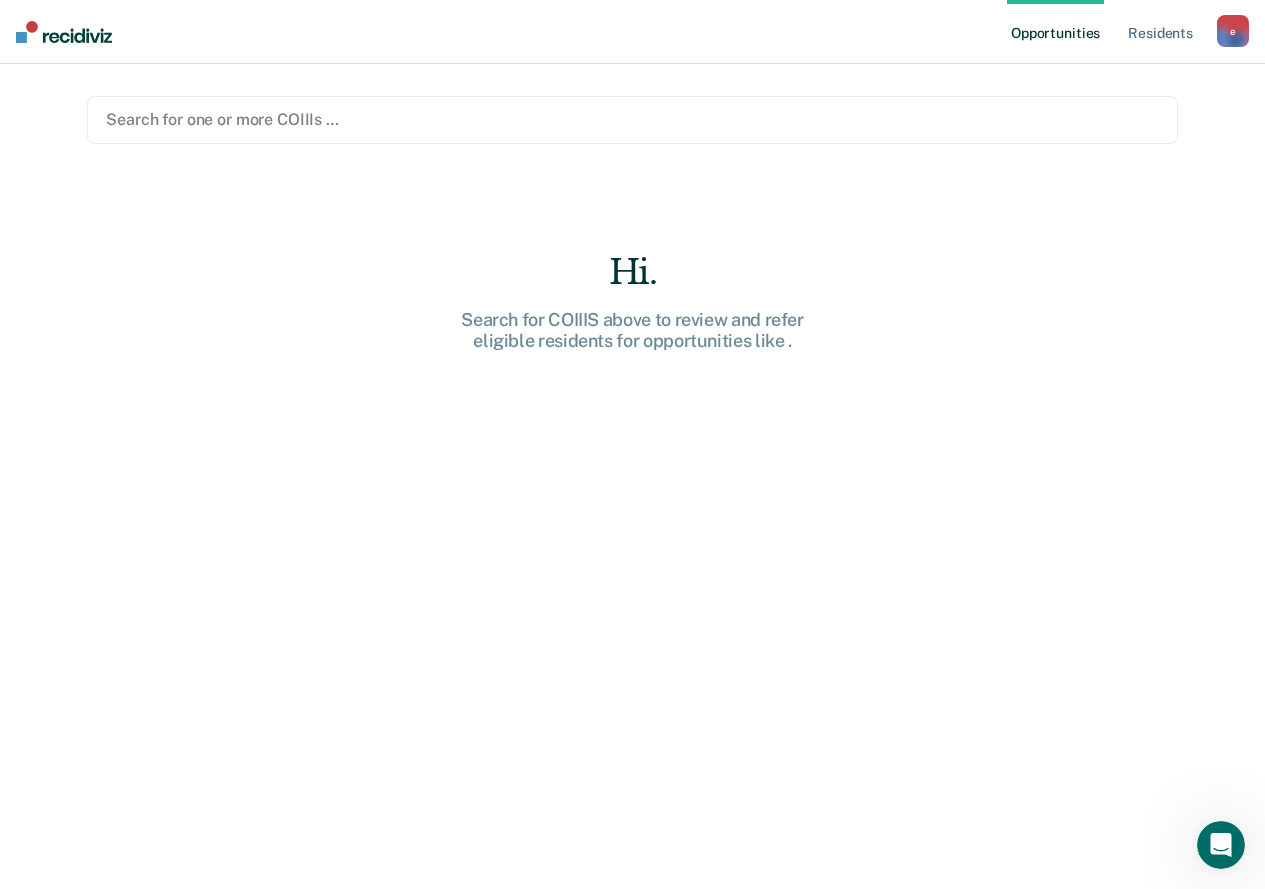 click at bounding box center (632, 119) 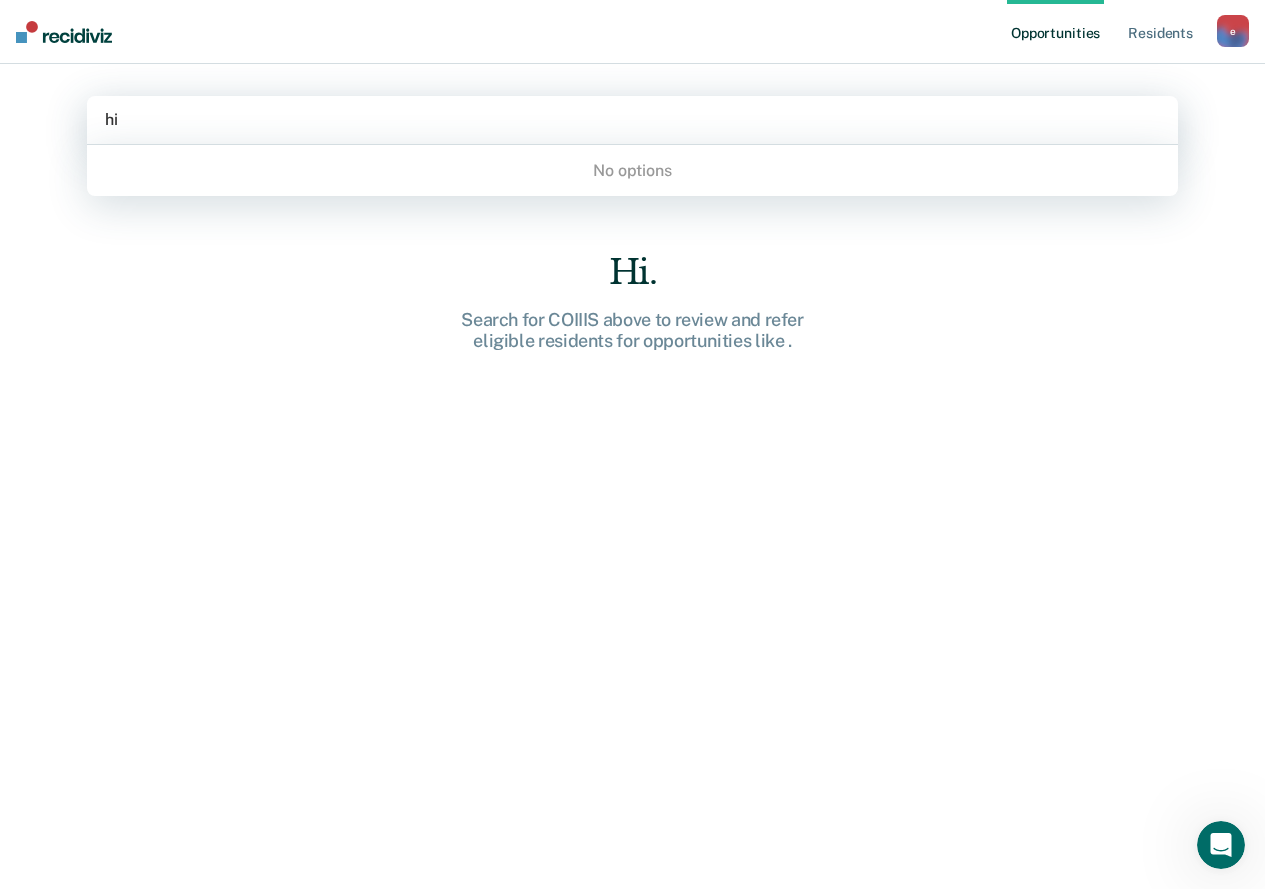 type on "h" 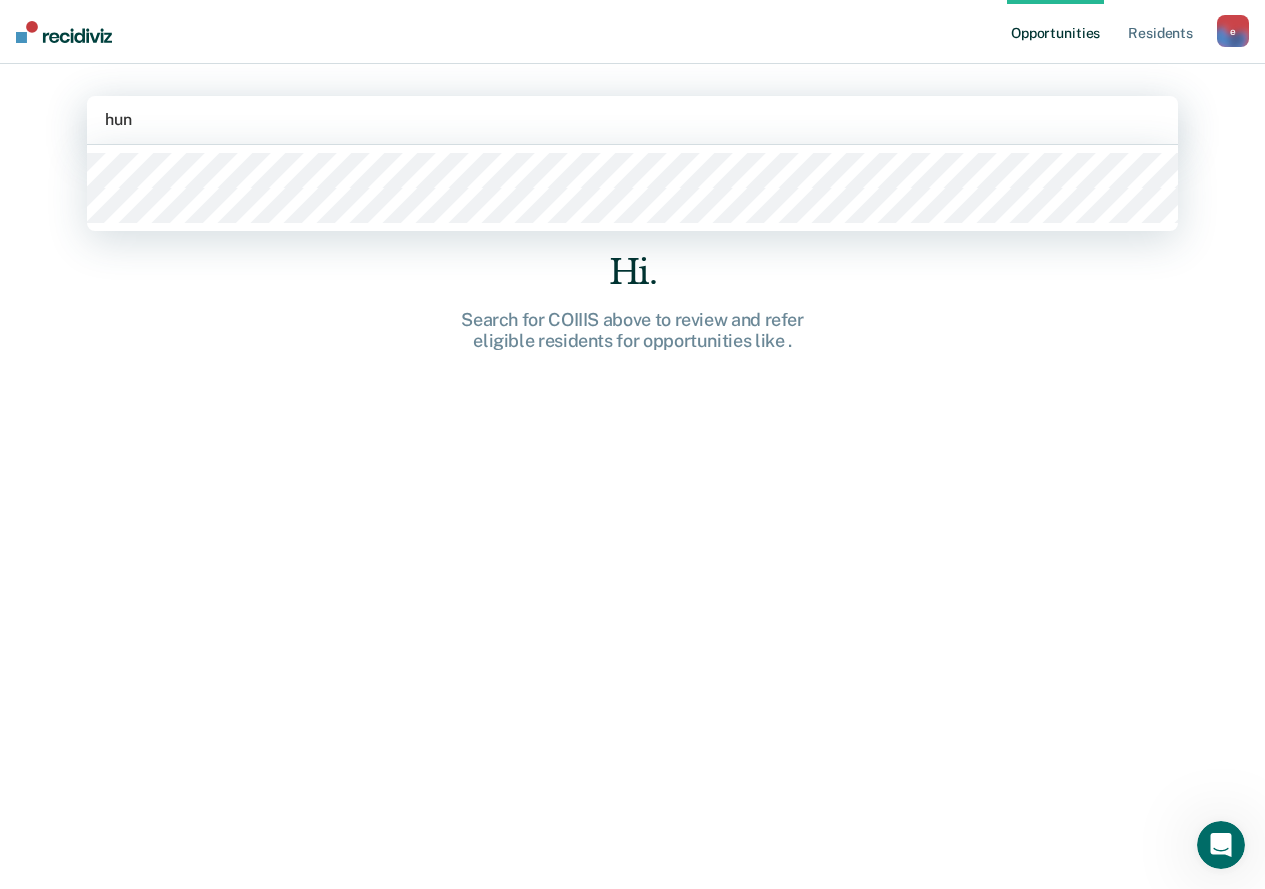 type on "[PERSON_NAME]" 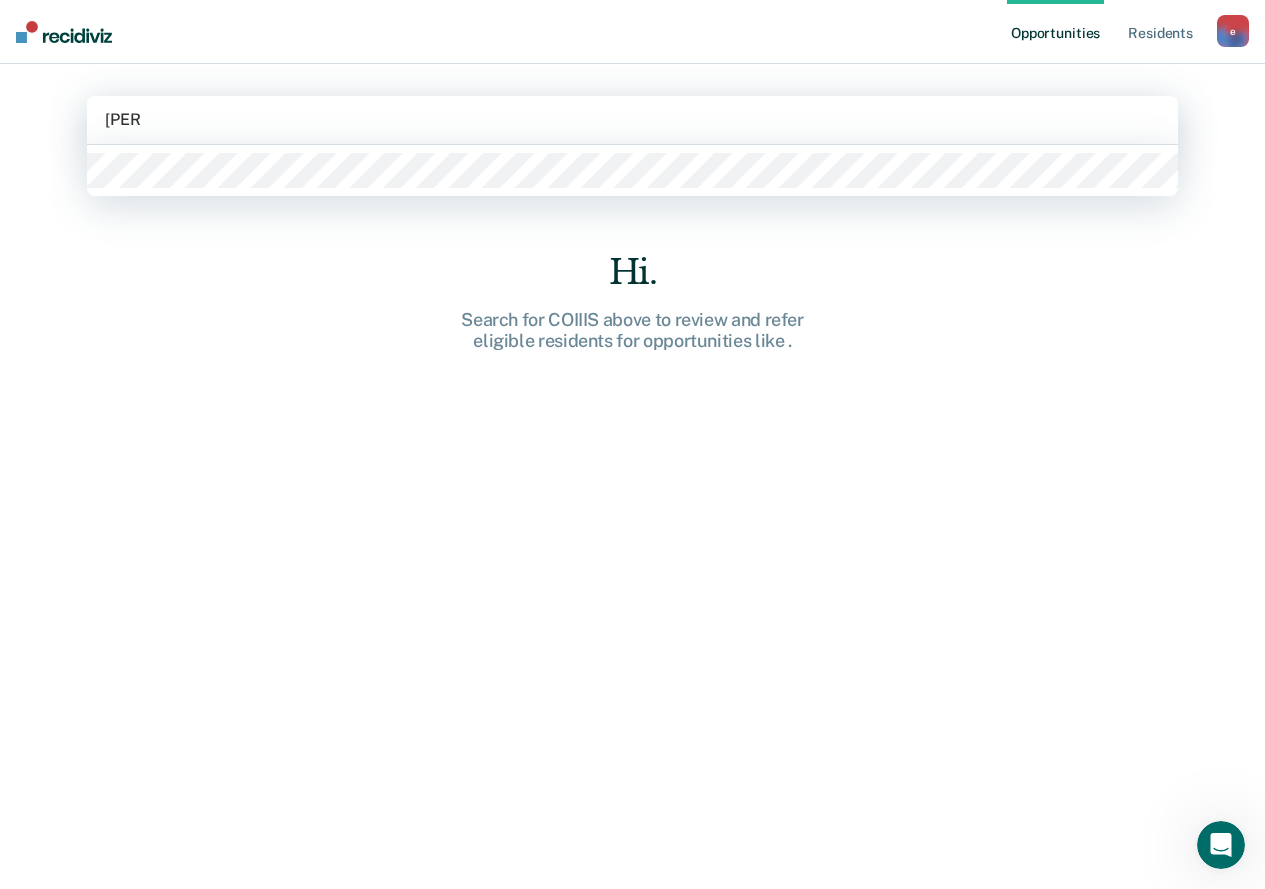type 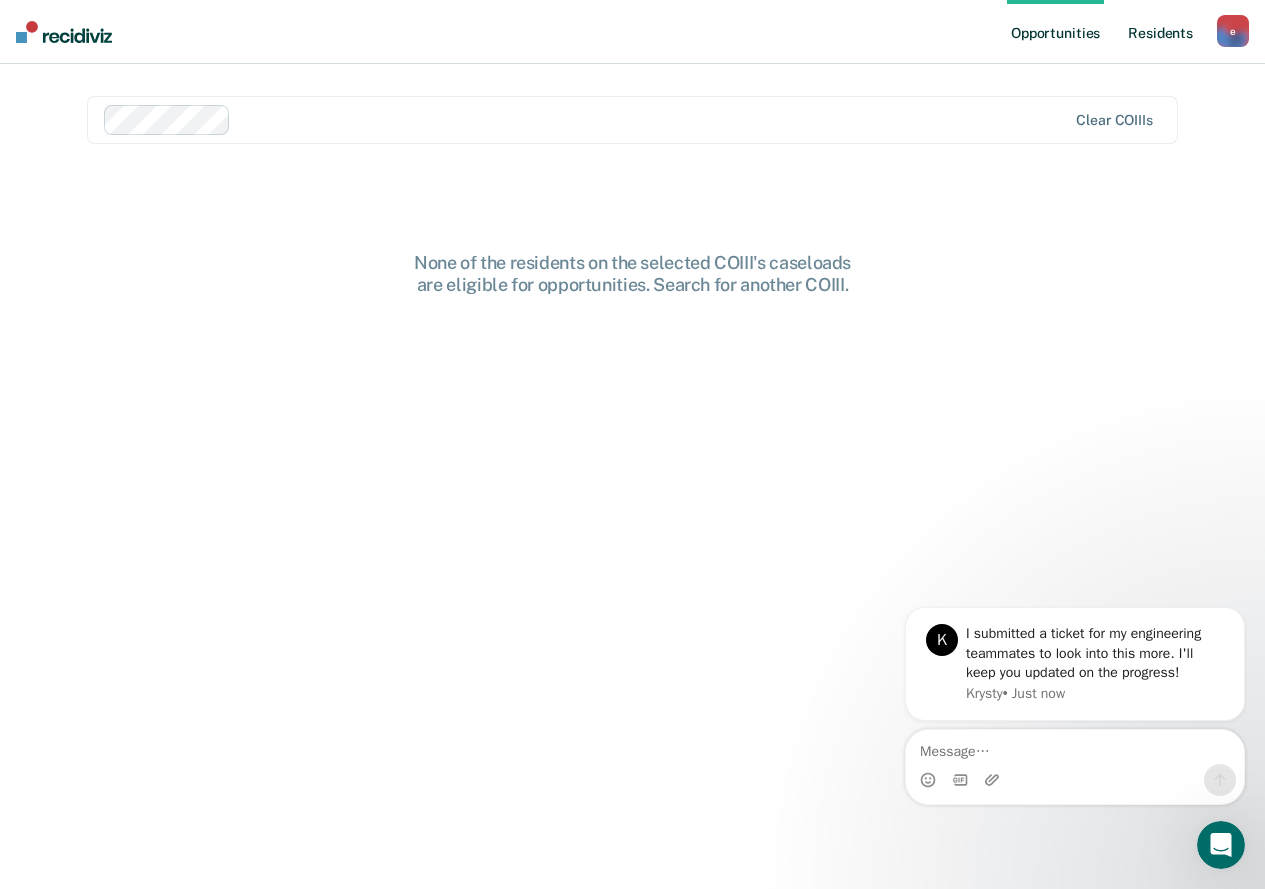 scroll, scrollTop: 0, scrollLeft: 0, axis: both 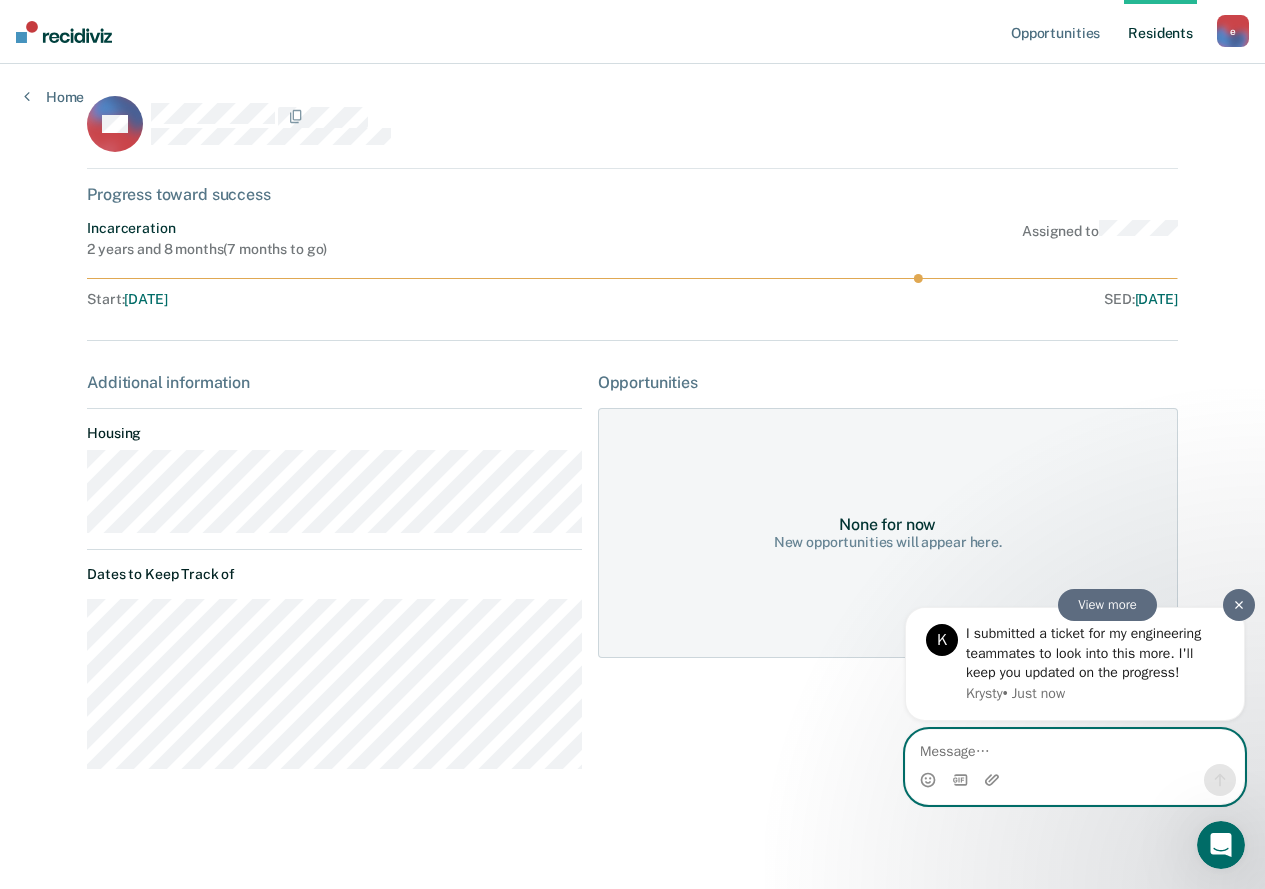 click at bounding box center [1075, 747] 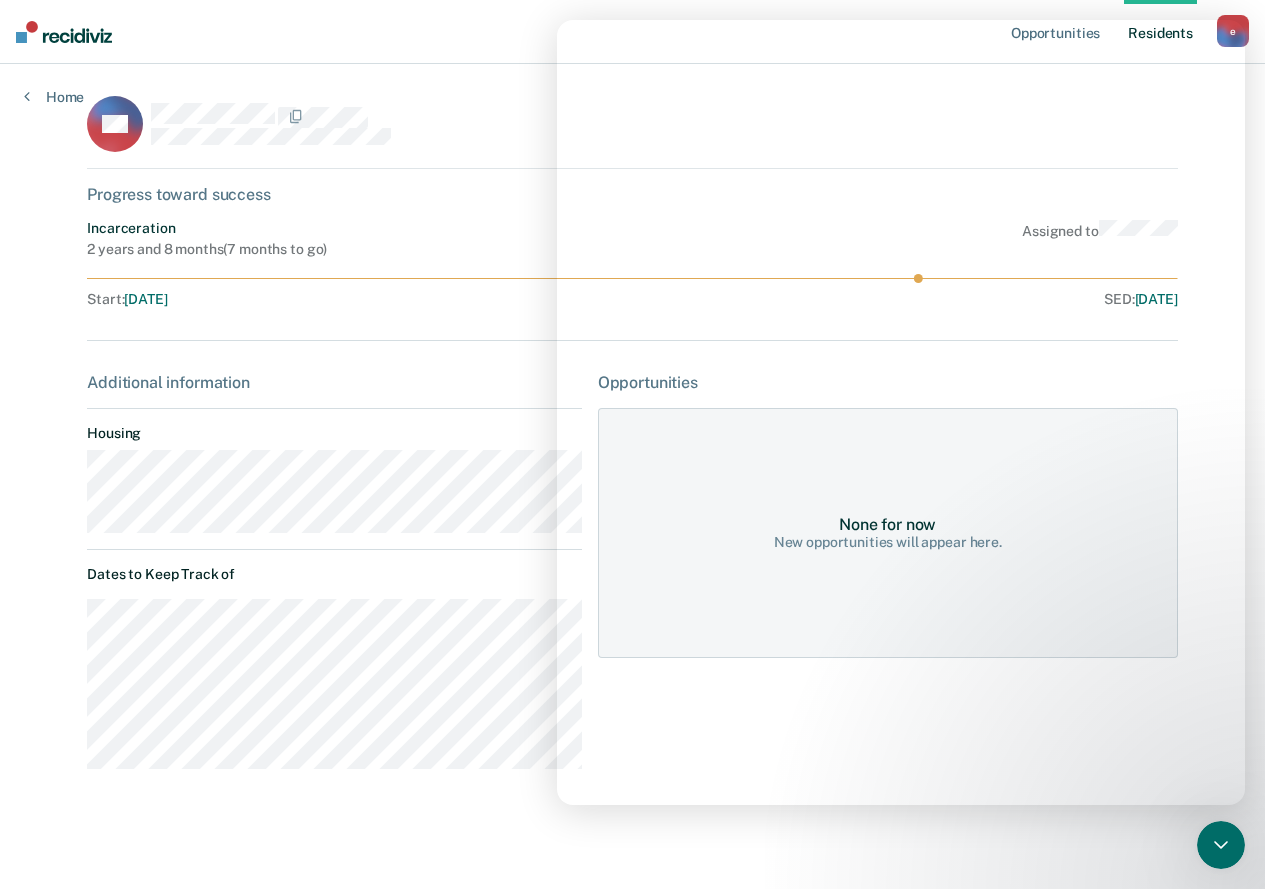 scroll, scrollTop: 473, scrollLeft: 0, axis: vertical 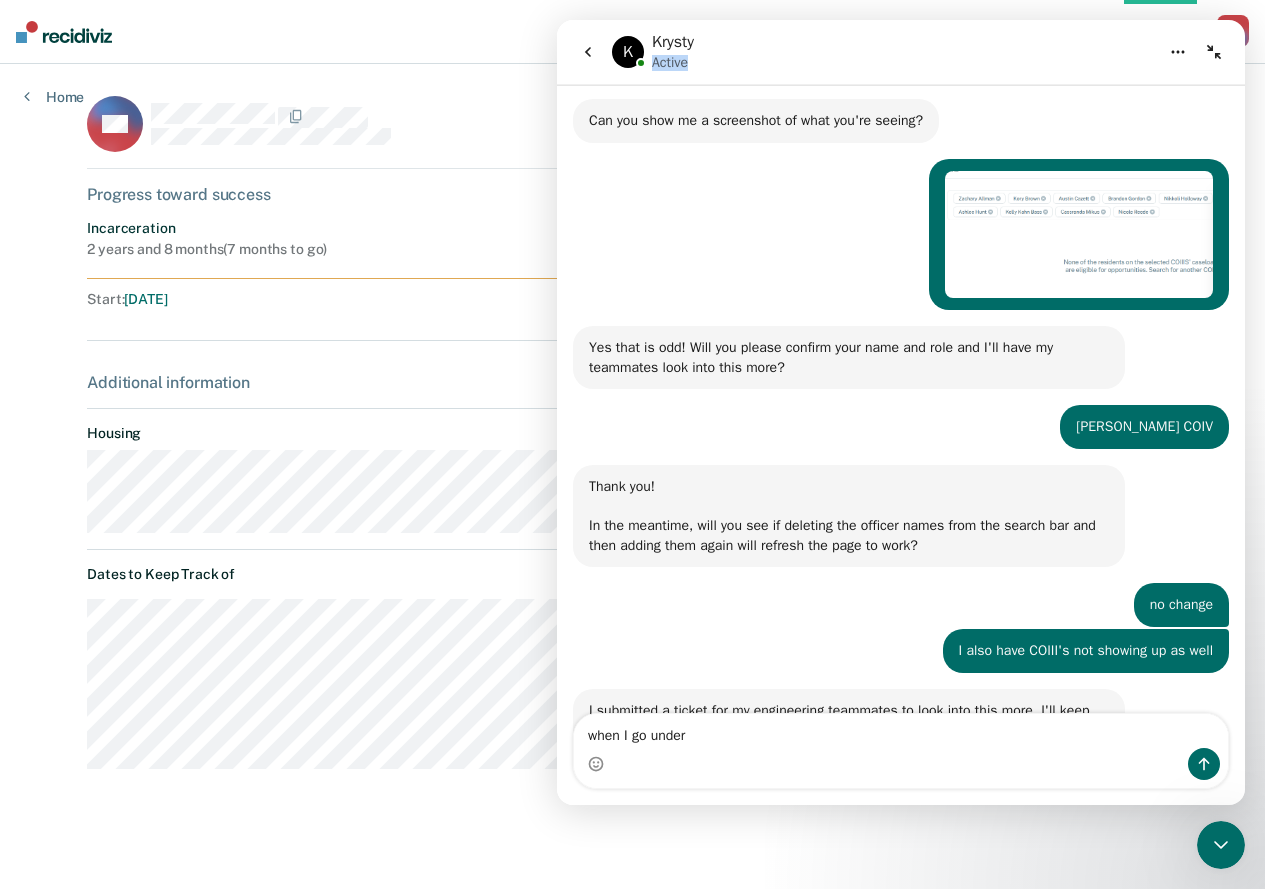 drag, startPoint x: 1020, startPoint y: 47, endPoint x: 881, endPoint y: 95, distance: 147.05441 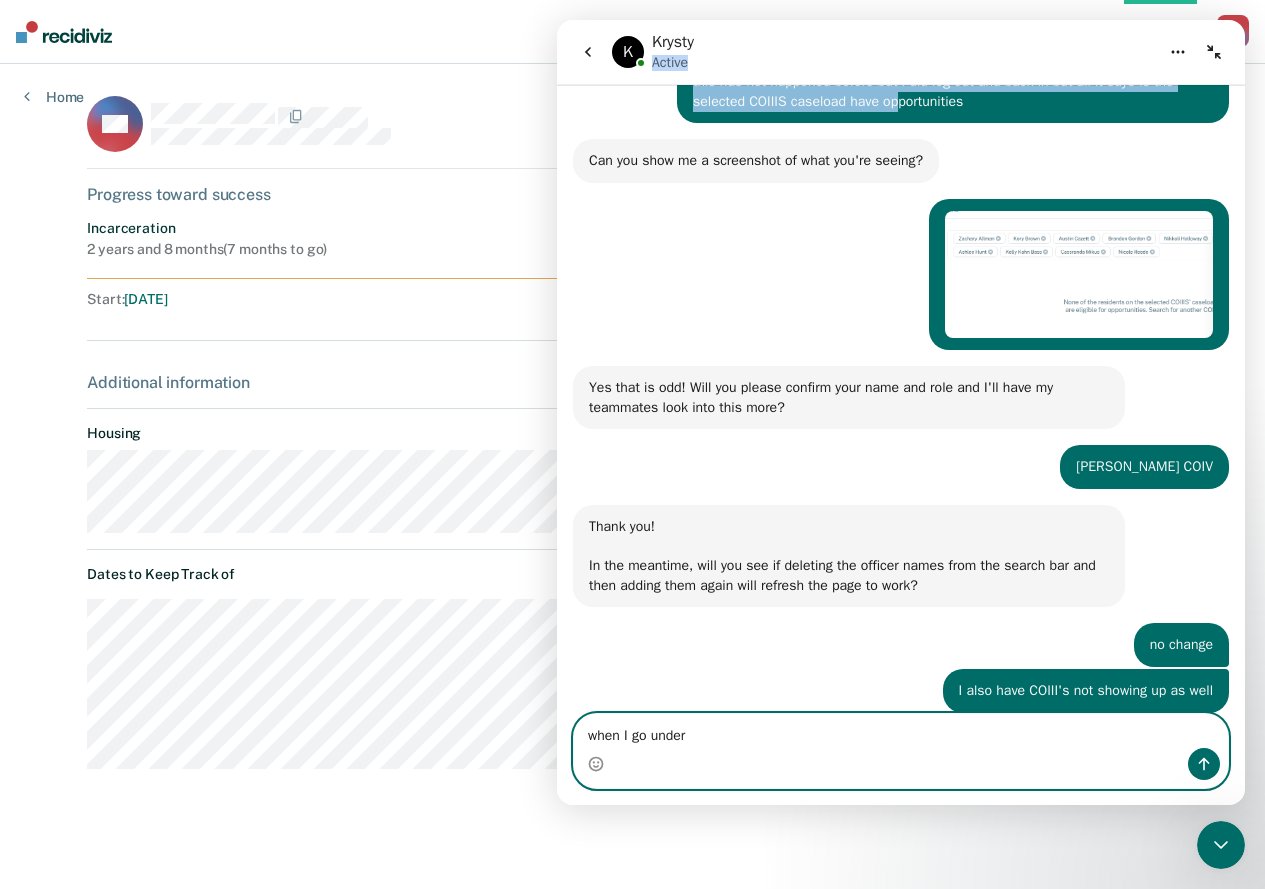 click on "when I go under" at bounding box center (901, 731) 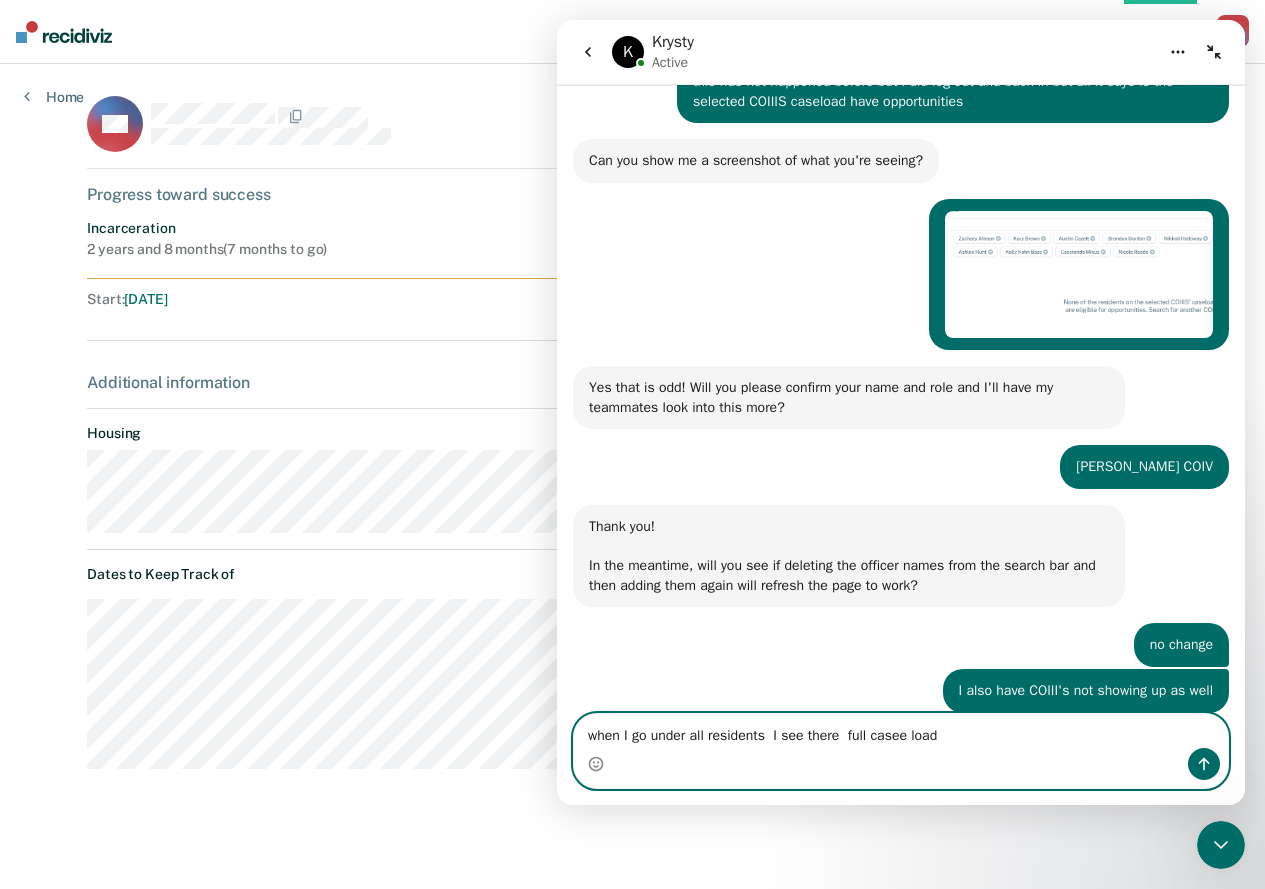 click on "when I go under all residents  I see there  full casee load" at bounding box center [901, 731] 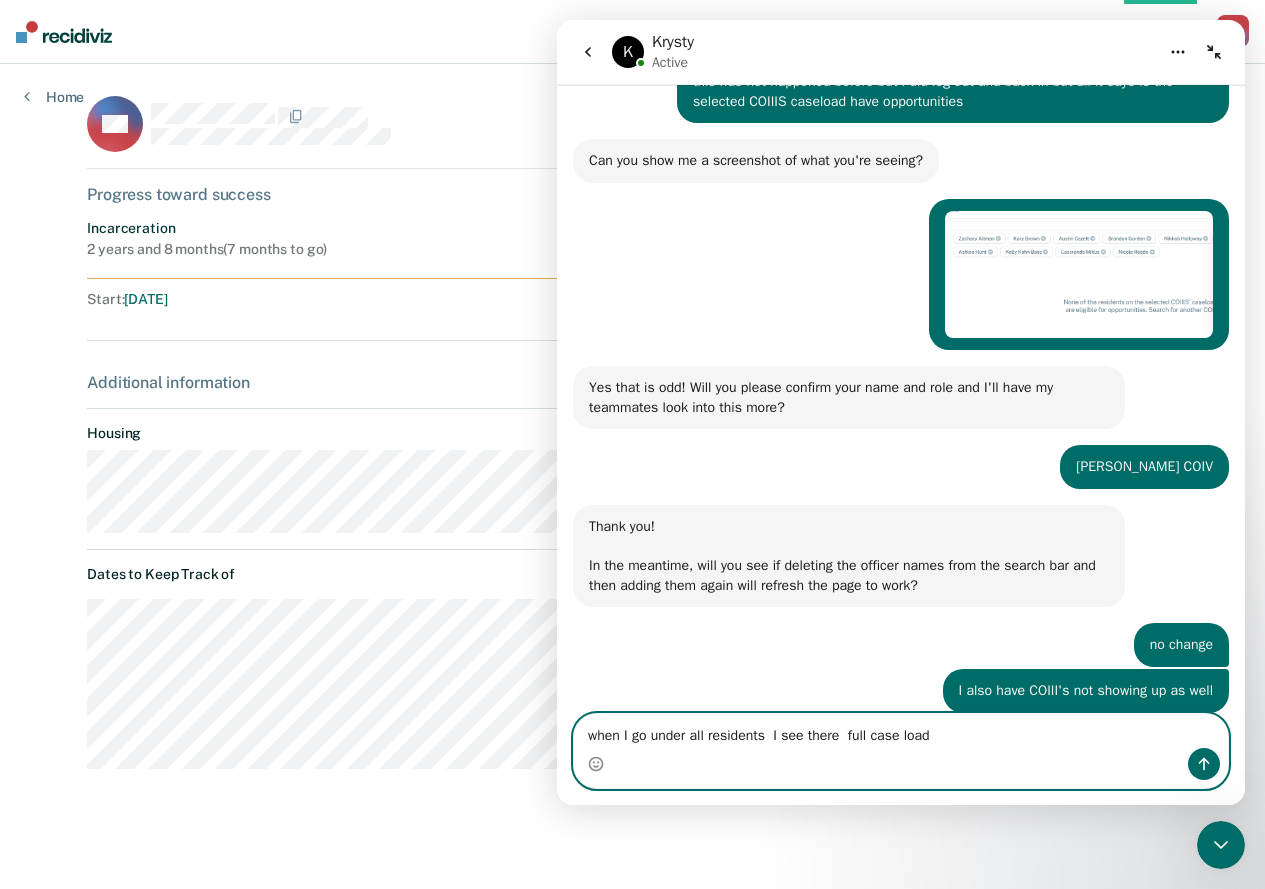 click on "when I go under all residents  I see there  full case load" at bounding box center (901, 731) 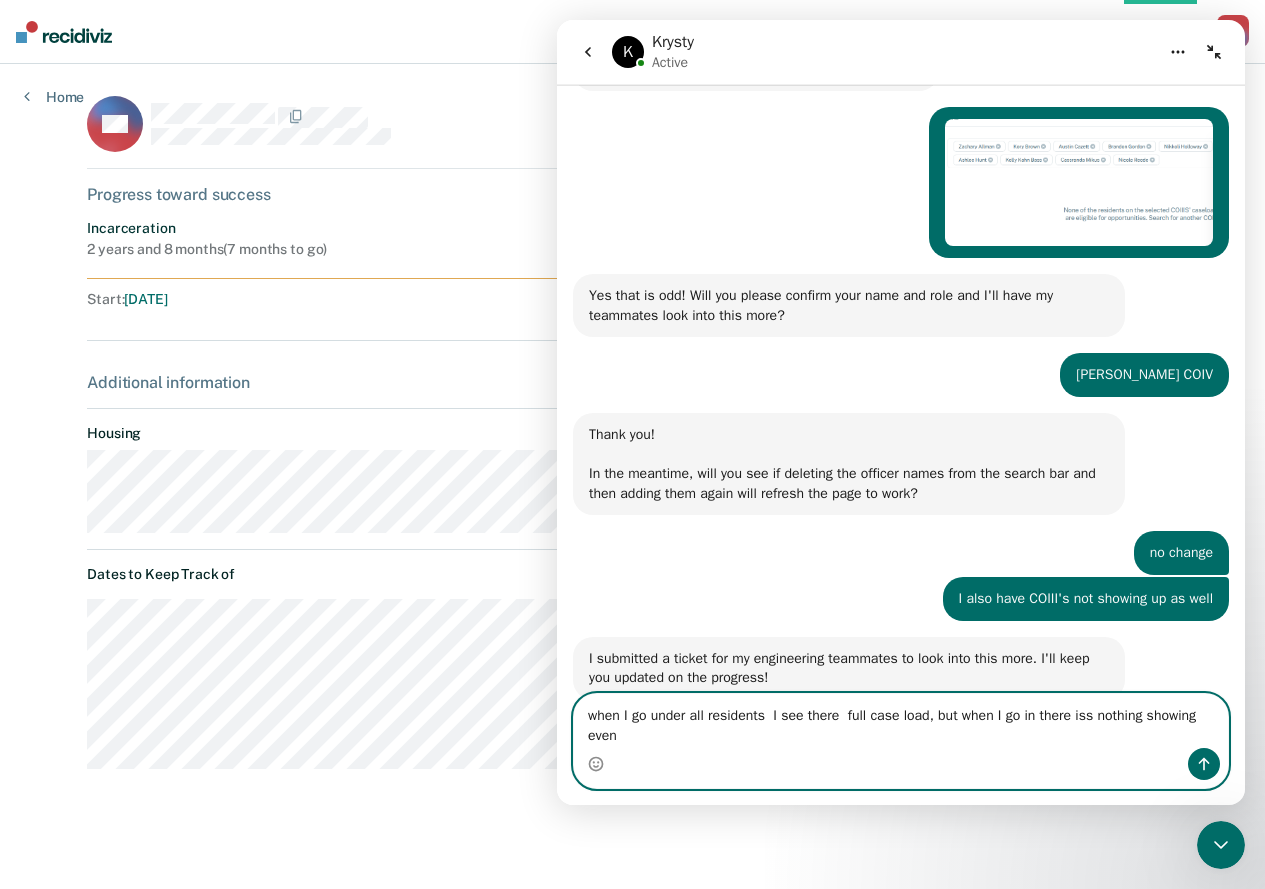 scroll, scrollTop: 493, scrollLeft: 0, axis: vertical 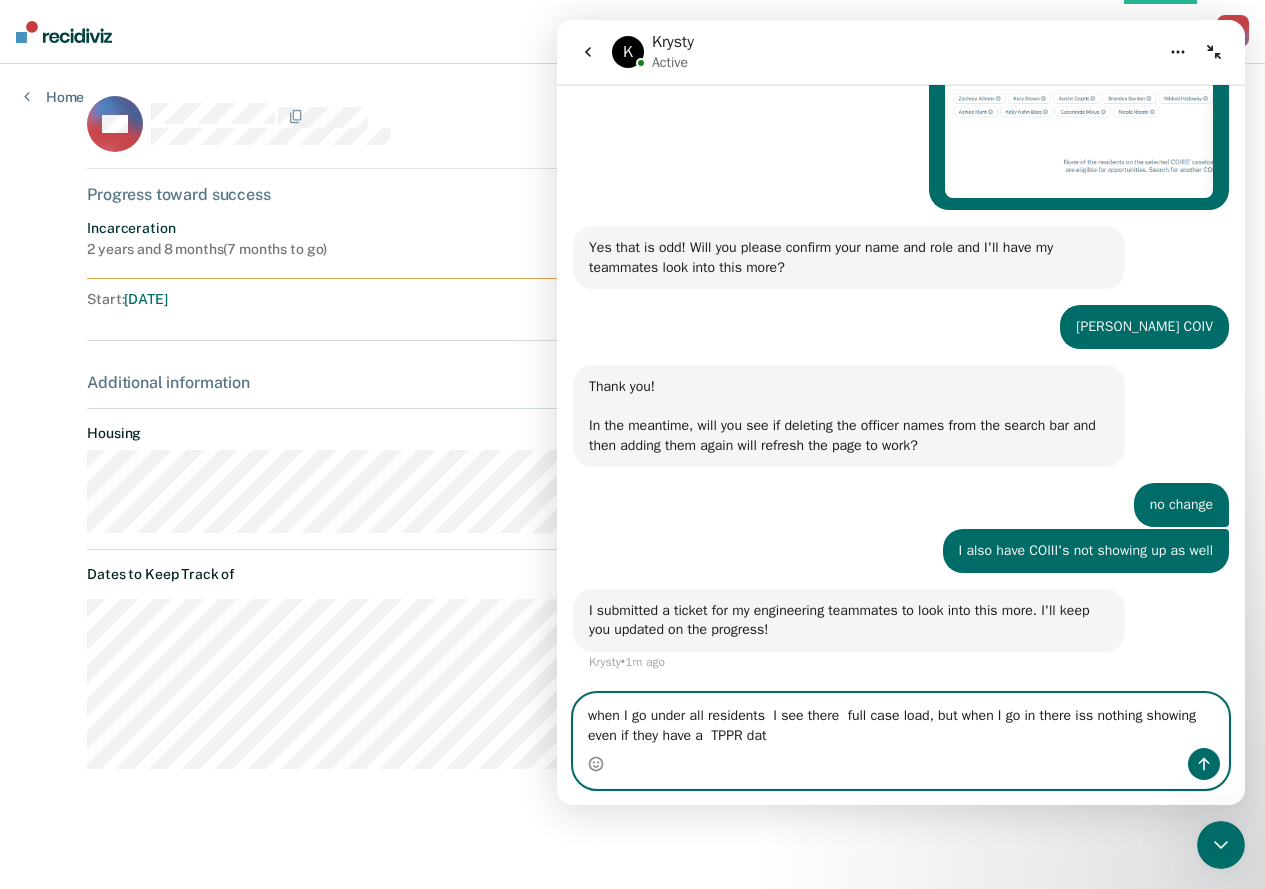 type on "when I go under all residents  I see there  full case load, but when I go in there iss nothing showing  even if they have a  TPPR date" 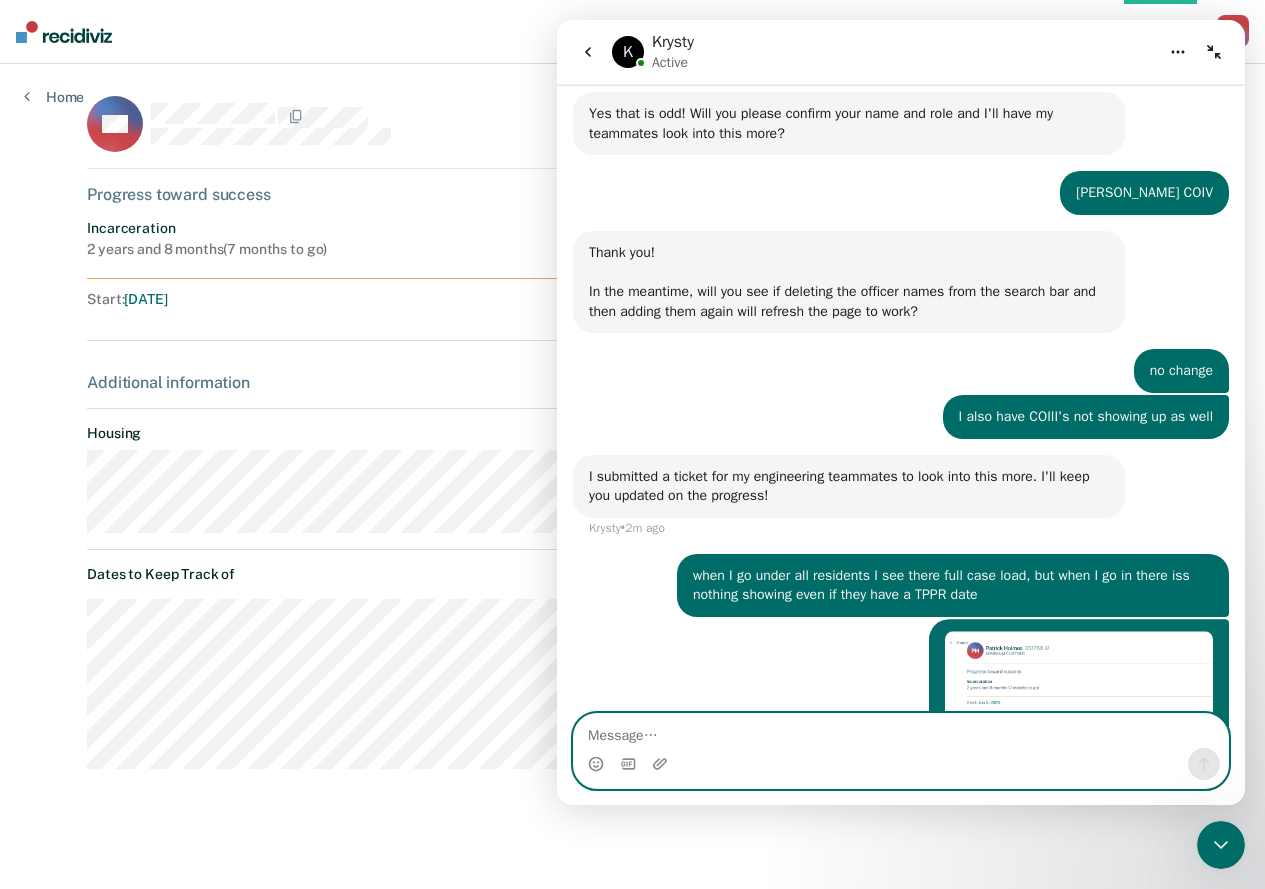 scroll, scrollTop: 805, scrollLeft: 0, axis: vertical 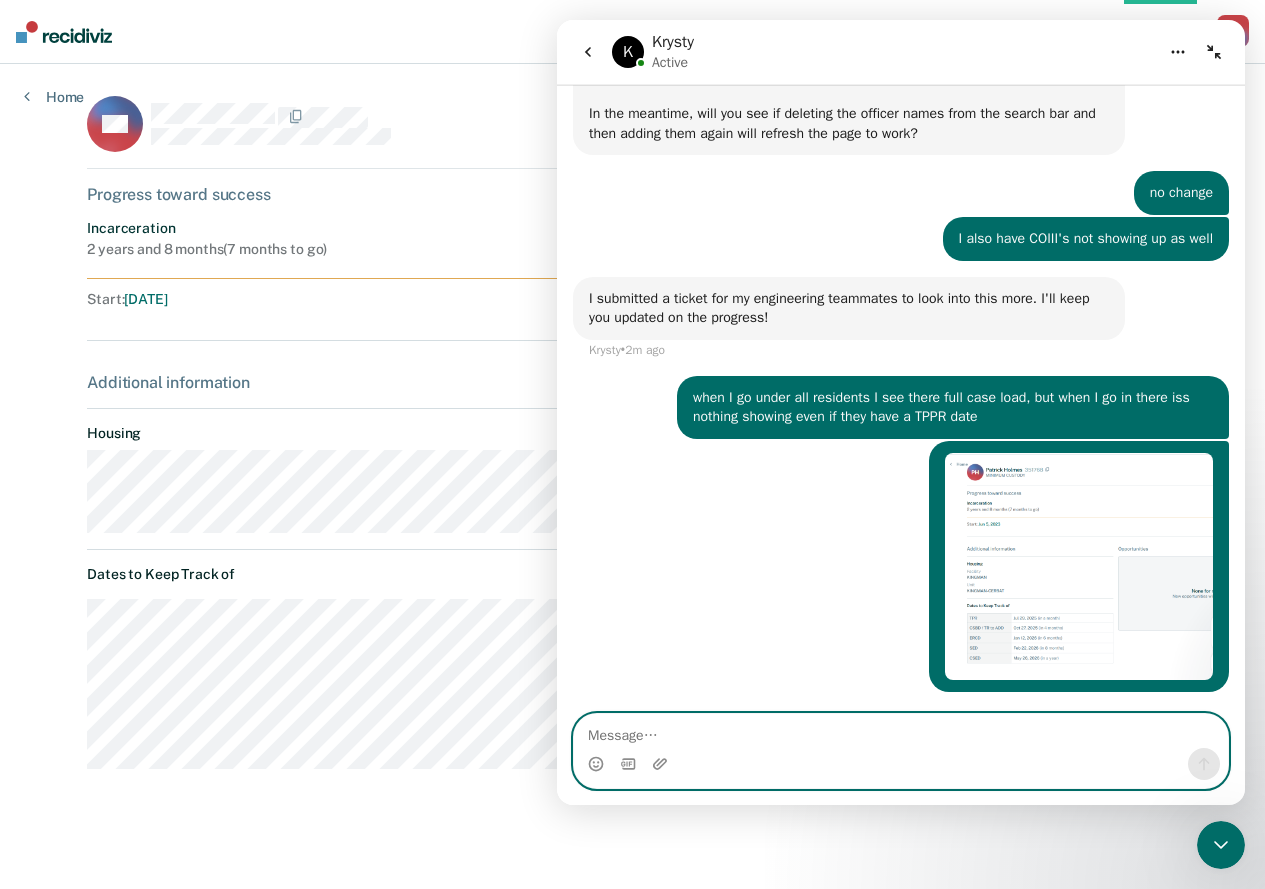 type 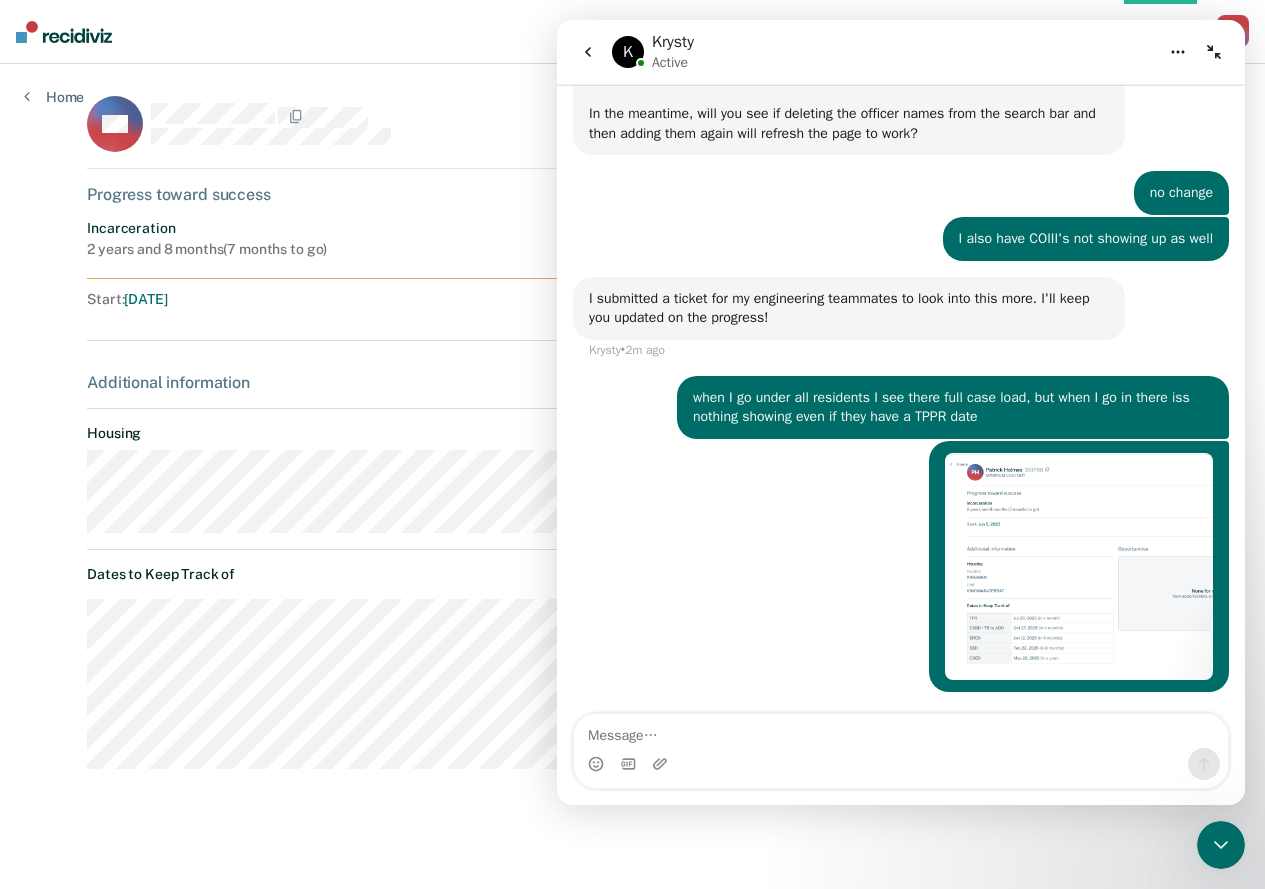 click 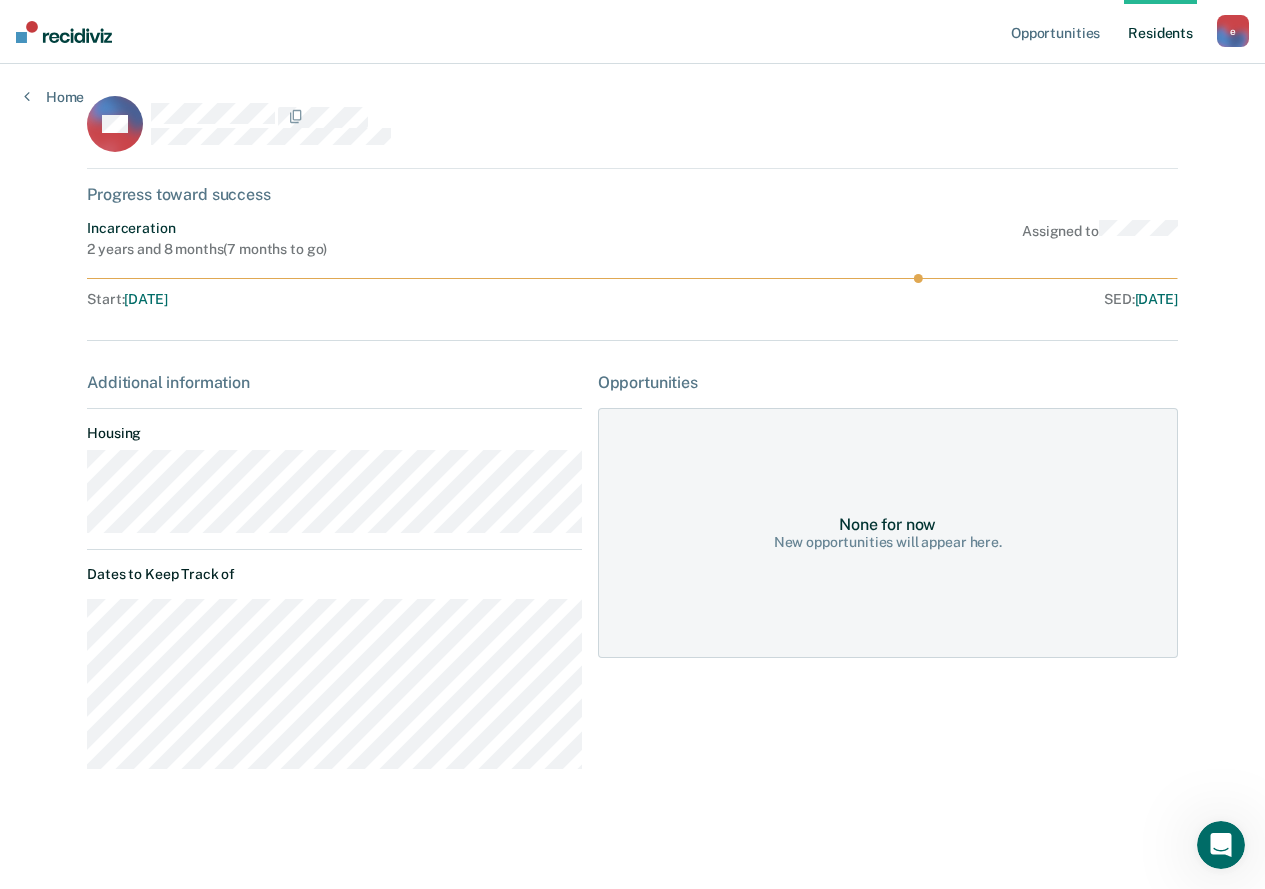 click 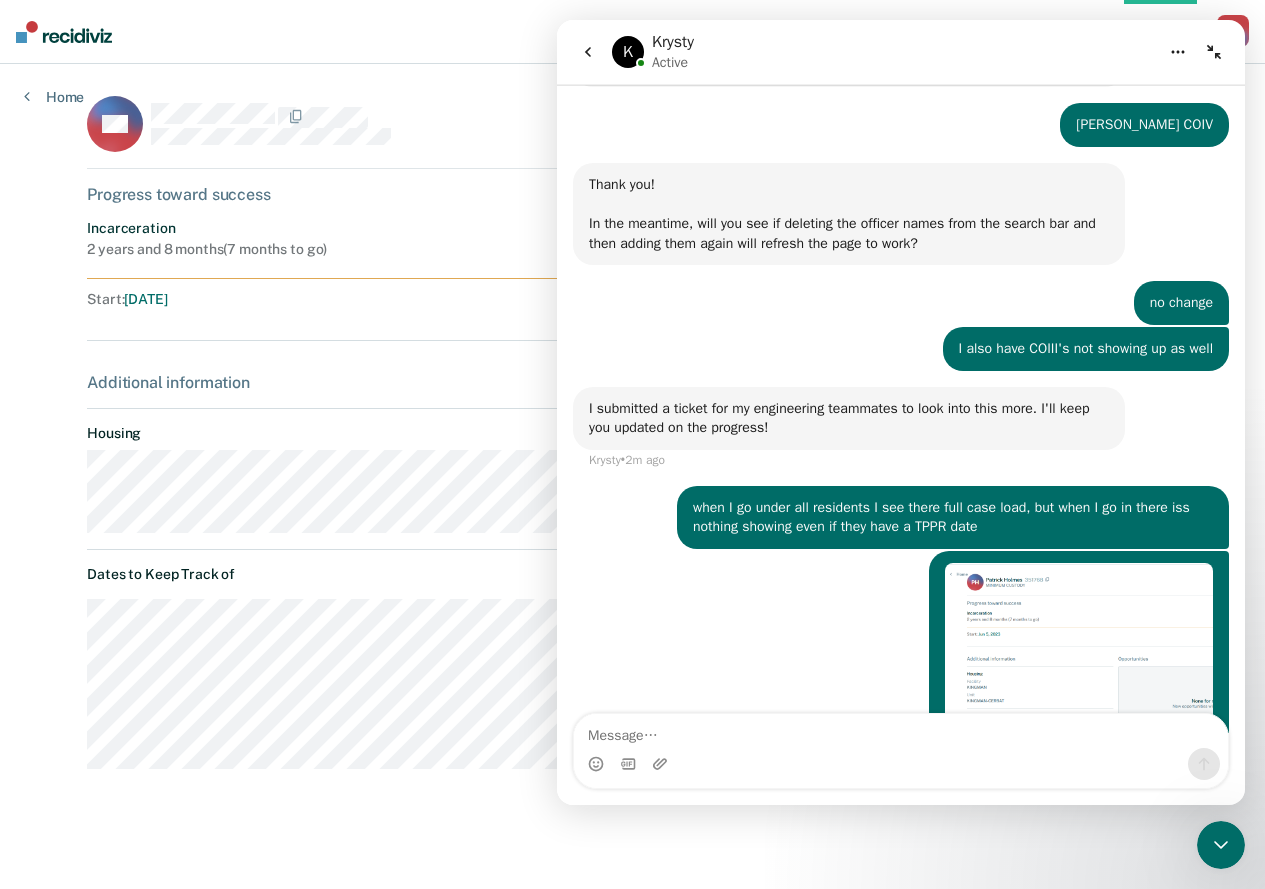 scroll, scrollTop: 805, scrollLeft: 0, axis: vertical 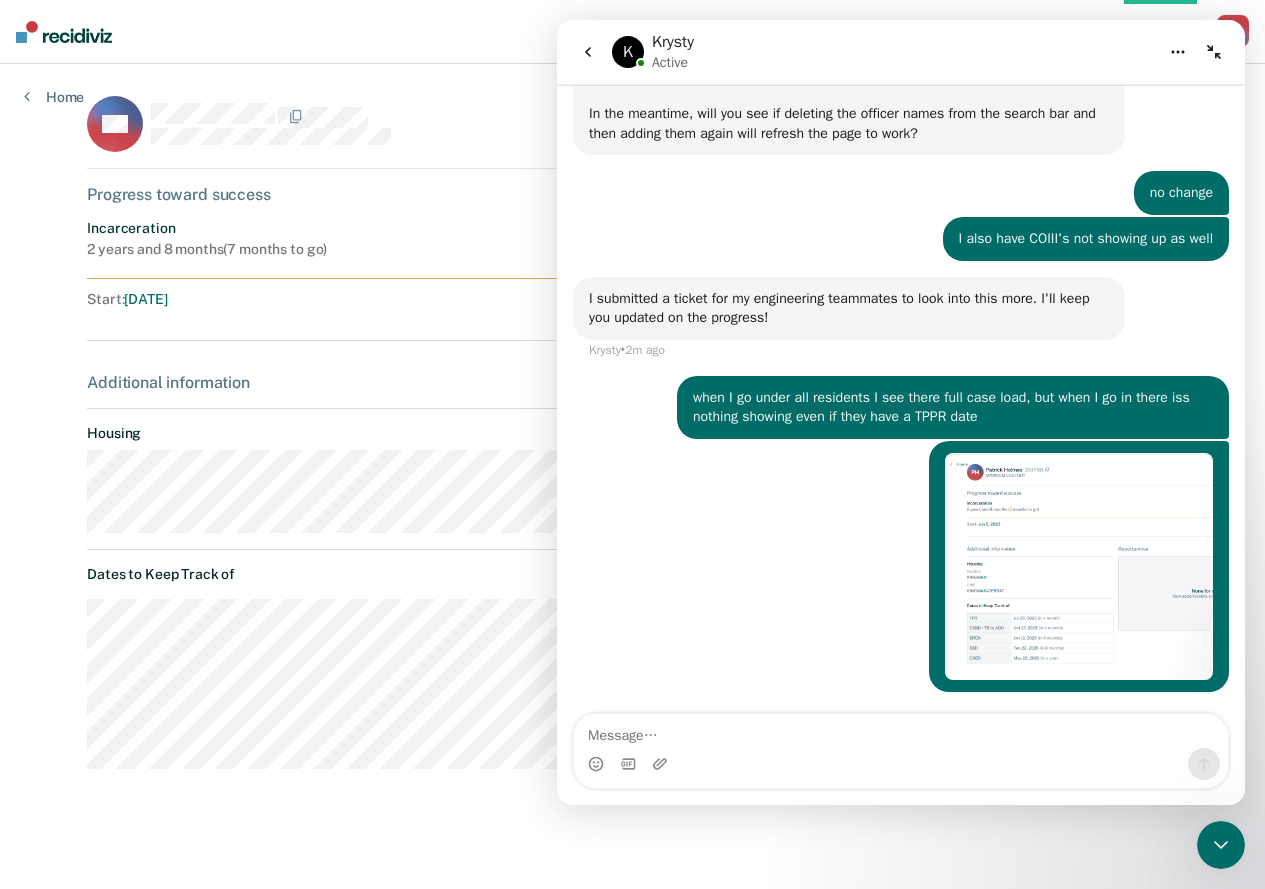click at bounding box center (901, 731) 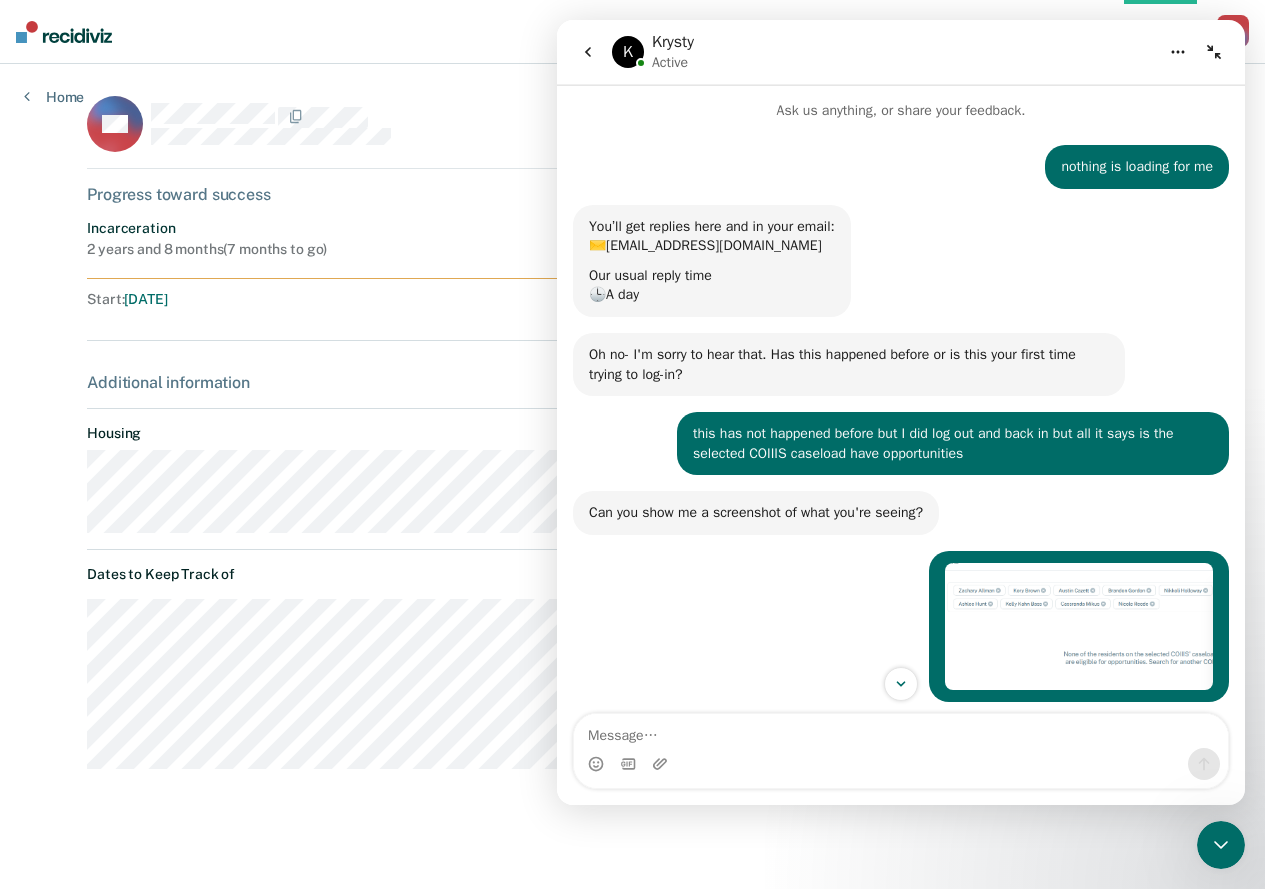 scroll, scrollTop: 0, scrollLeft: 0, axis: both 